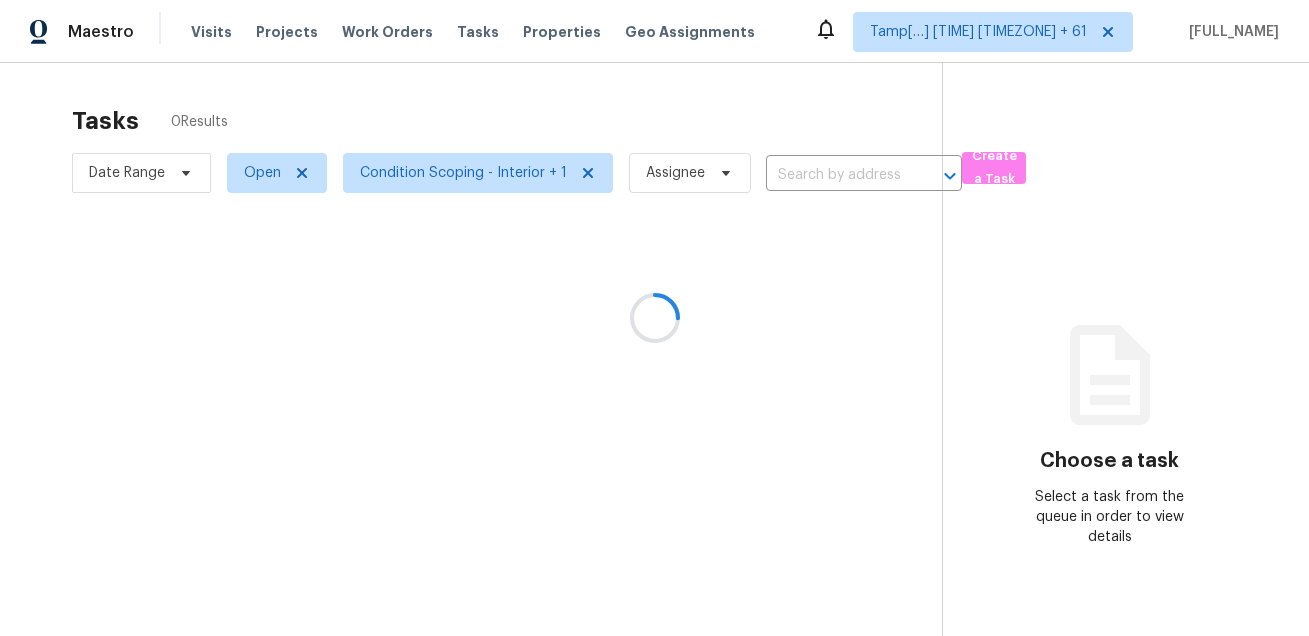 scroll, scrollTop: 0, scrollLeft: 0, axis: both 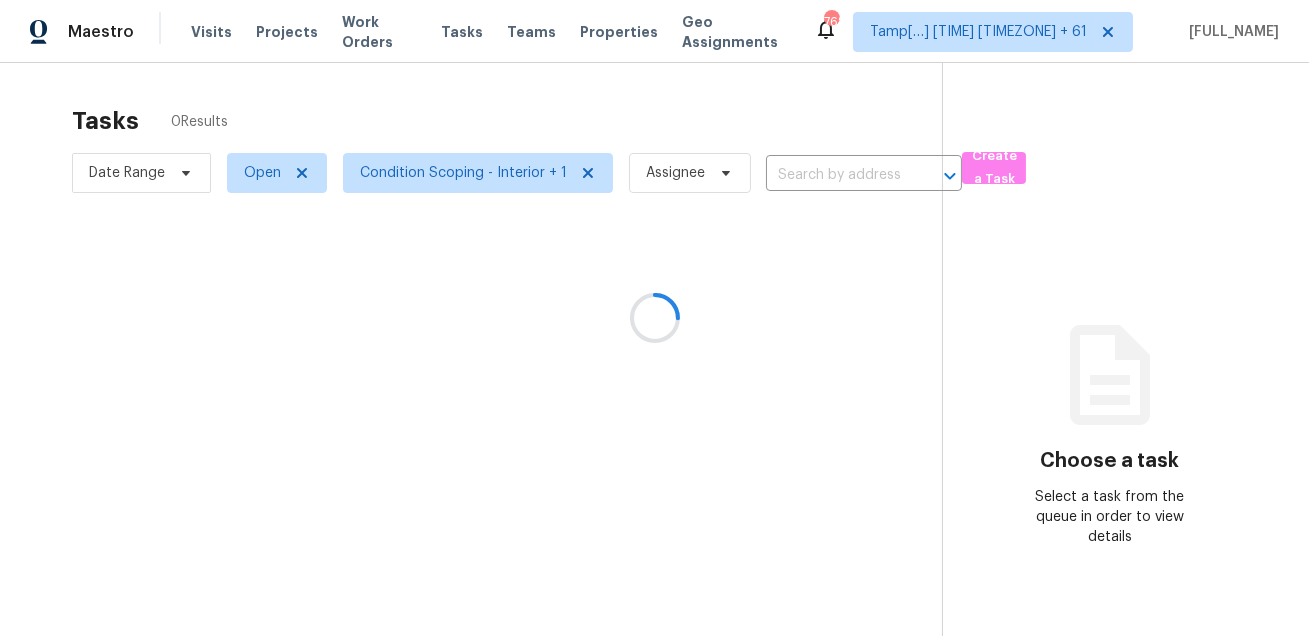 click at bounding box center [654, 318] 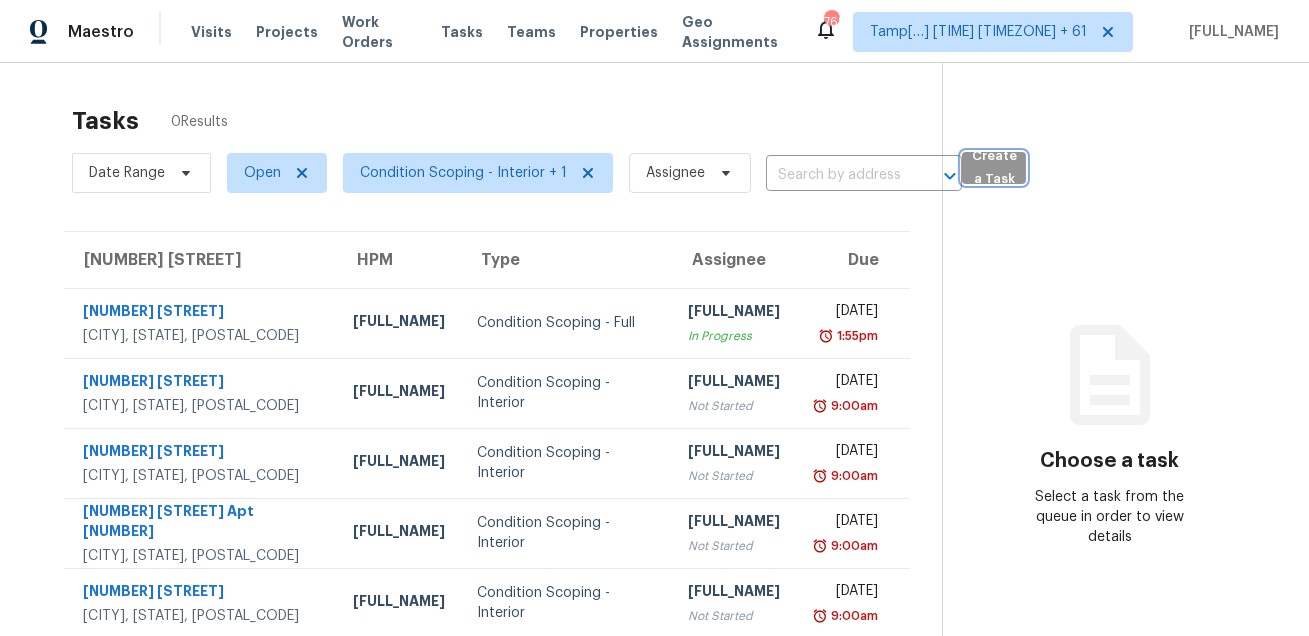 click on "Create a Task" at bounding box center (994, 168) 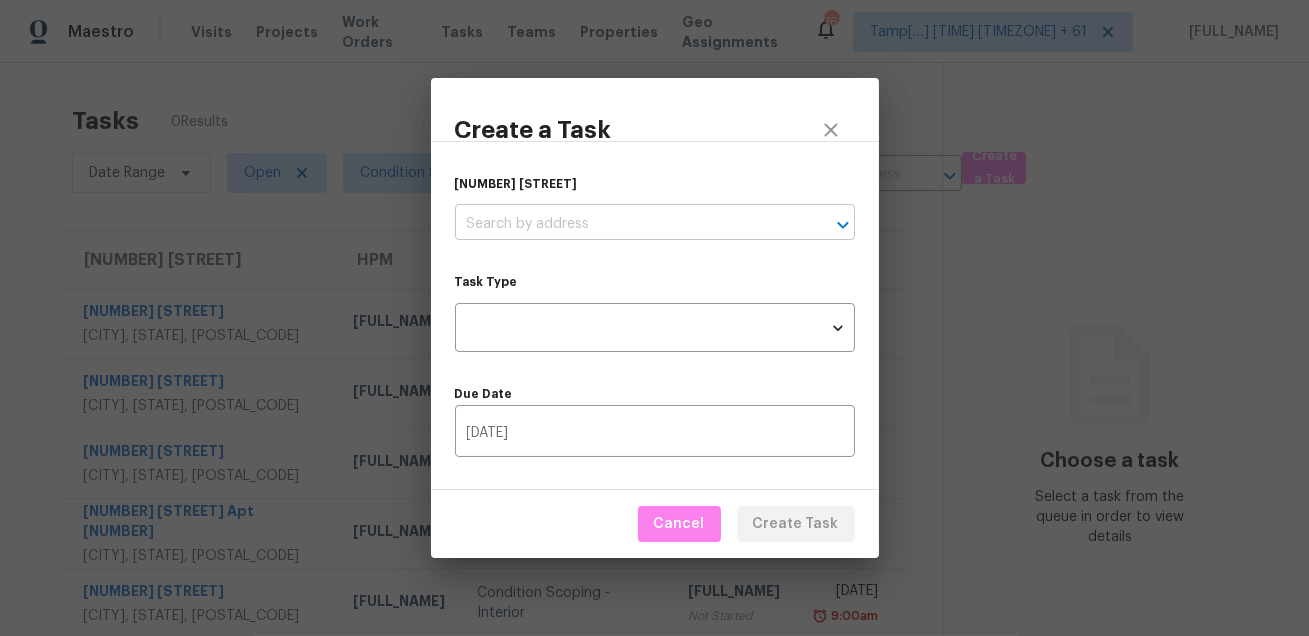 click at bounding box center [627, 224] 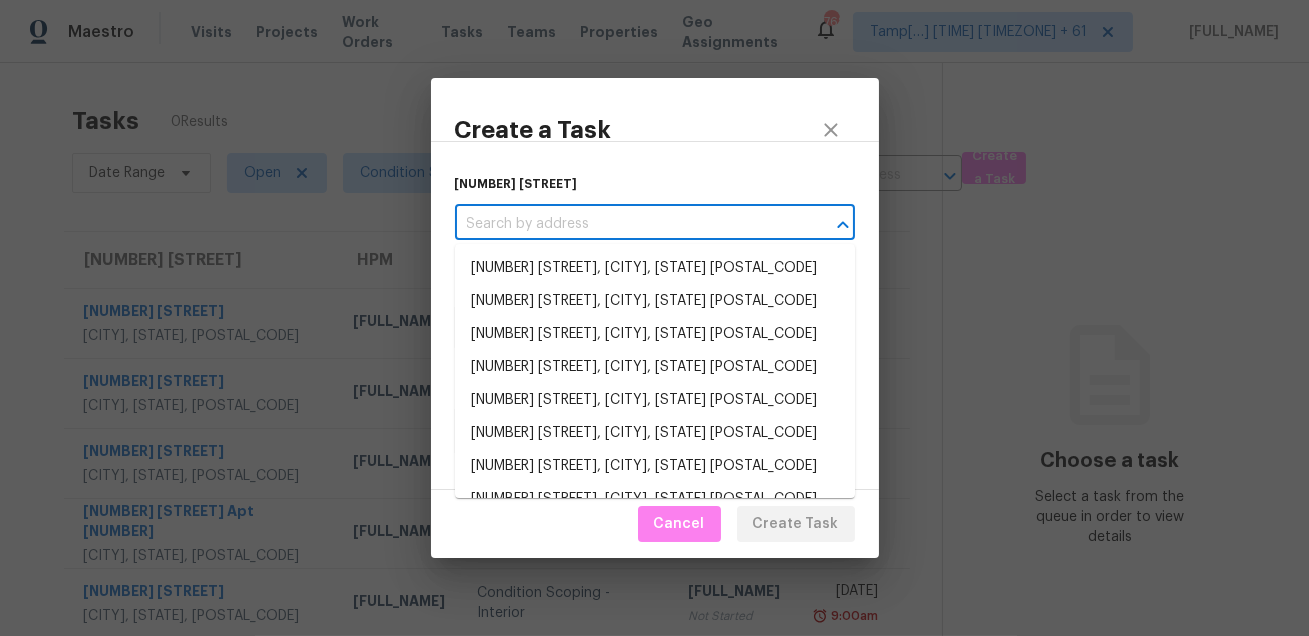 paste on "864 Sweet Briar Ln SE, Conyers, GA 30094" 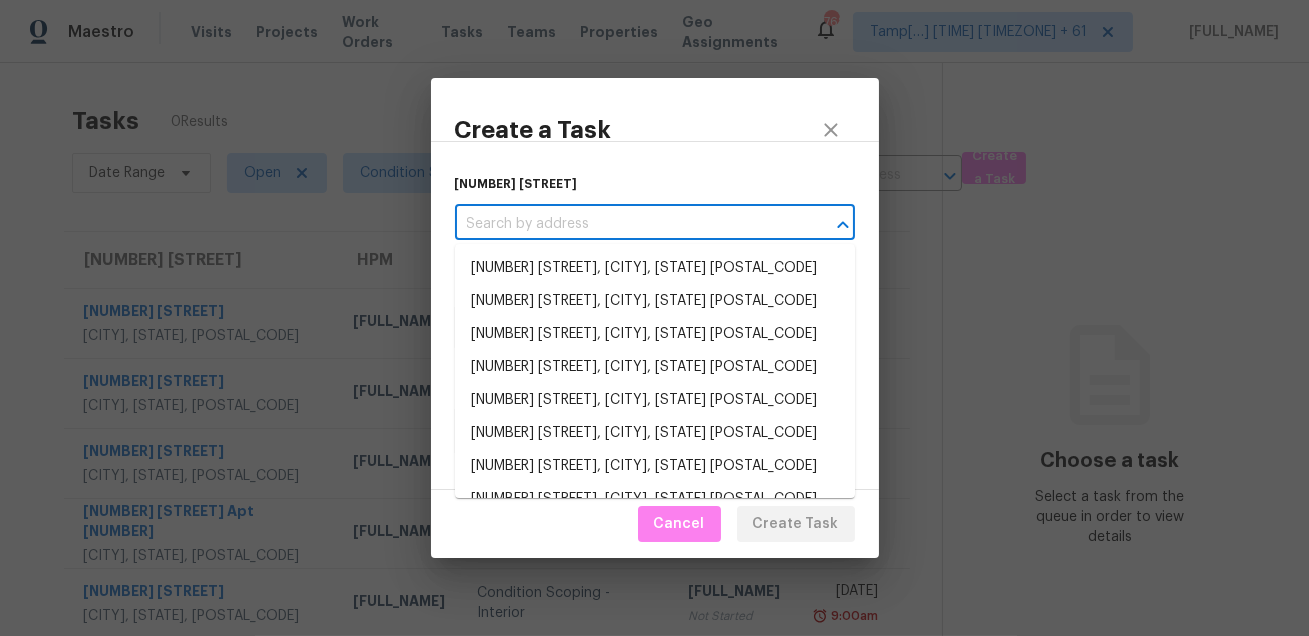 type on "864 Sweet Briar Ln SE, Conyers, GA 30094" 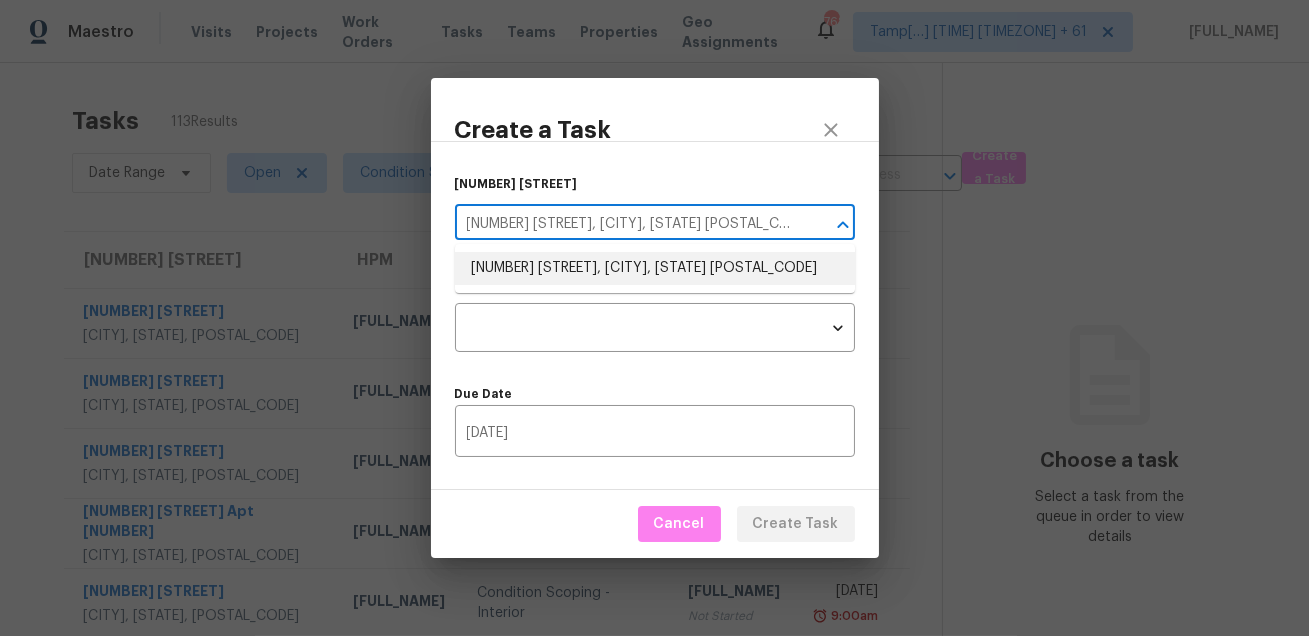 click on "864 Sweet Briar Ln SE, Conyers, GA 30094" at bounding box center [655, 268] 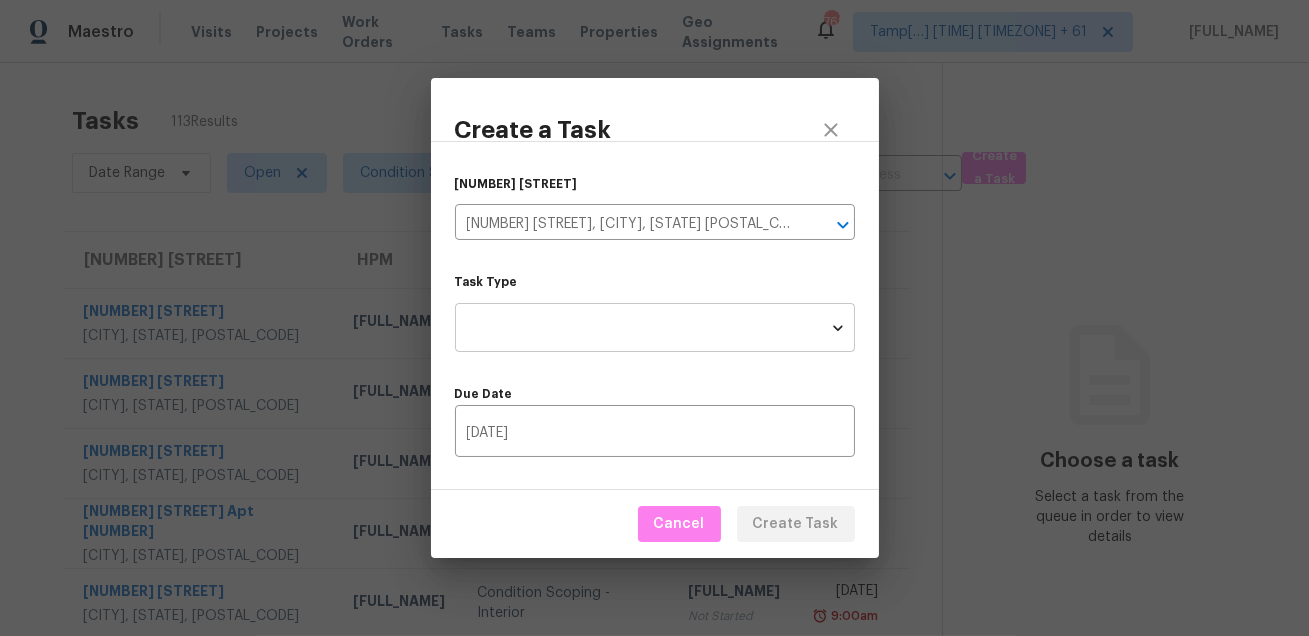 click on "Maestro Visits Projects Work Orders Tasks Teams Properties Geo Assignments 768 Tamp[…]3:59:59 Gmt 0700 (pacific Daylight Time) + 61 Mohammed Moshin Ali Tasks 113  Results Date Range Open Condition Scoping - Interior + 1 Assignee ​ Create a Task Address HPM Type Assignee Due 3528 Meadowbrook Blvd   Cleveland Heights, OH, 44118 Marissa Casias Condition Scoping - Full Salma Ansari In Progress Wed, Jul 30th 2025 1:55pm 11481 Moonrock Hts   Peyton, CO, 80831 Chris Thomas Condition Scoping - Interior Prabhu Raja Not Started Fri, Aug 1st 2025 9:00am 231 W End Hts   Lebanon, TN, 37087 Eric Ovalle Condition Scoping - Interior Prabhu Raja Not Started Fri, Aug 1st 2025 9:00am 1400 El Camino Real Apt 125 South San Francisco, CA, 94080 Adam Clark Condition Scoping - Interior Prabhu Raja Not Started Fri, Aug 1st 2025 9:00am 967 Avalon Ave   San Francisco, CA, 94112 Erwin Alberty Condition Scoping - Interior Prabhu Raja Not Started Fri, Aug 1st 2025 9:00am 2029 Merchant Dr   Knoxville, TN, 37912 Tucker Trent Prabhu Raja" at bounding box center (654, 318) 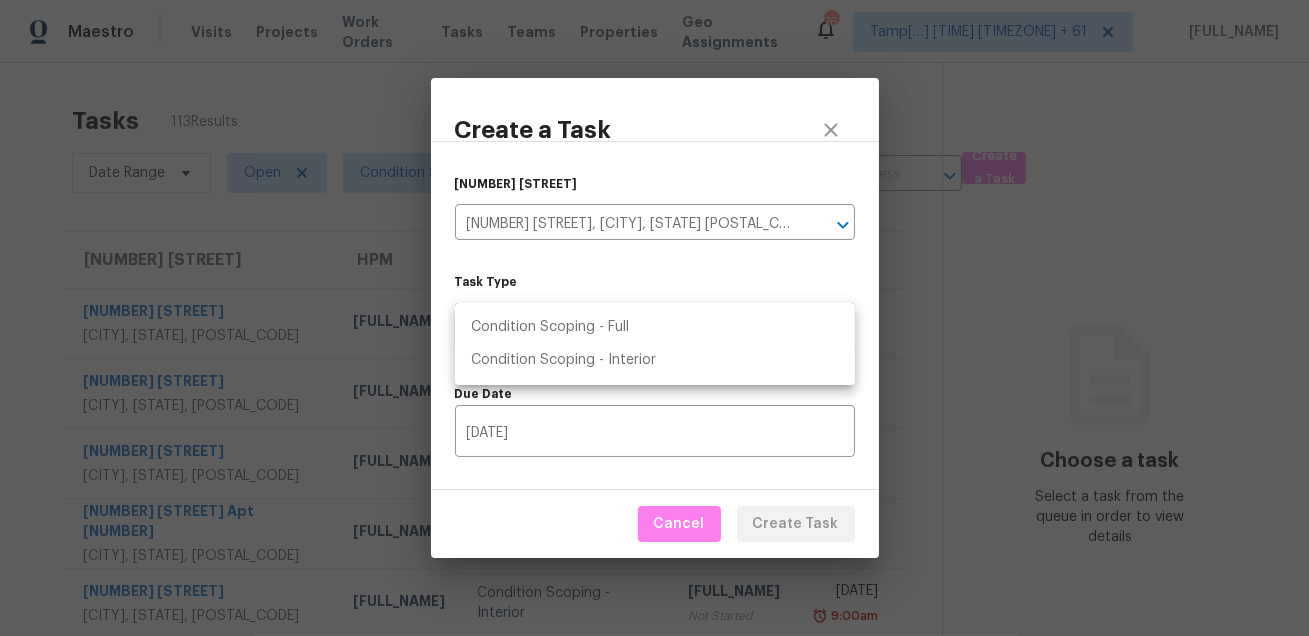 click on "Condition Scoping - Full" at bounding box center (655, 327) 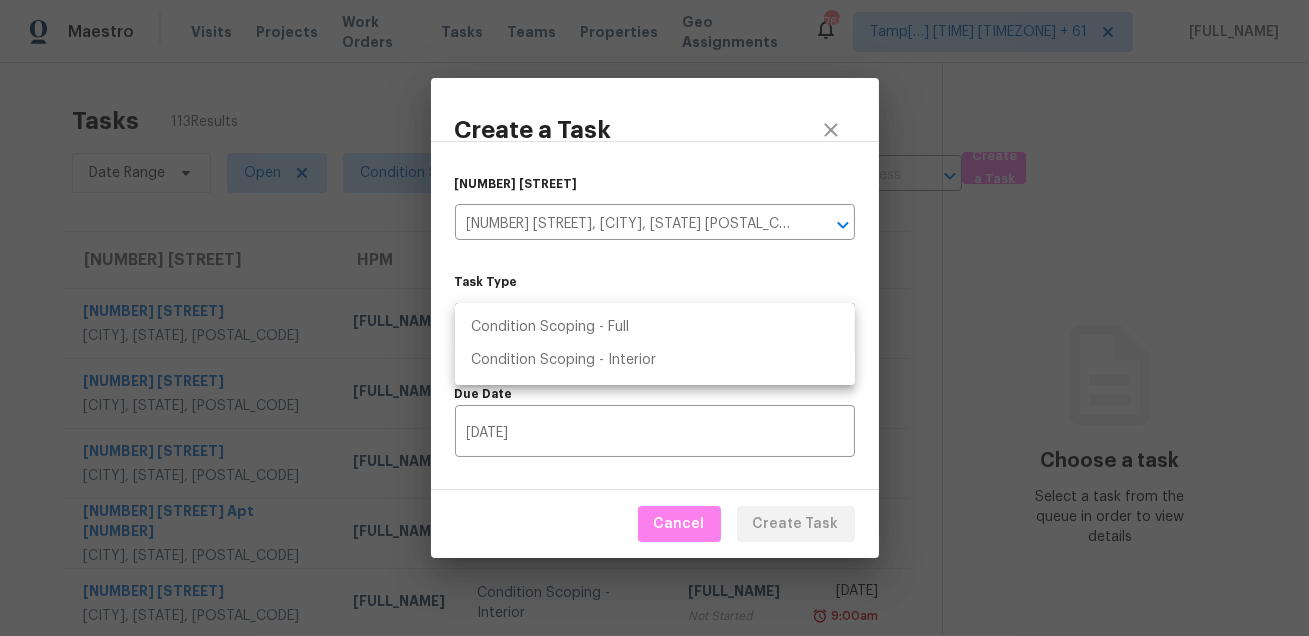 type on "virtual_full_assessment" 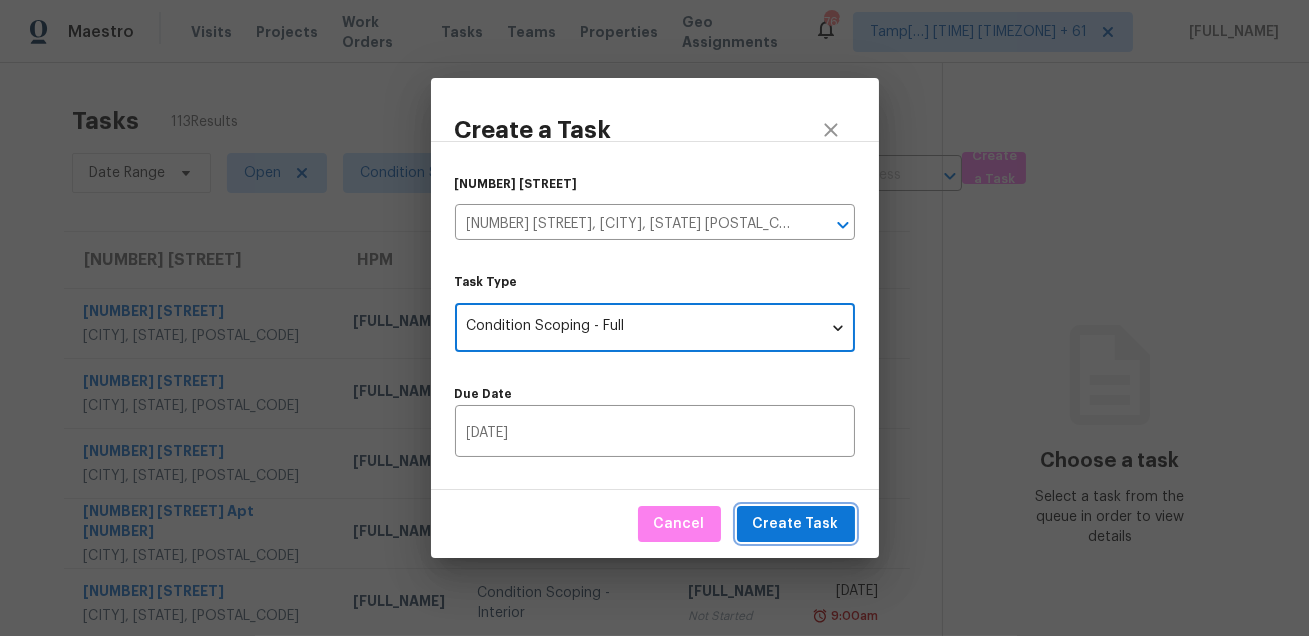 click on "Create Task" at bounding box center (796, 524) 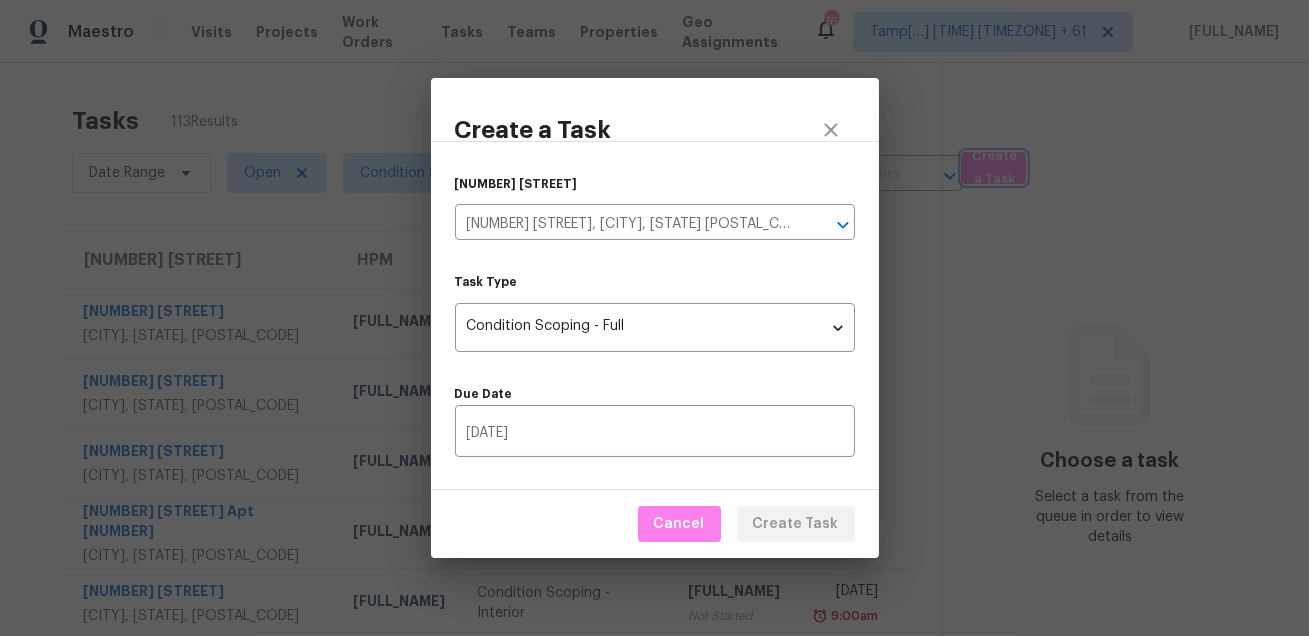 type 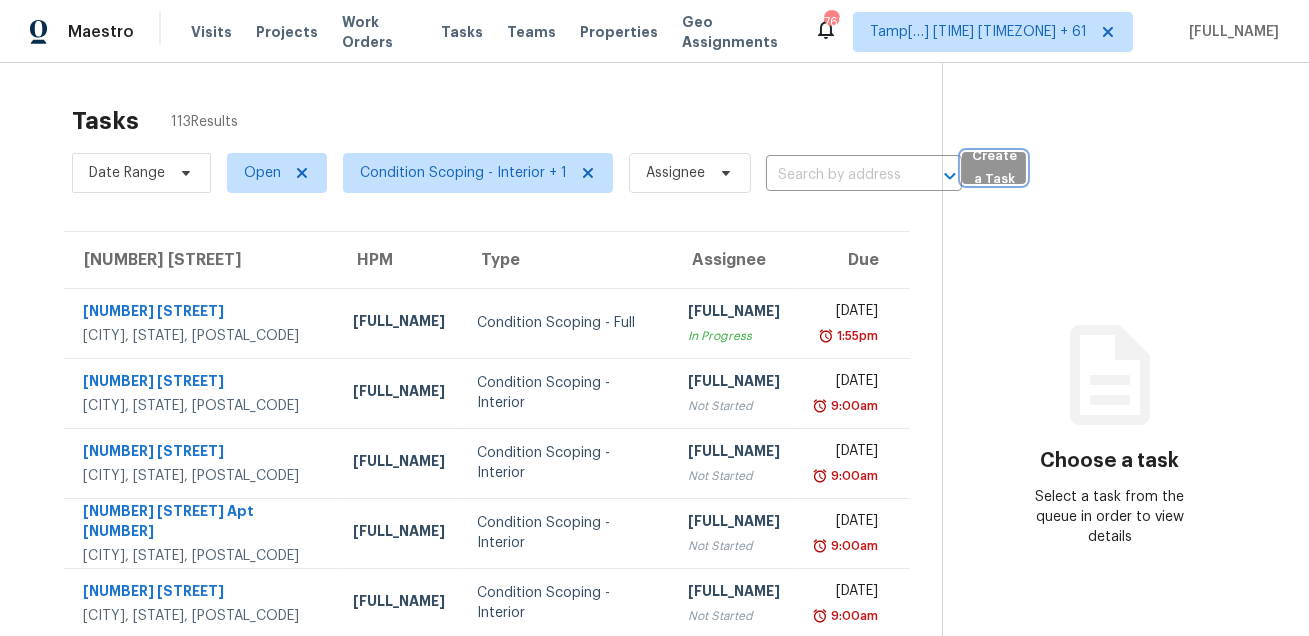 click on "Create a Task" at bounding box center (994, 168) 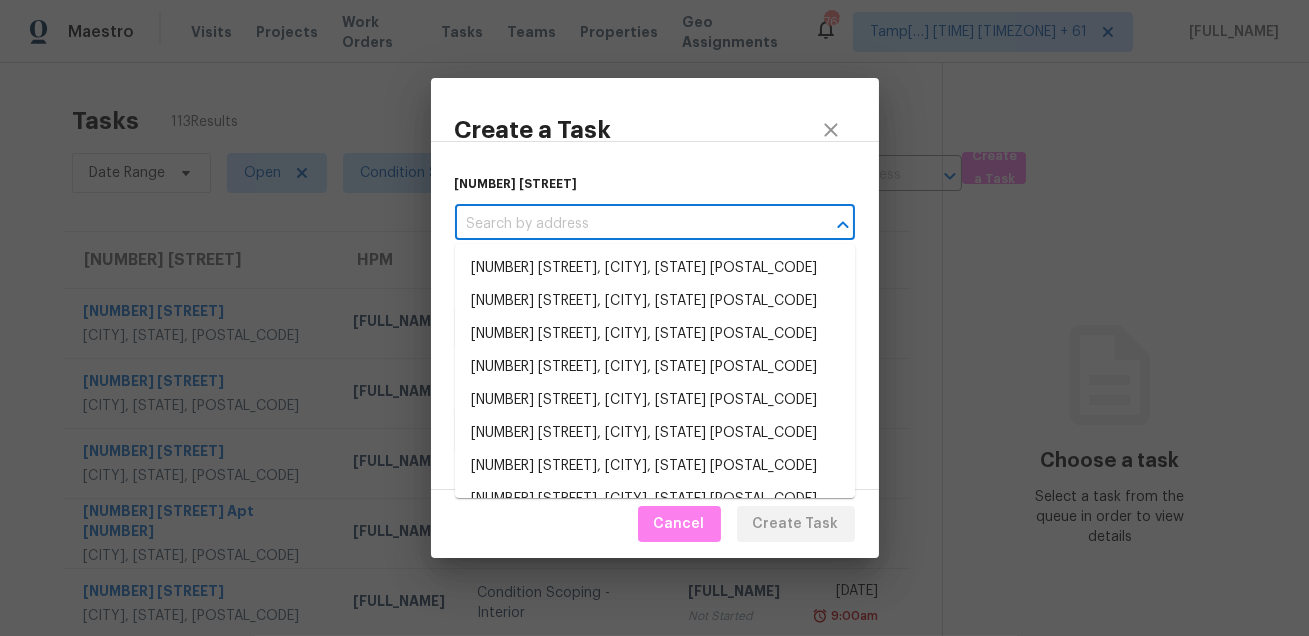click at bounding box center (627, 224) 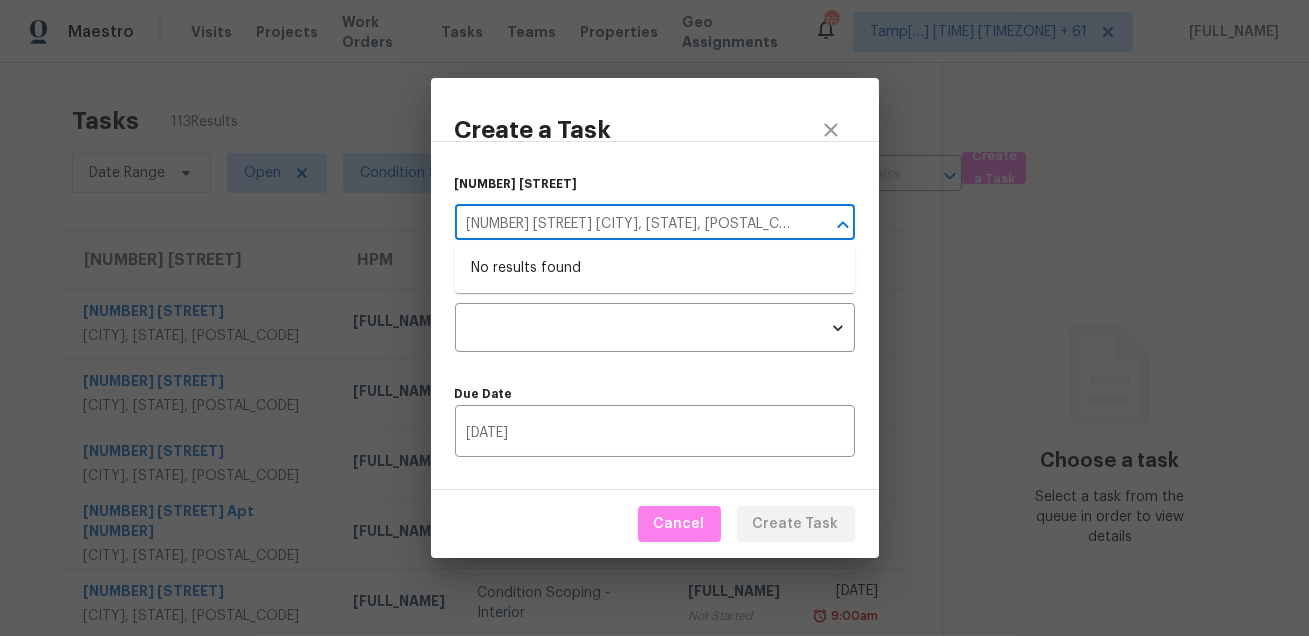 type on "2700 Dellinger Cir Charlotte, NC, 28269" 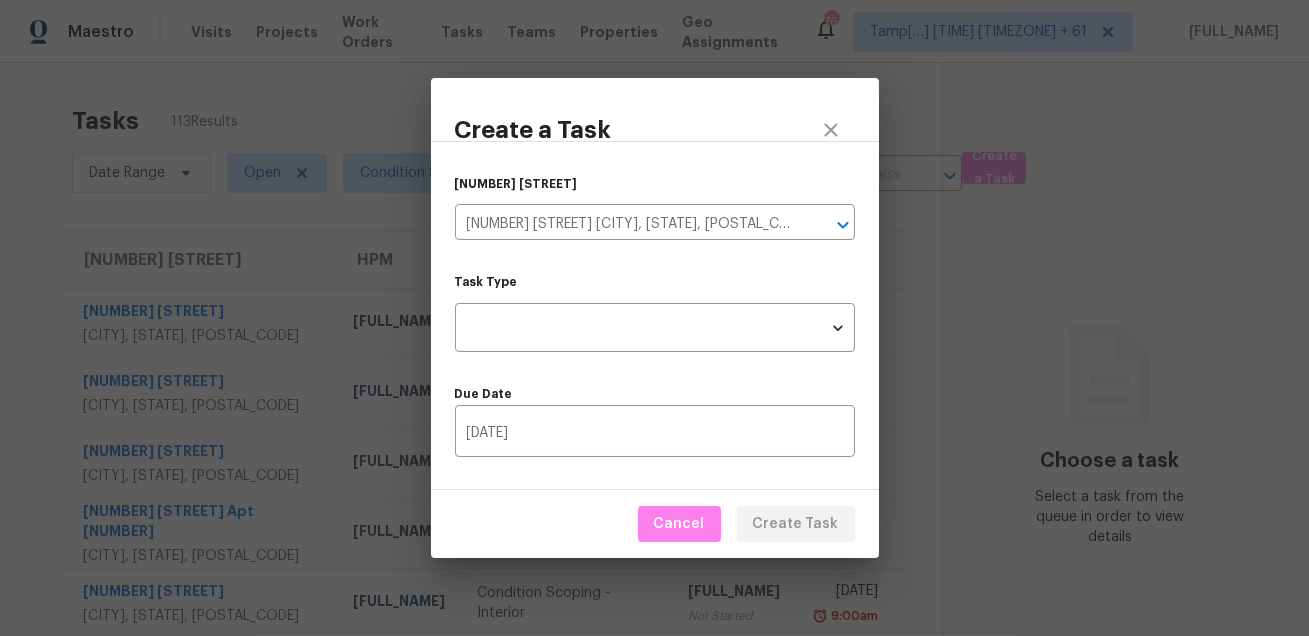 type 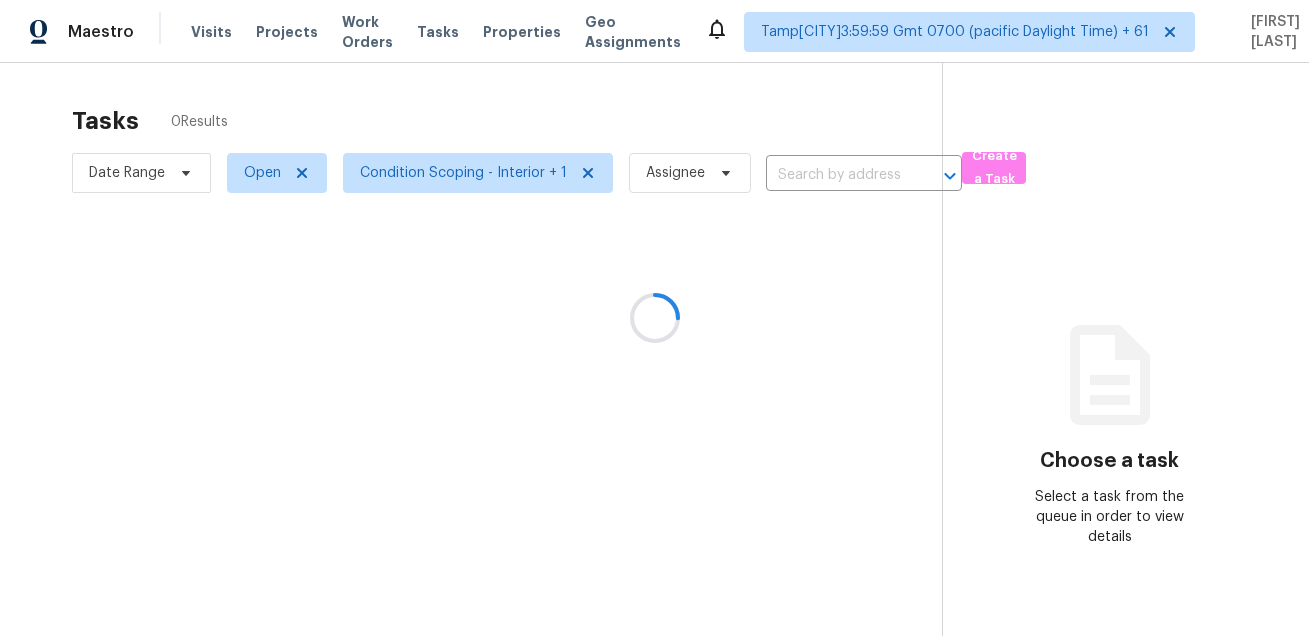 scroll, scrollTop: 0, scrollLeft: 0, axis: both 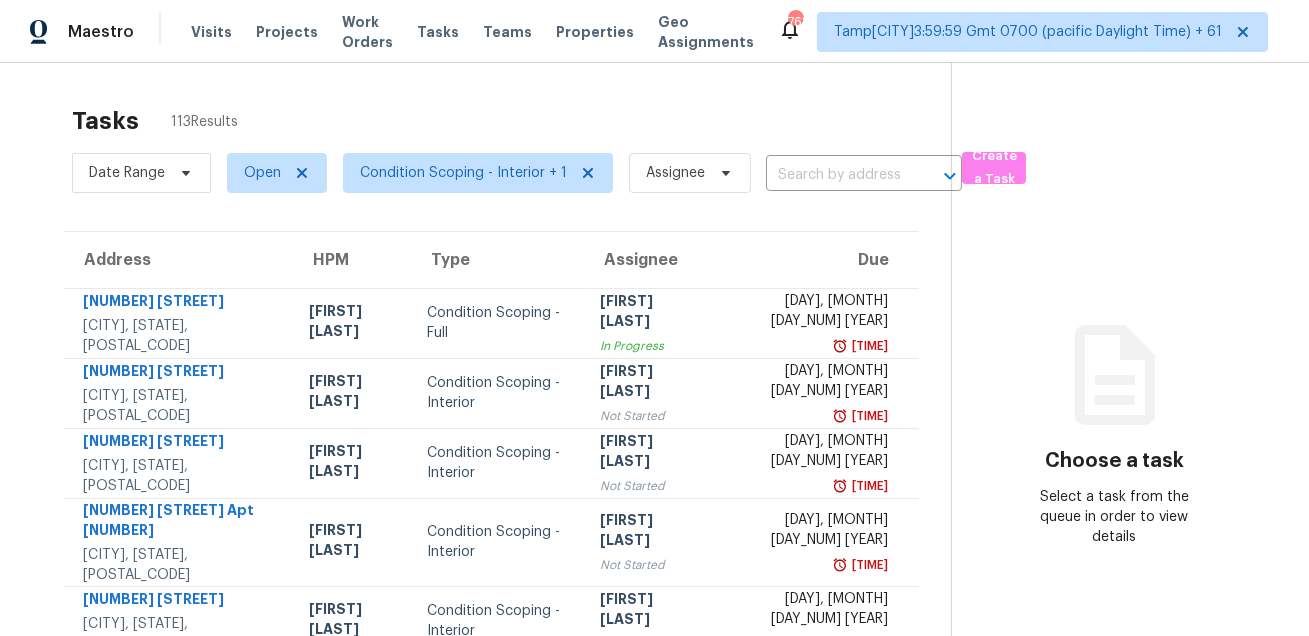 click on "[TASK_TYPE] [NUMBER] [RESULTS]" at bounding box center [511, 121] 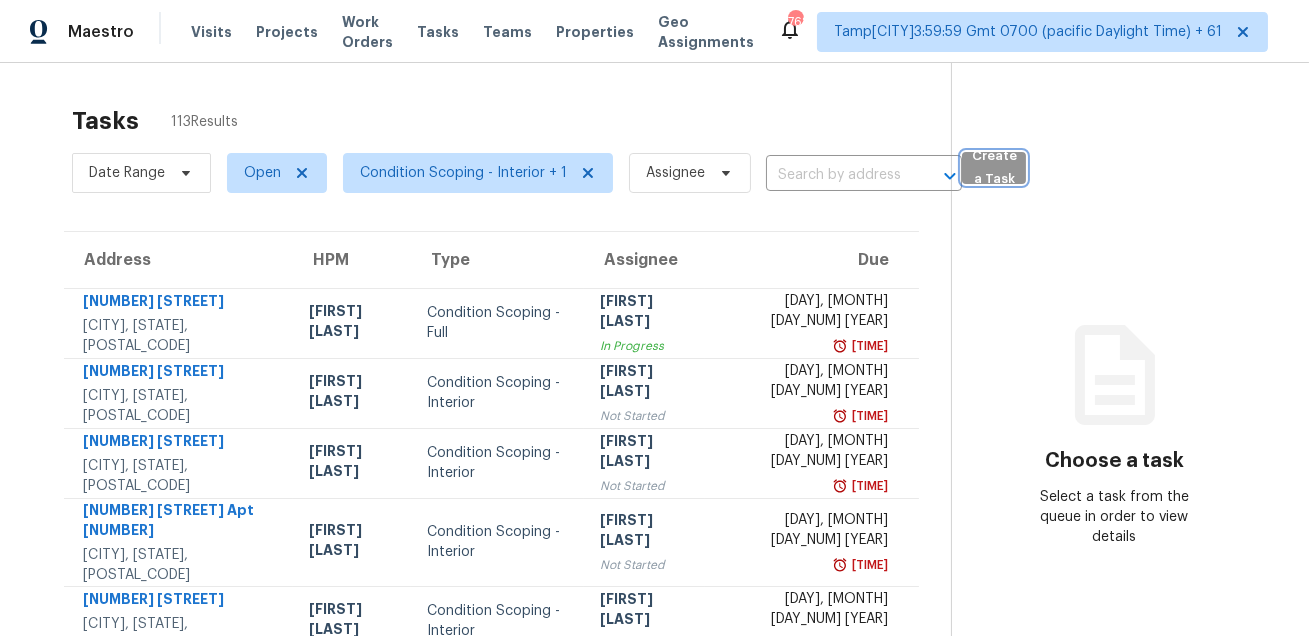 click on "Create a Task" at bounding box center [994, 168] 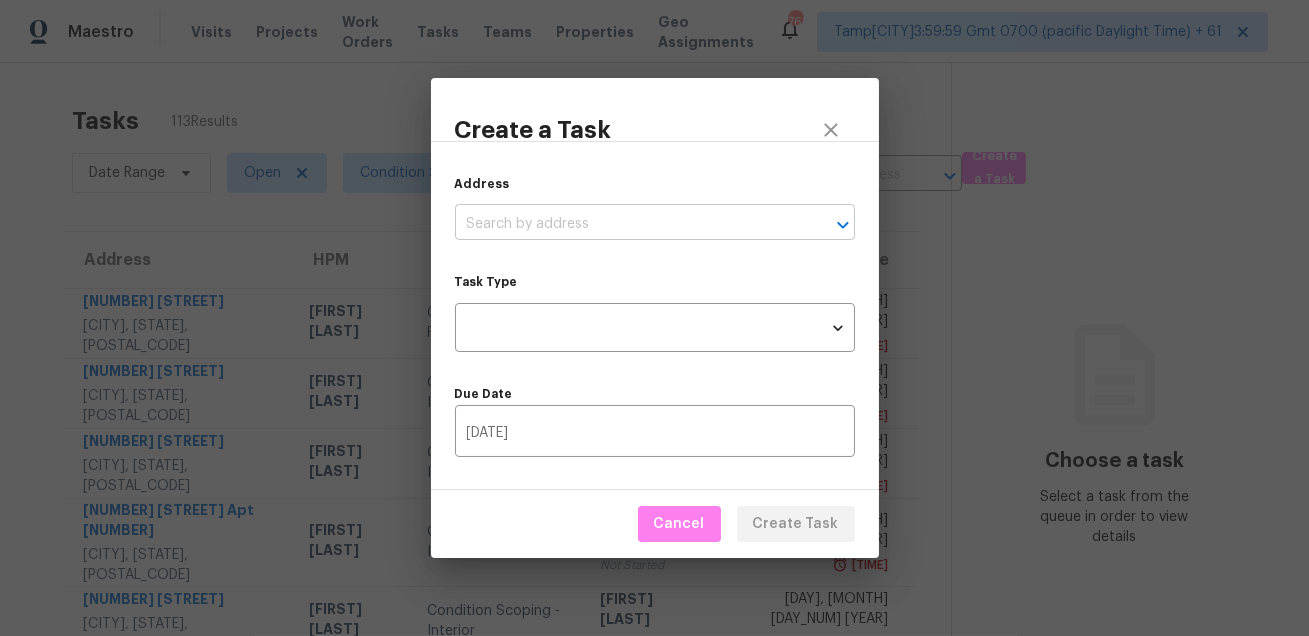click at bounding box center [627, 224] 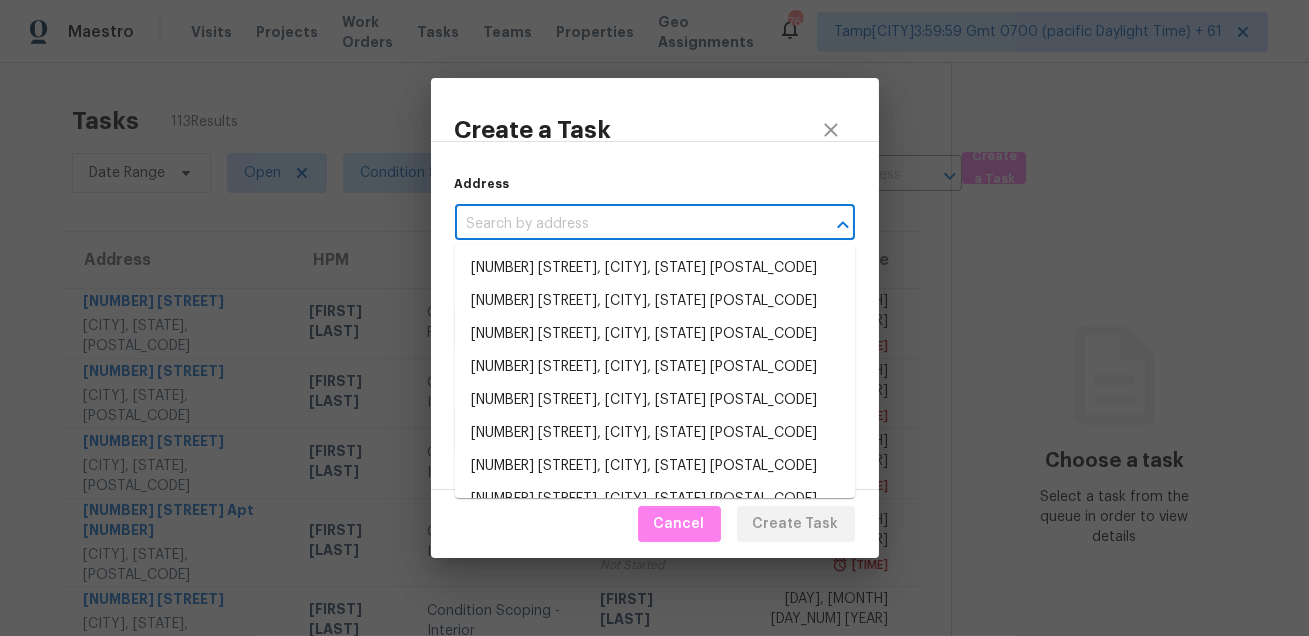 paste on "2700 Dellinger Cir Charlotte, NC, 28269" 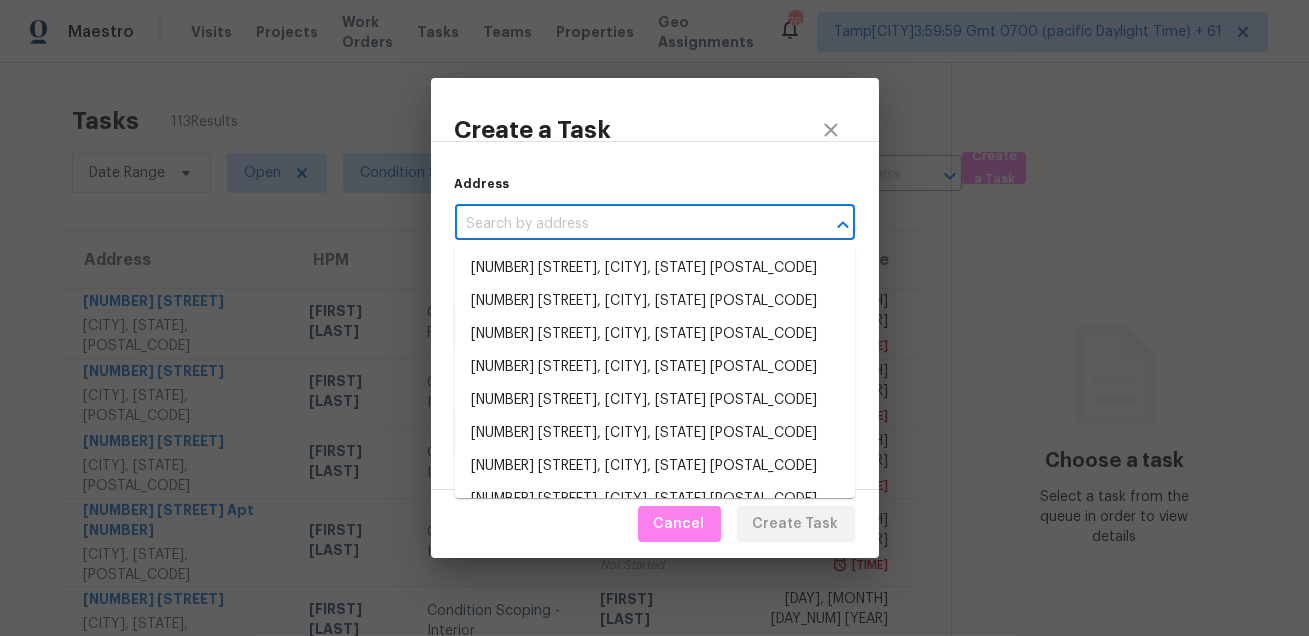 type on "2700 Dellinger Cir Charlotte, NC, 28269" 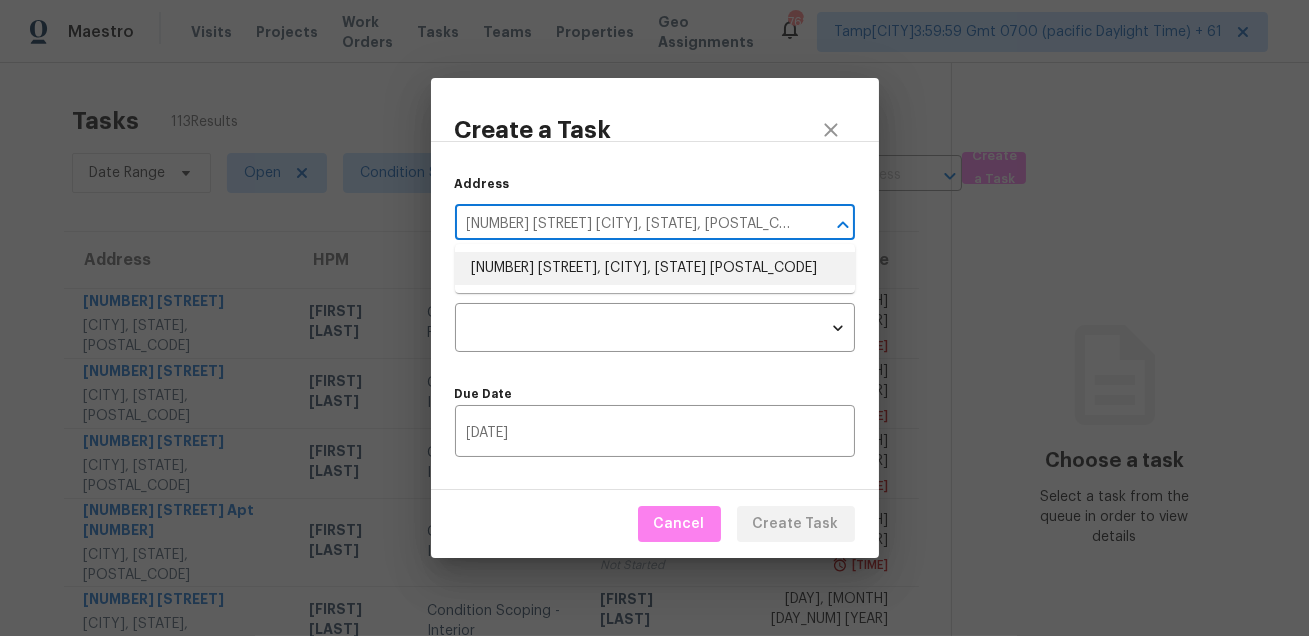 click on "2700 Dellinger Cir, Charlotte, NC 28269" at bounding box center [655, 268] 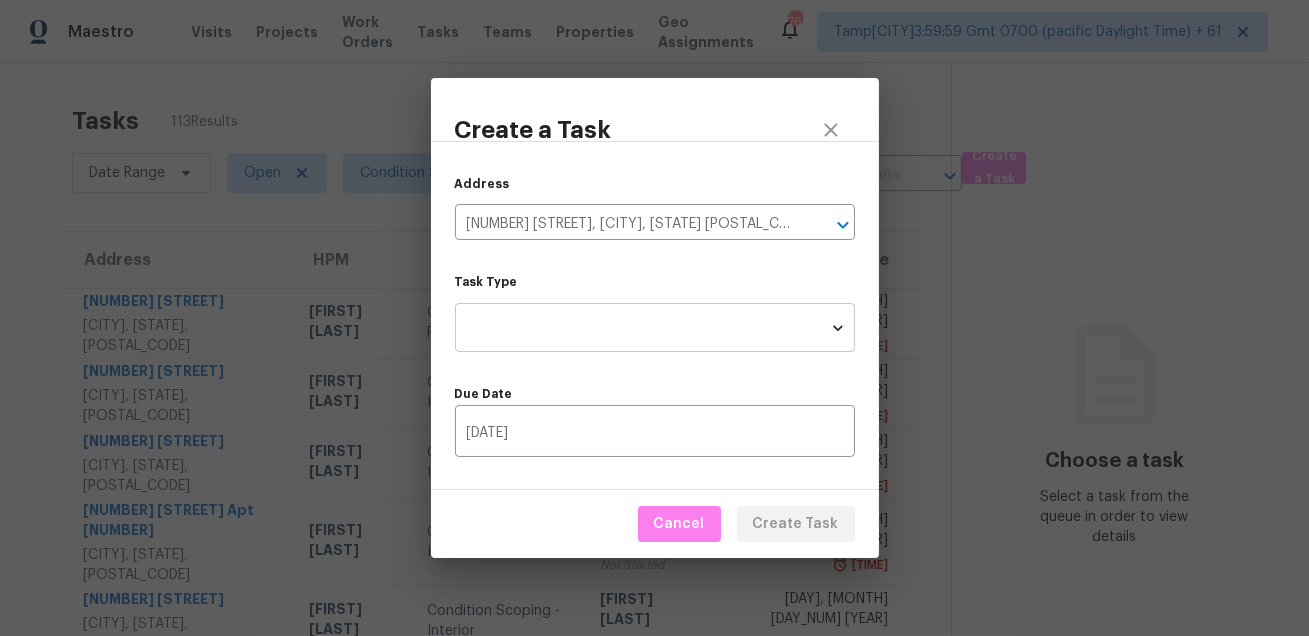 click on "Maestro Visits Projects Work Orders Tasks Teams Properties Geo Assignments 768 Tamp[…]3:59:59 Gmt 0700 (pacific Daylight Time) + 61 Mohammed Moshin Ali Tasks 113  Results Date Range Open Condition Scoping - Interior + 1 Assignee ​ Create a Task Address HPM Type Assignee Due 3528 Meadowbrook Blvd   Cleveland Heights, OH, 44118 Marissa Casias Condition Scoping - Full Salma Ansari In Progress Wed, Jul 30th 2025 1:55pm 11481 Moonrock Hts   Peyton, CO, 80831 Chris Thomas Condition Scoping - Interior Prabhu Raja Not Started Fri, Aug 1st 2025 9:00am 231 W End Hts   Lebanon, TN, 37087 Eric Ovalle Condition Scoping - Interior Prabhu Raja Not Started Fri, Aug 1st 2025 9:00am 1400 El Camino Real Apt 125 South San Francisco, CA, 94080 Adam Clark Condition Scoping - Interior Prabhu Raja Not Started Fri, Aug 1st 2025 9:00am 967 Avalon Ave   San Francisco, CA, 94112 Erwin Alberty Condition Scoping - Interior Prabhu Raja Not Started Fri, Aug 1st 2025 9:00am 2029 Merchant Dr   Knoxville, TN, 37912 Tucker Trent Prabhu Raja" at bounding box center (654, 318) 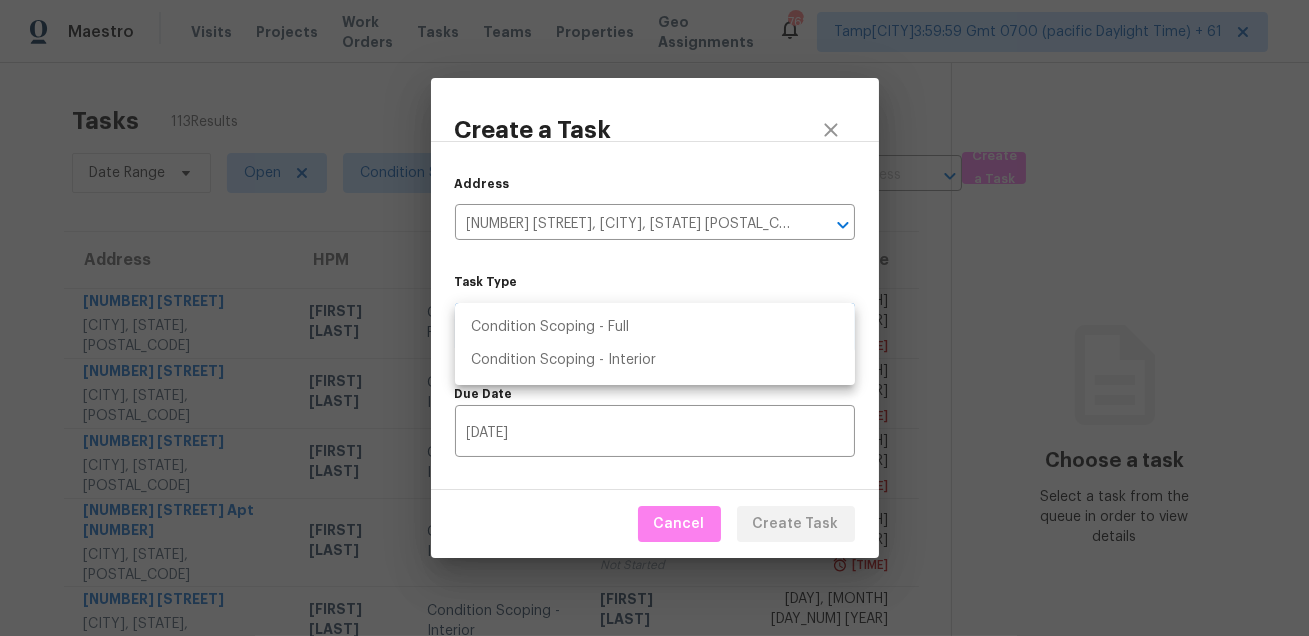 click on "Condition Scoping - Full" at bounding box center [655, 327] 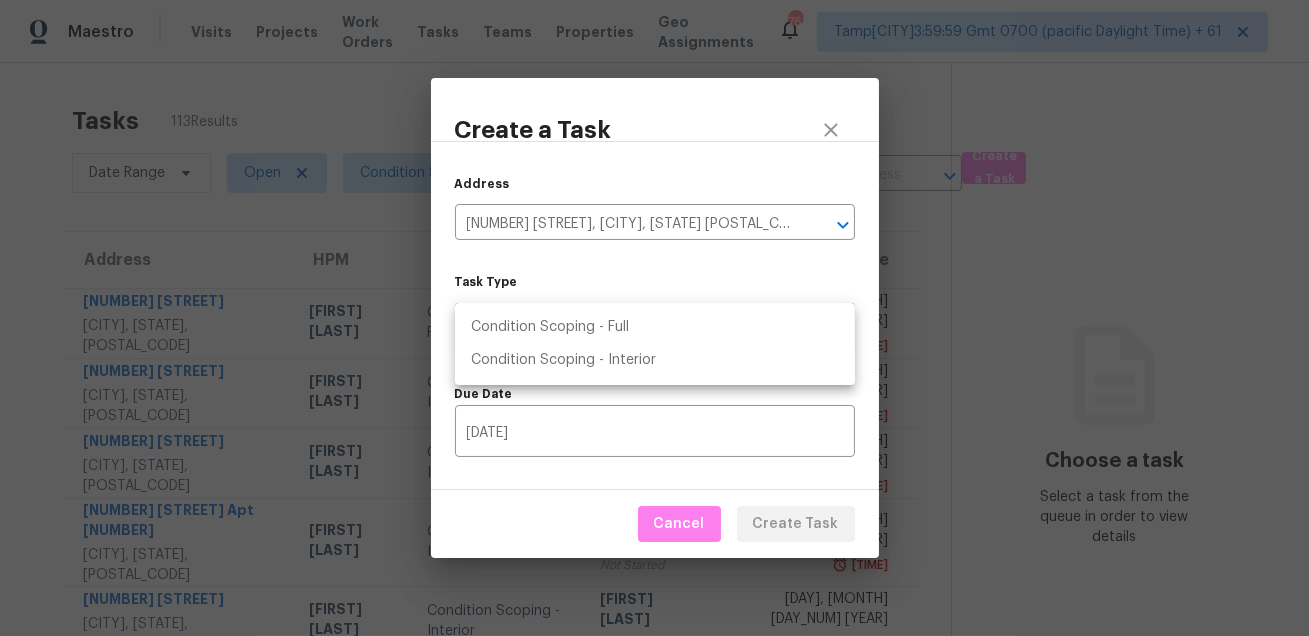 type on "virtual_full_assessment" 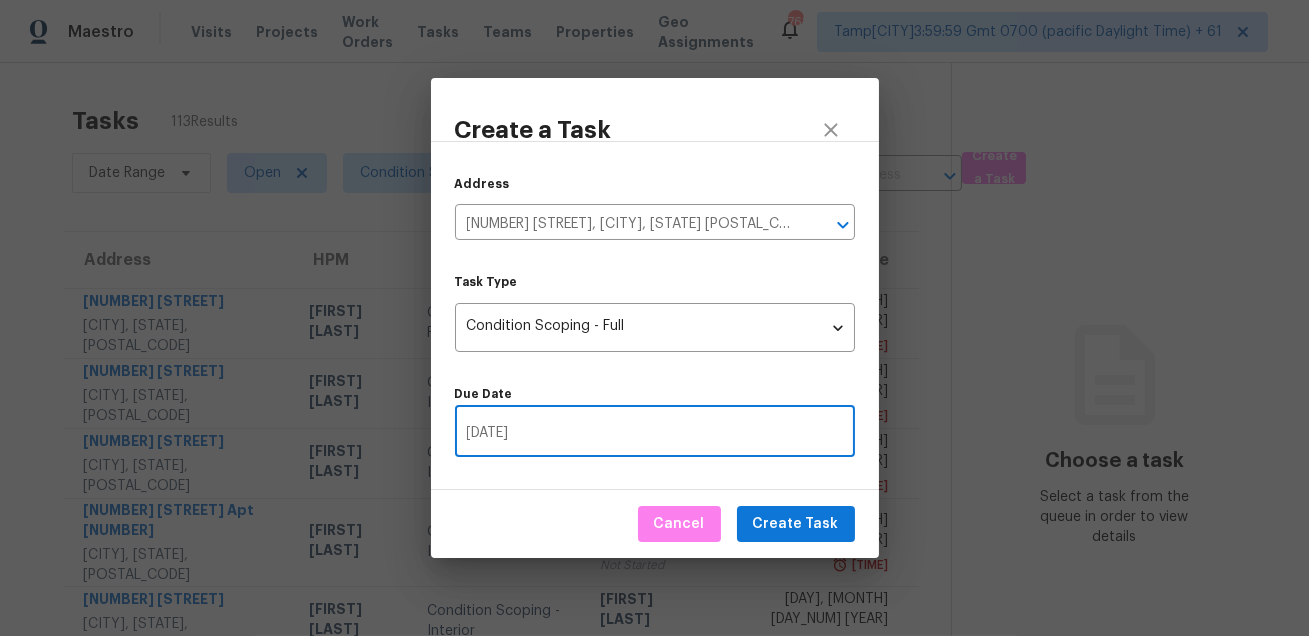 click on "[DATE]" at bounding box center (655, 433) 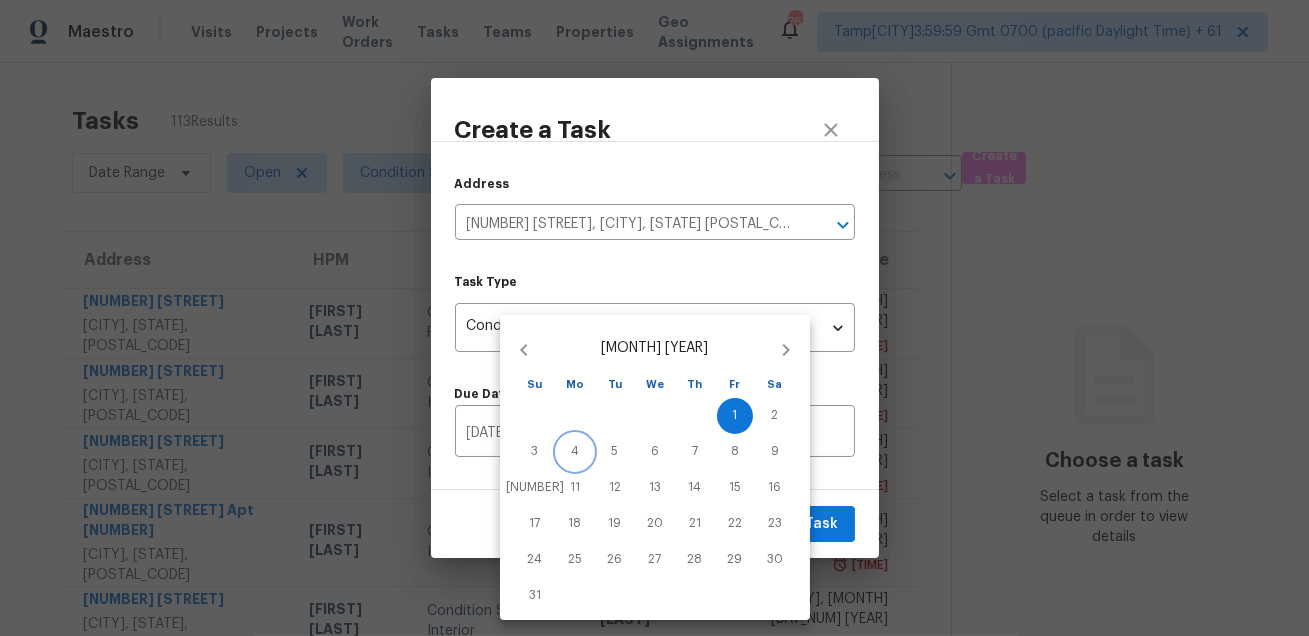 click on "4" at bounding box center (575, 451) 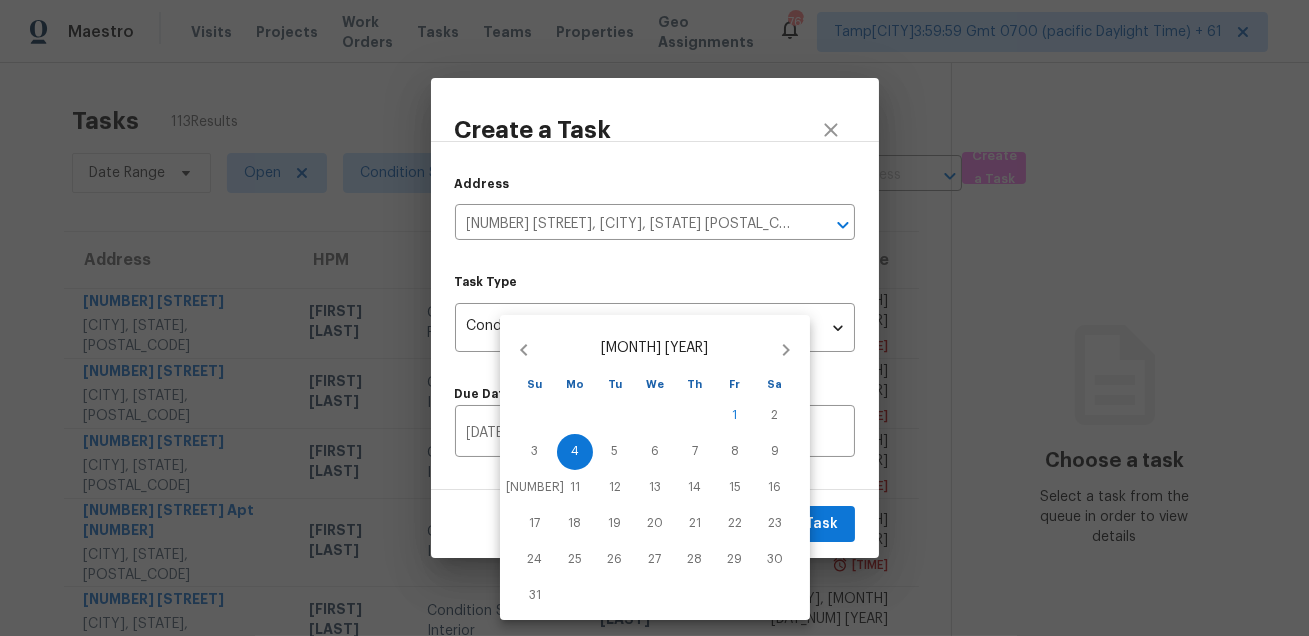 click at bounding box center [654, 318] 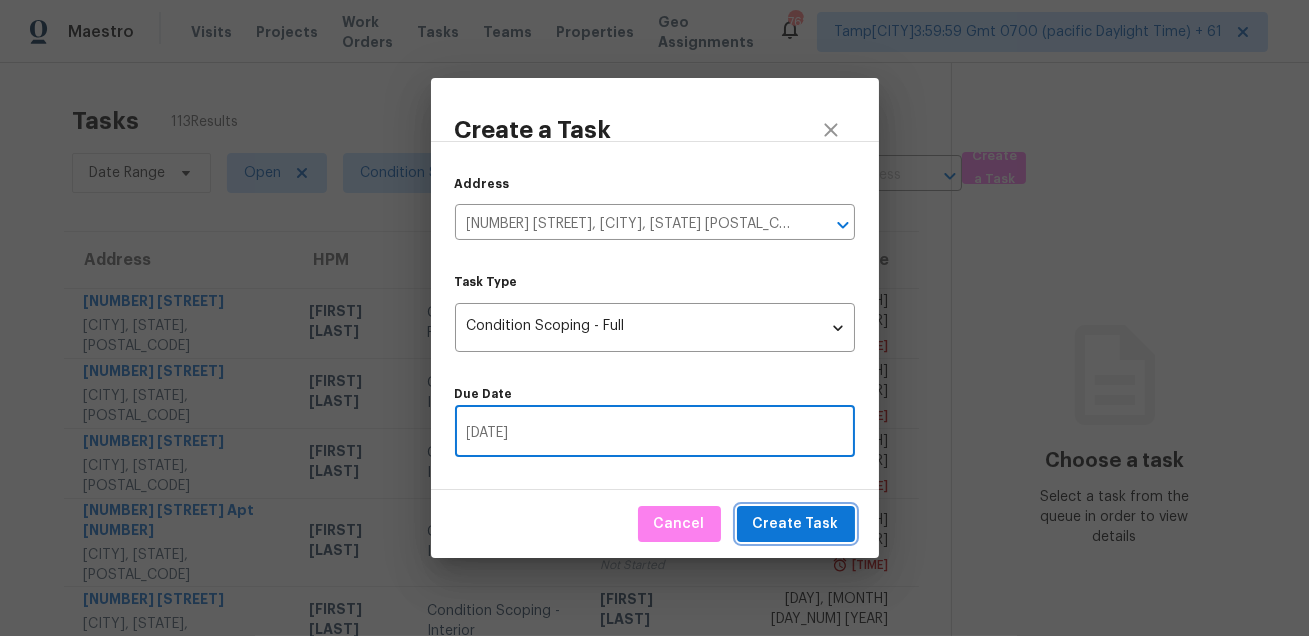 click on "Create Task" at bounding box center (796, 524) 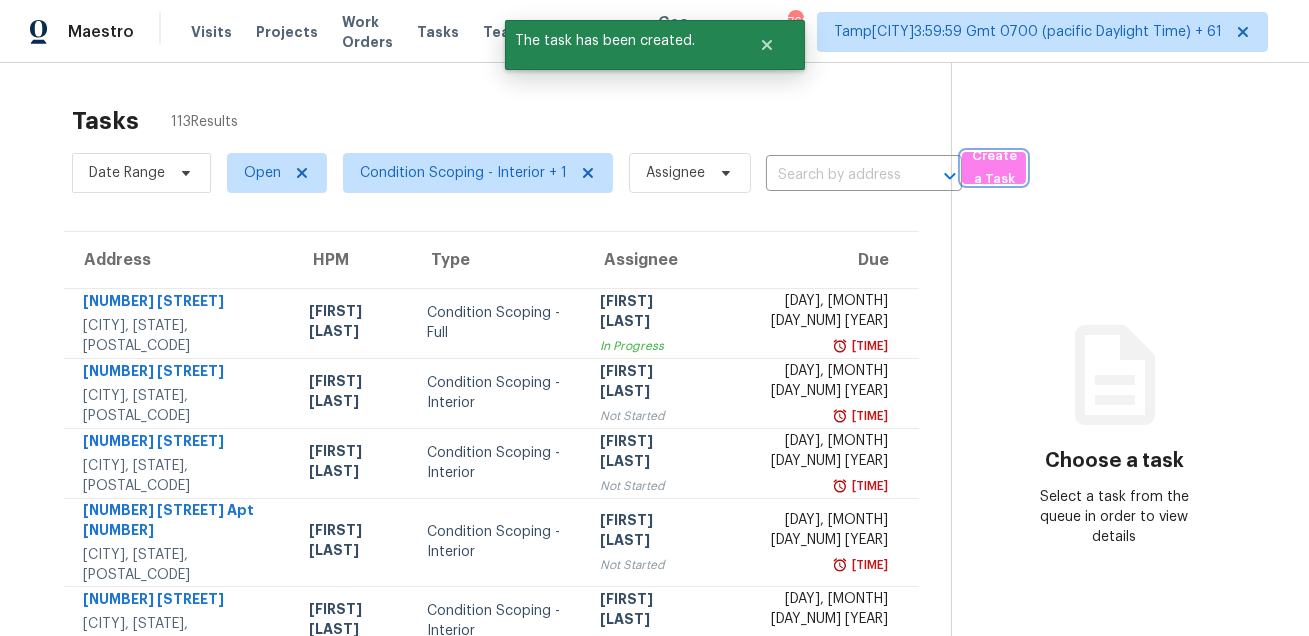 type 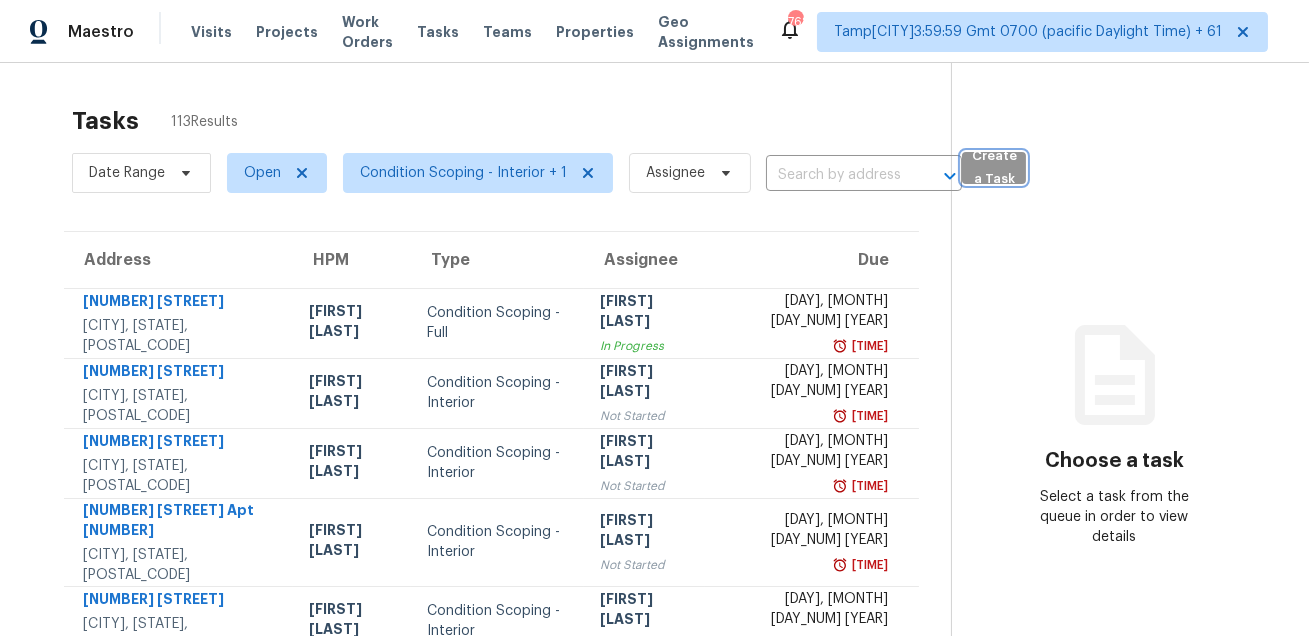 click on "Create a Task" at bounding box center (994, 168) 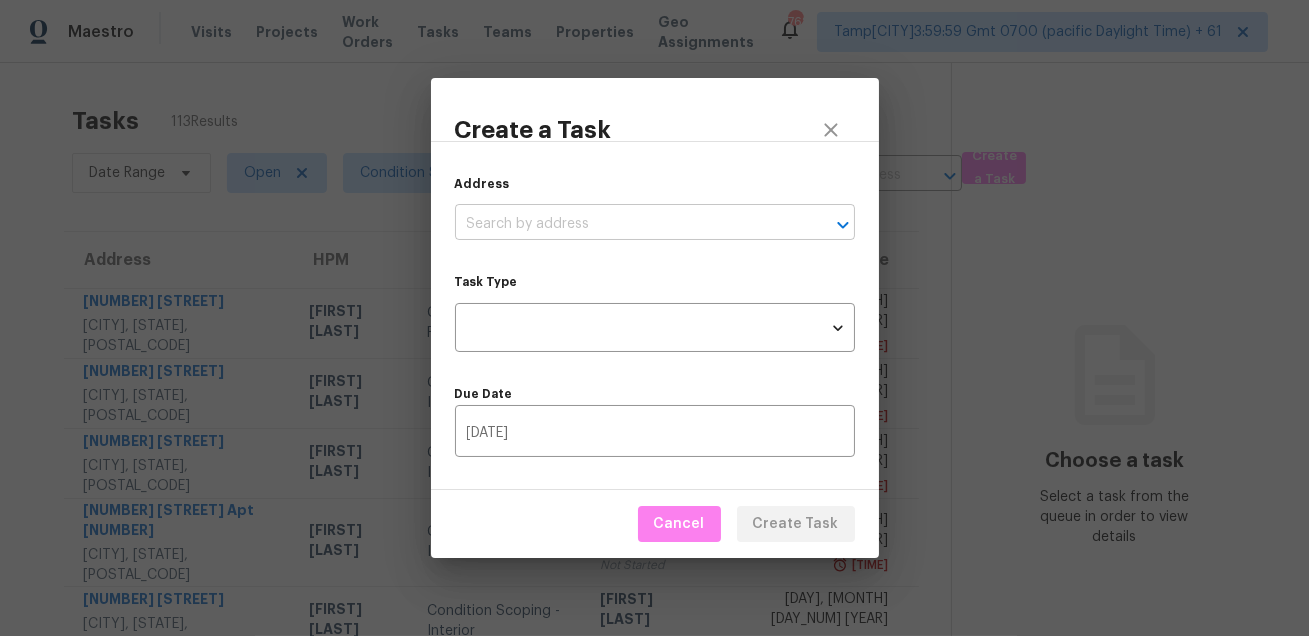 click at bounding box center [627, 224] 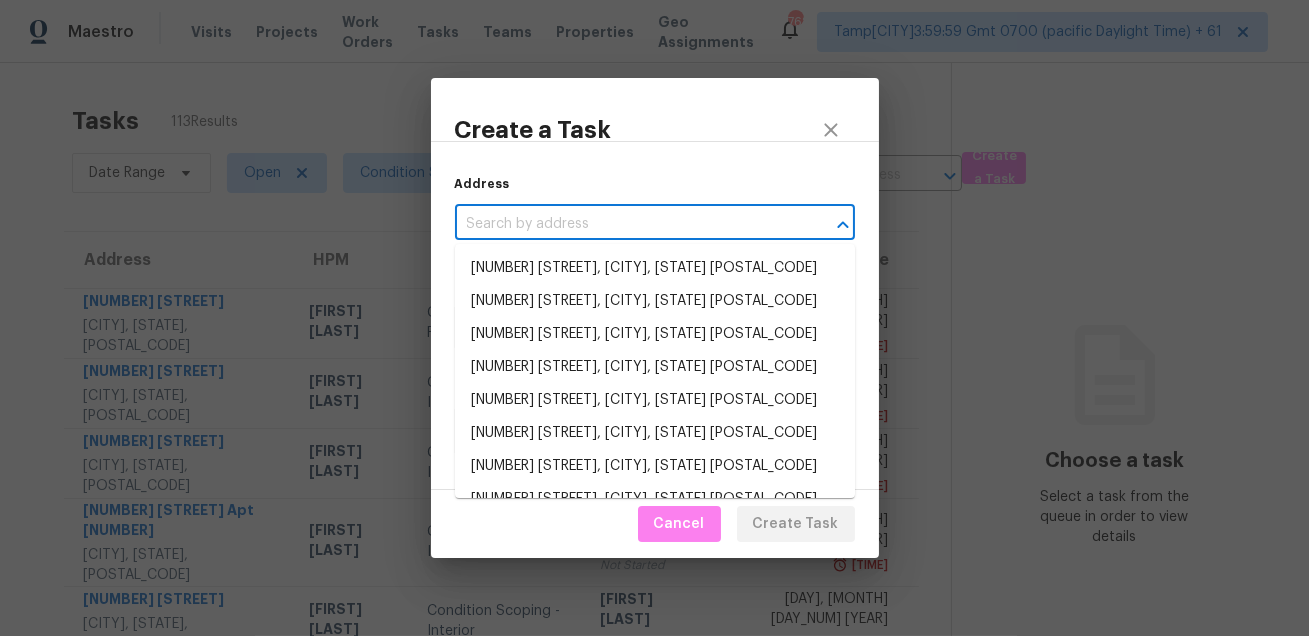 paste on "21925 Priest Rd Elmendorf, TX, 78112" 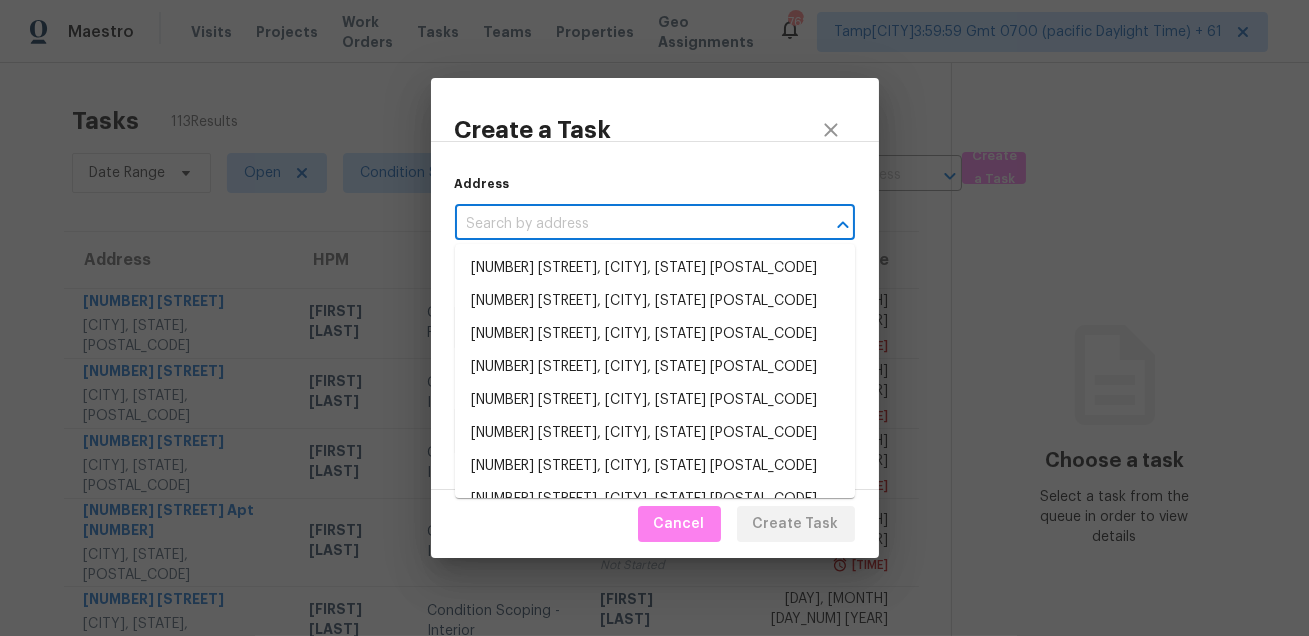 type on "21925 Priest Rd Elmendorf, TX, 78112" 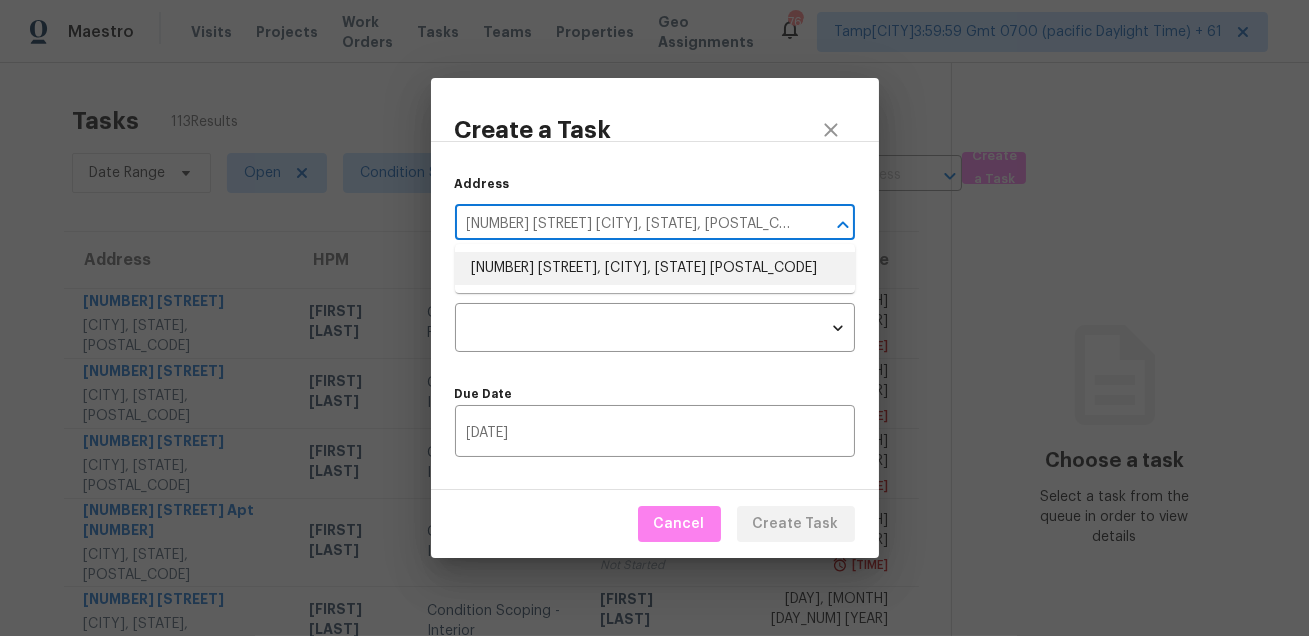 click on "21925 Priest Rd, Elmendorf, TX 78112" at bounding box center (655, 268) 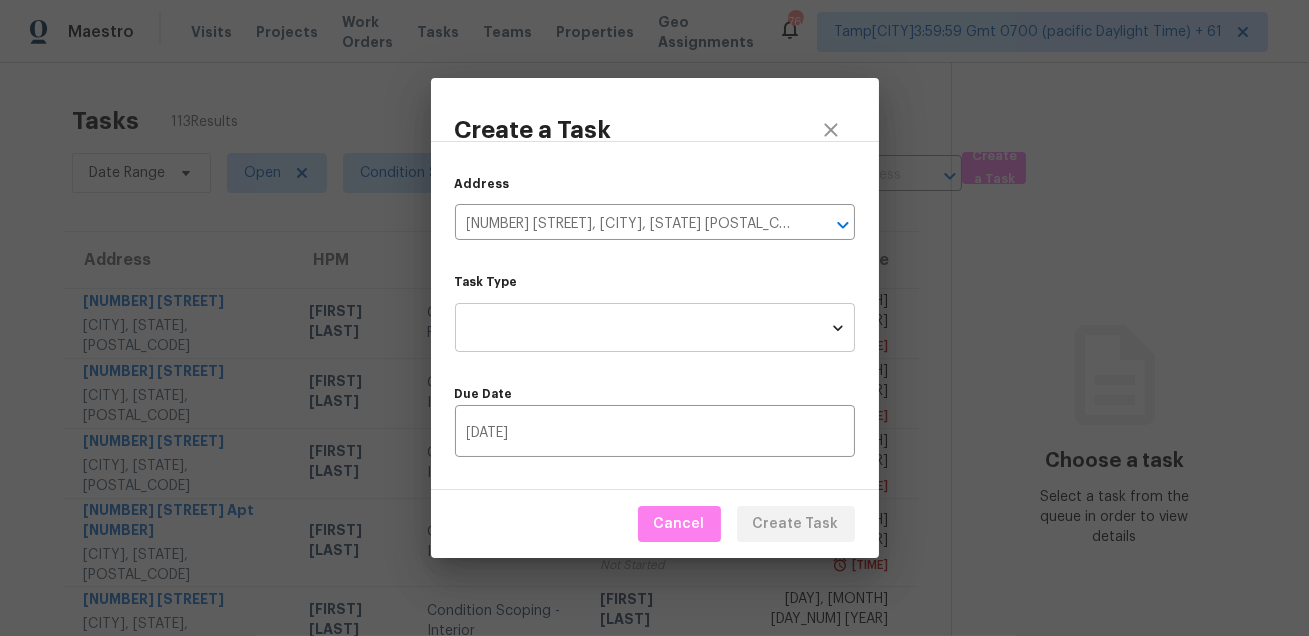 click on "Maestro Visits Projects Work Orders Tasks Teams Properties Geo Assignments 766 Tamp[…]3:59:59 Gmt 0700 (pacific Daylight Time) + 61 Mohammed Moshin Ali Tasks 113  Results Date Range Open Condition Scoping - Interior + 1 Assignee ​ Create a Task Address HPM Type Assignee Due 3528 Meadowbrook Blvd   Cleveland Heights, OH, 44118 Marissa Casias Condition Scoping - Full Salma Ansari In Progress Wed, Jul 30th 2025 1:55pm 11481 Moonrock Hts   Peyton, CO, 80831 Chris Thomas Condition Scoping - Interior Prabhu Raja Not Started Fri, Aug 1st 2025 9:00am 231 W End Hts   Lebanon, TN, 37087 Eric Ovalle Condition Scoping - Interior Prabhu Raja Not Started Fri, Aug 1st 2025 9:00am 1400 El Camino Real Apt 125 South San Francisco, CA, 94080 Adam Clark Condition Scoping - Interior Prabhu Raja Not Started Fri, Aug 1st 2025 9:00am 967 Avalon Ave   San Francisco, CA, 94112 Erwin Alberty Condition Scoping - Interior Prabhu Raja Not Started Fri, Aug 1st 2025 9:00am 2029 Merchant Dr   Knoxville, TN, 37912 Tucker Trent Prabhu Raja" at bounding box center [654, 318] 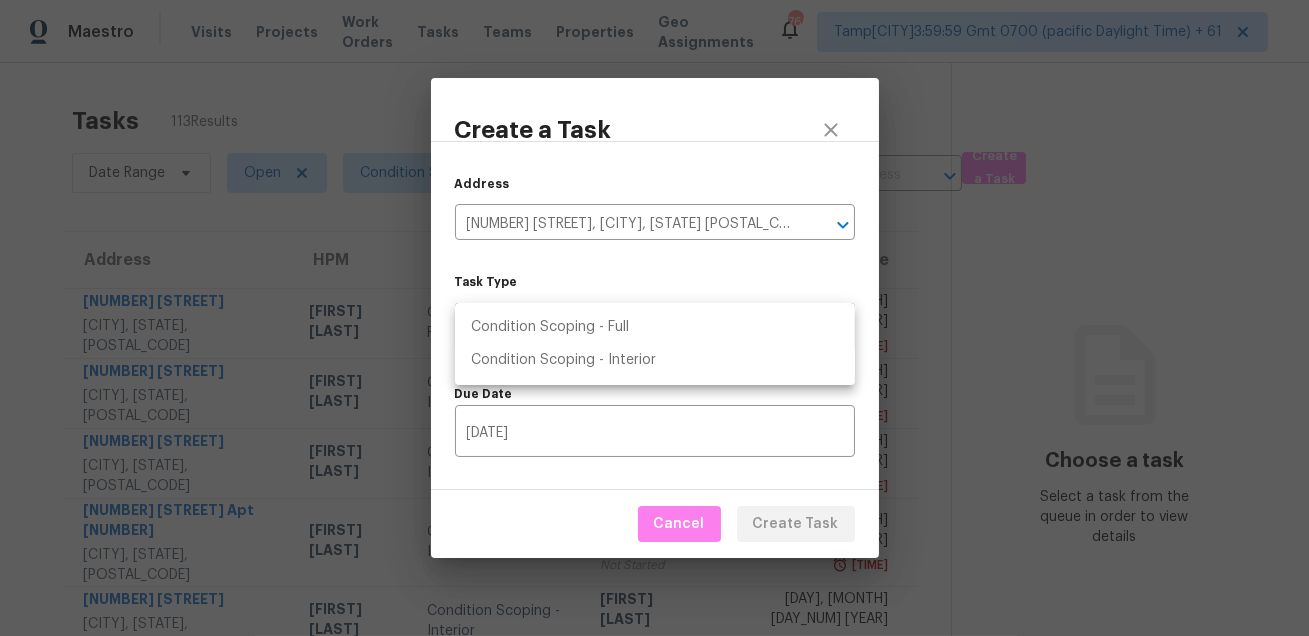 click on "Condition Scoping - Full" at bounding box center [655, 327] 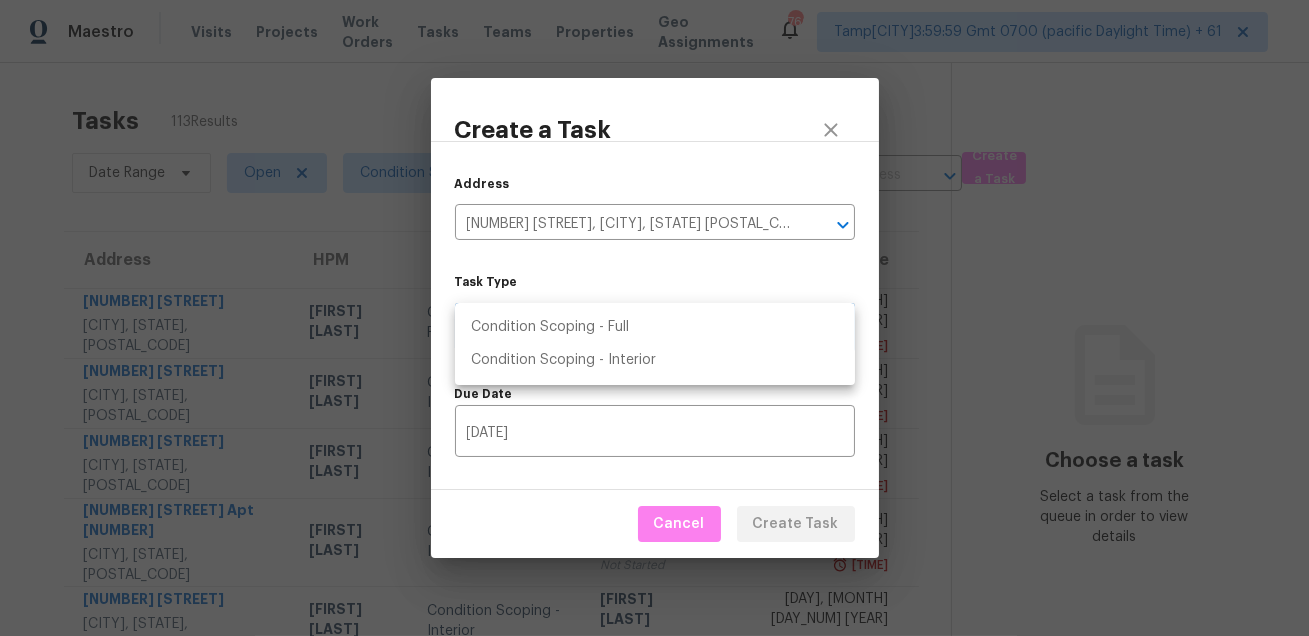 type on "virtual_full_assessment" 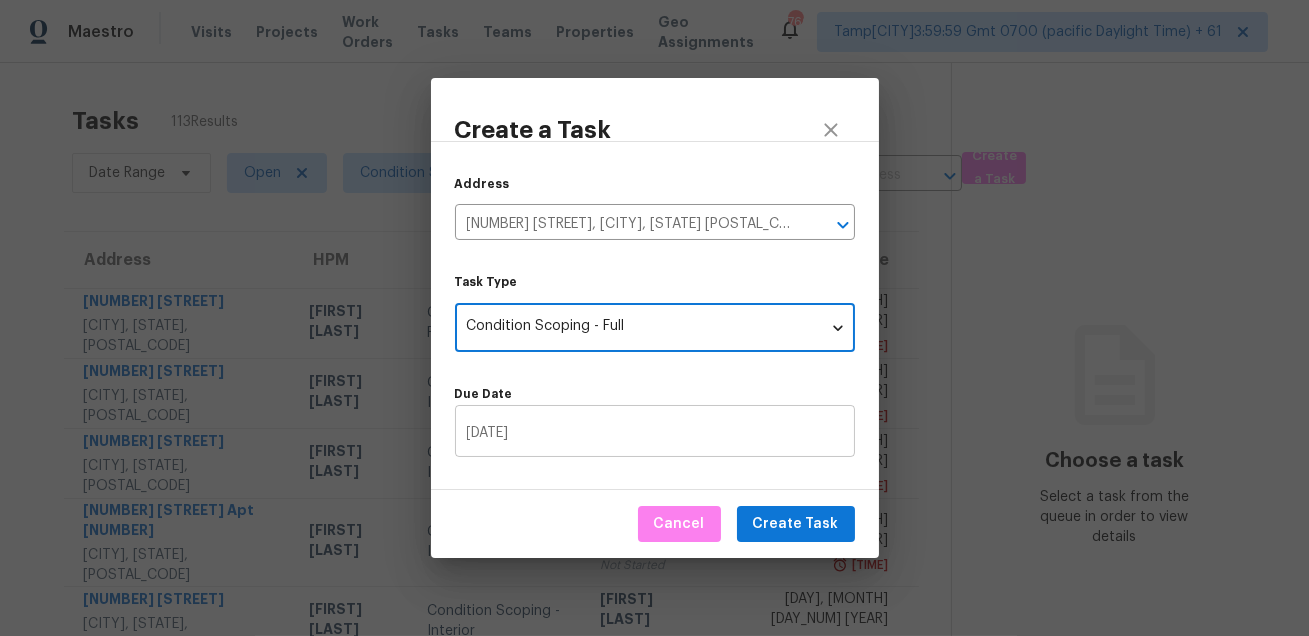click on "08/04/2025" at bounding box center [655, 433] 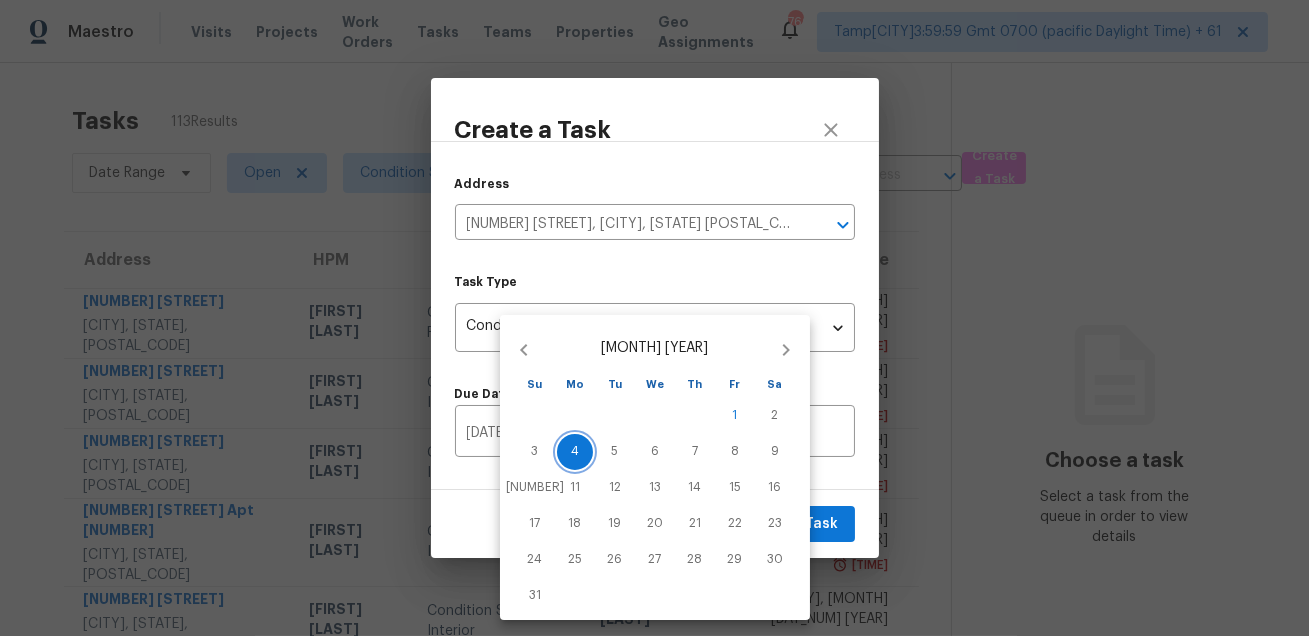 click on "4" at bounding box center [575, 451] 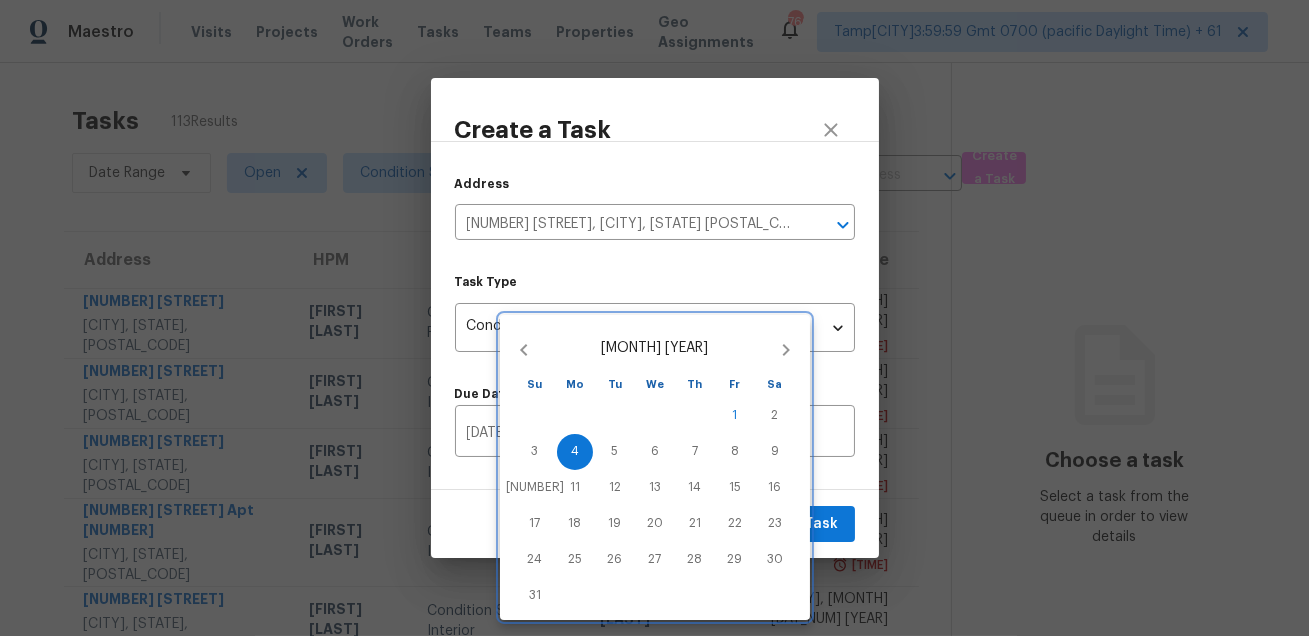 click on "9" at bounding box center [775, 452] 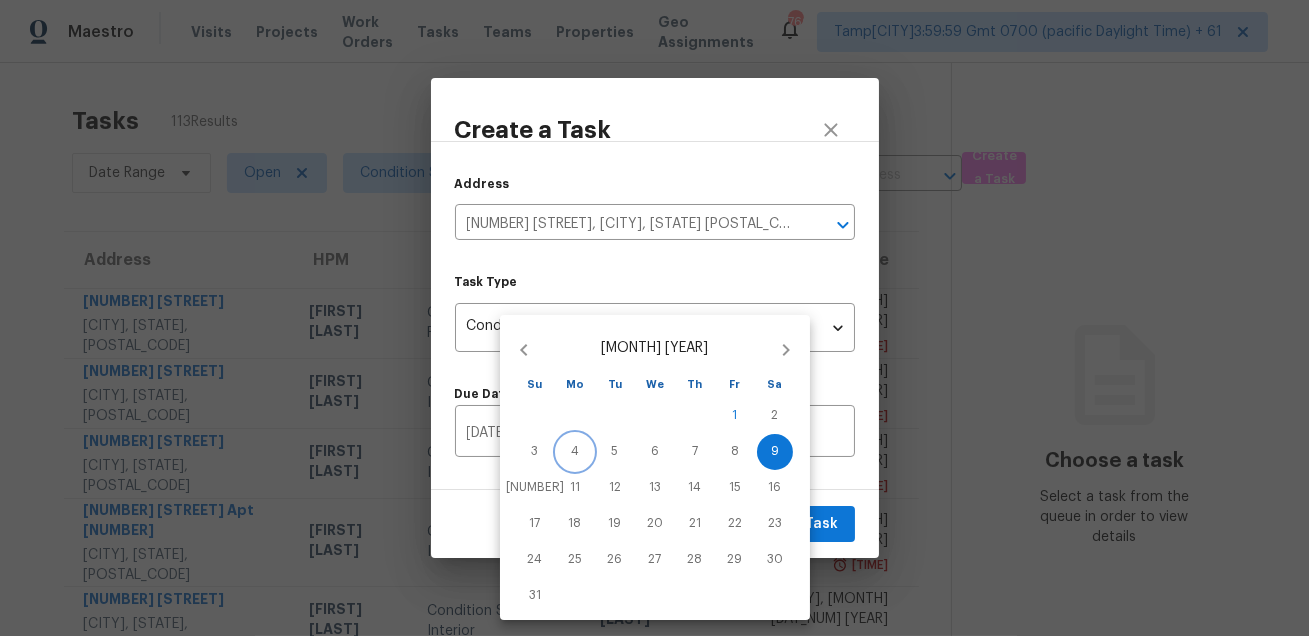 click on "4" at bounding box center [575, 451] 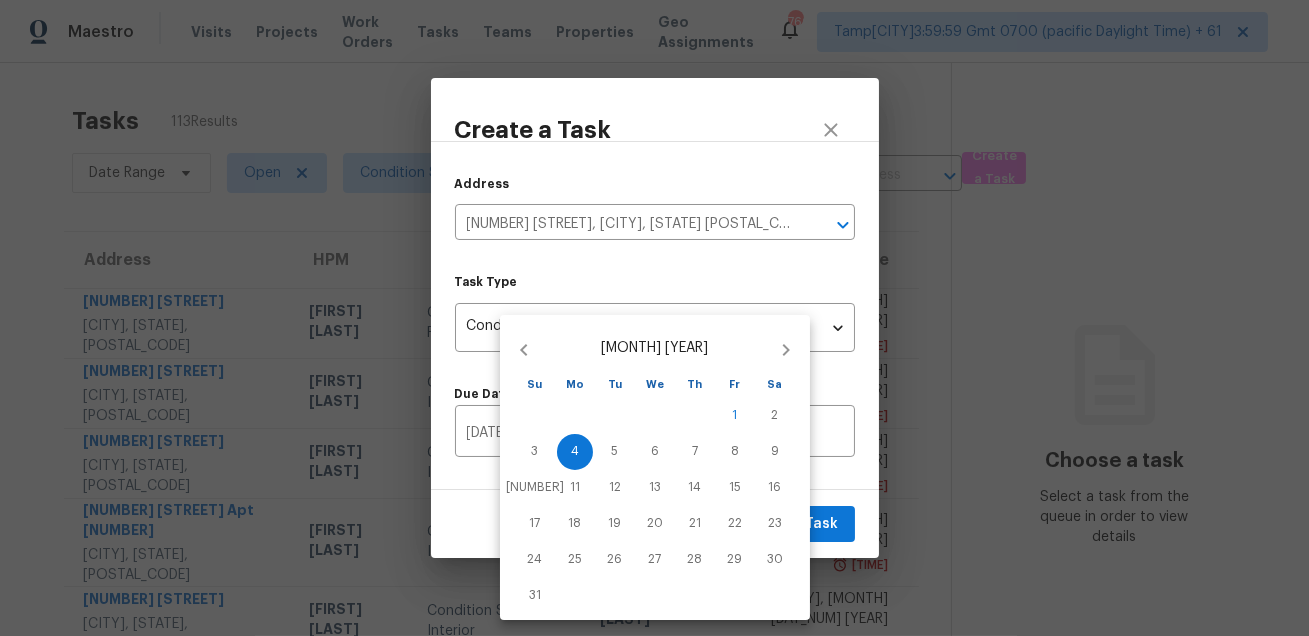 click at bounding box center (654, 318) 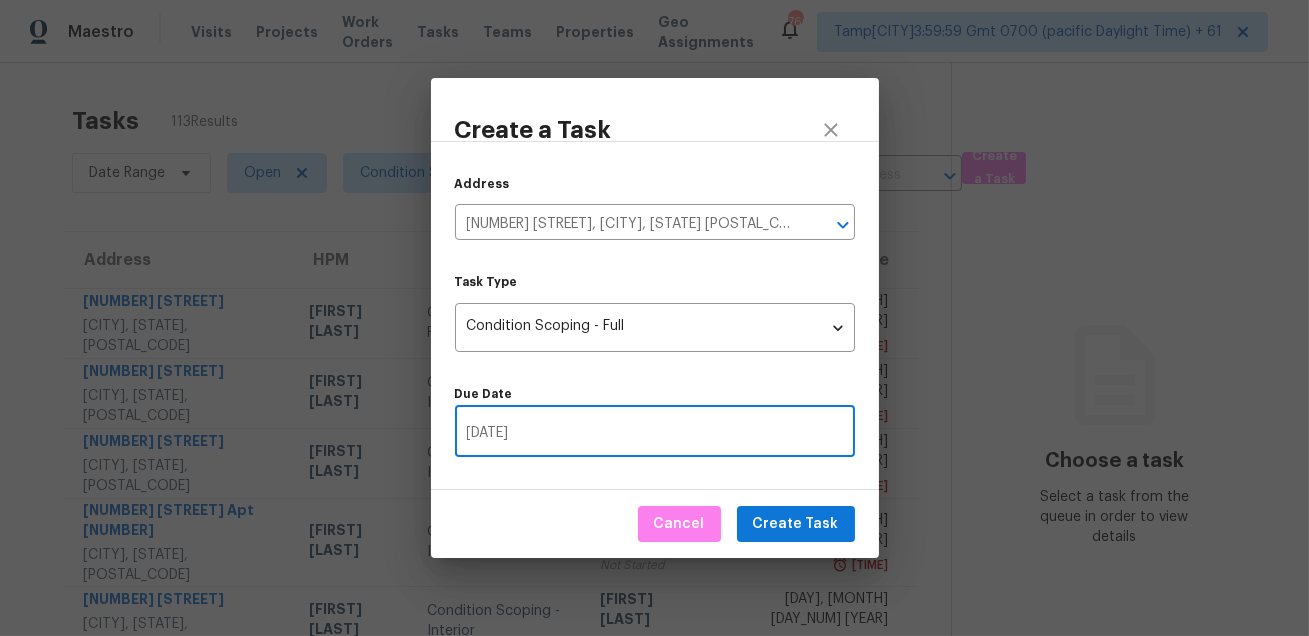 click on "Cancel Create Task" at bounding box center (655, 524) 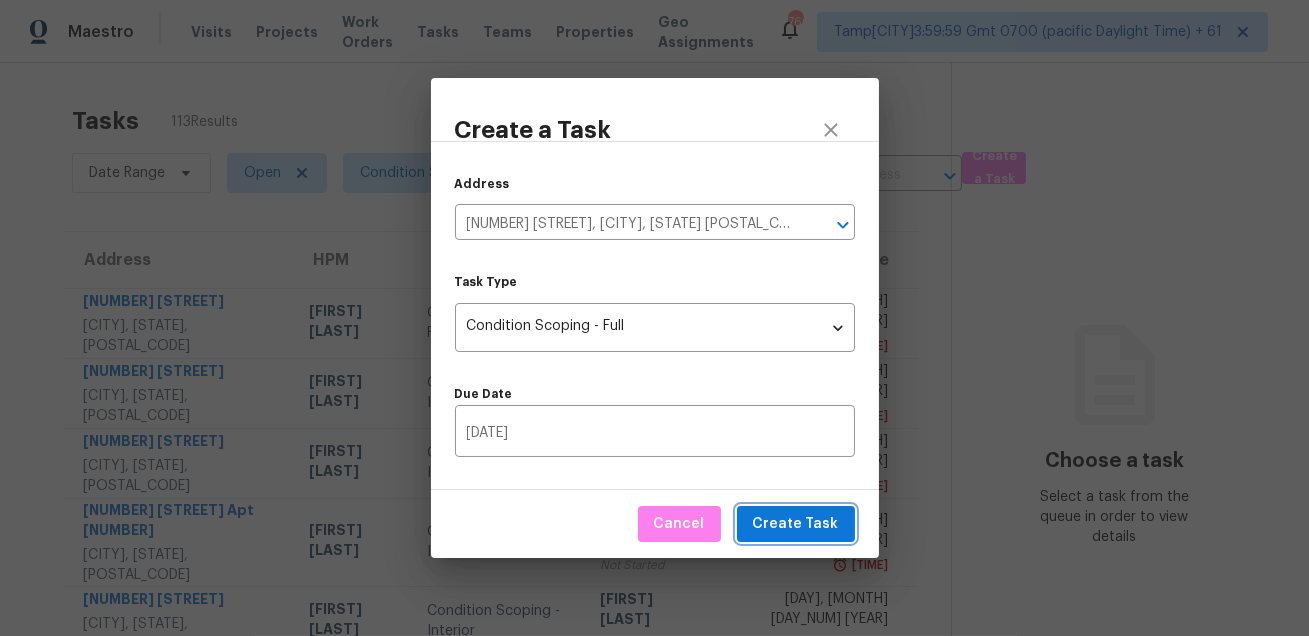 click on "Create Task" at bounding box center [796, 524] 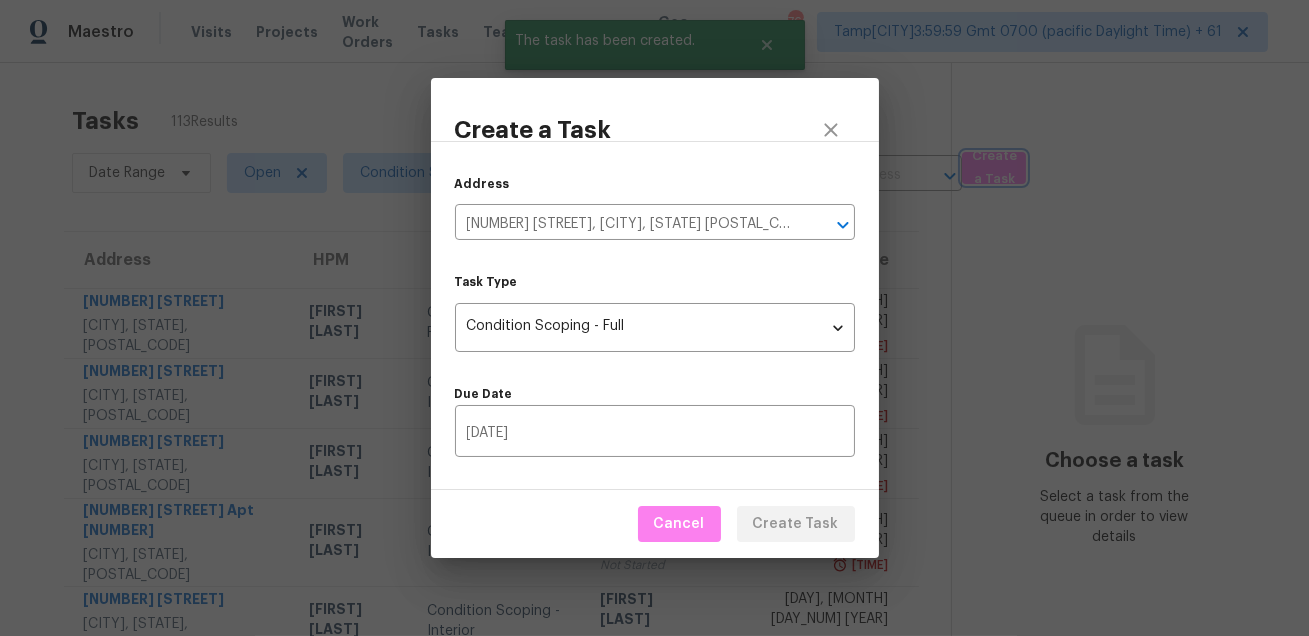 type 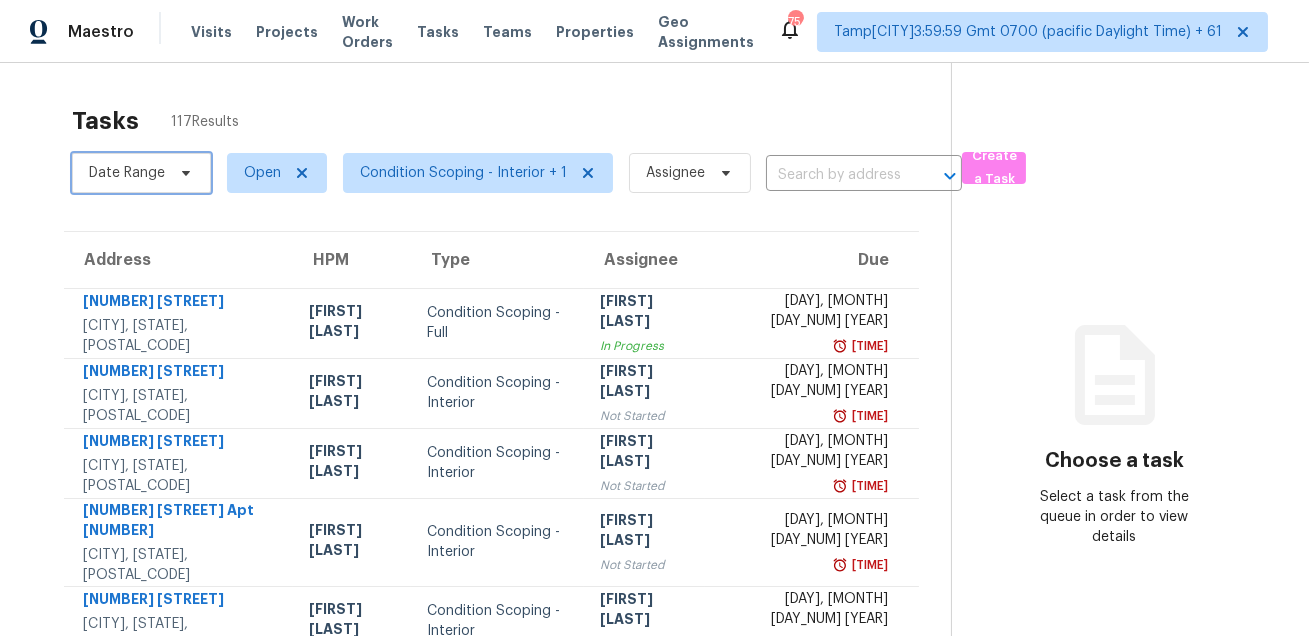 click on "Date Range" at bounding box center [127, 173] 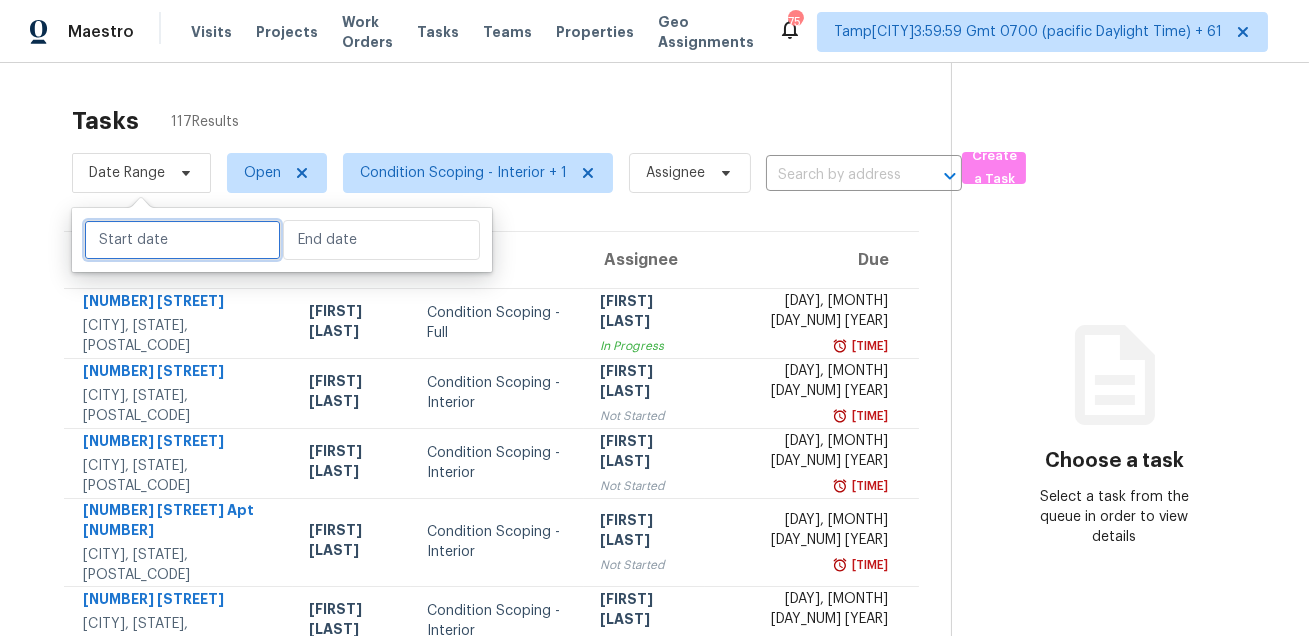 click at bounding box center (182, 240) 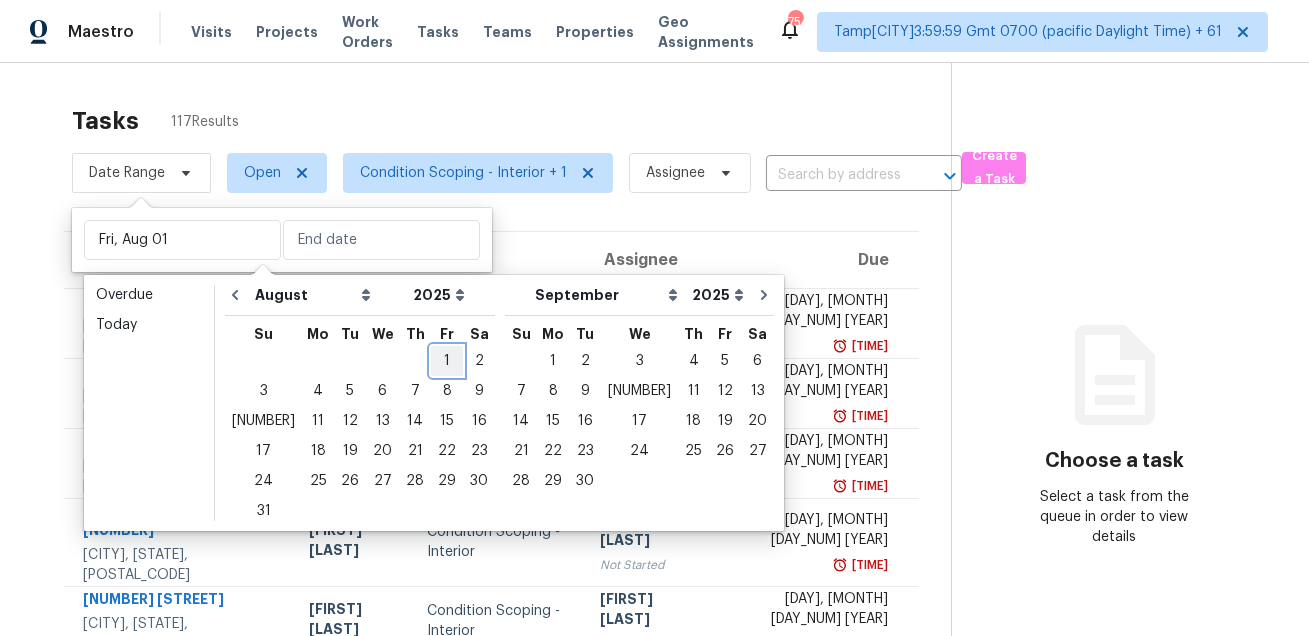 click on "1" at bounding box center (447, 361) 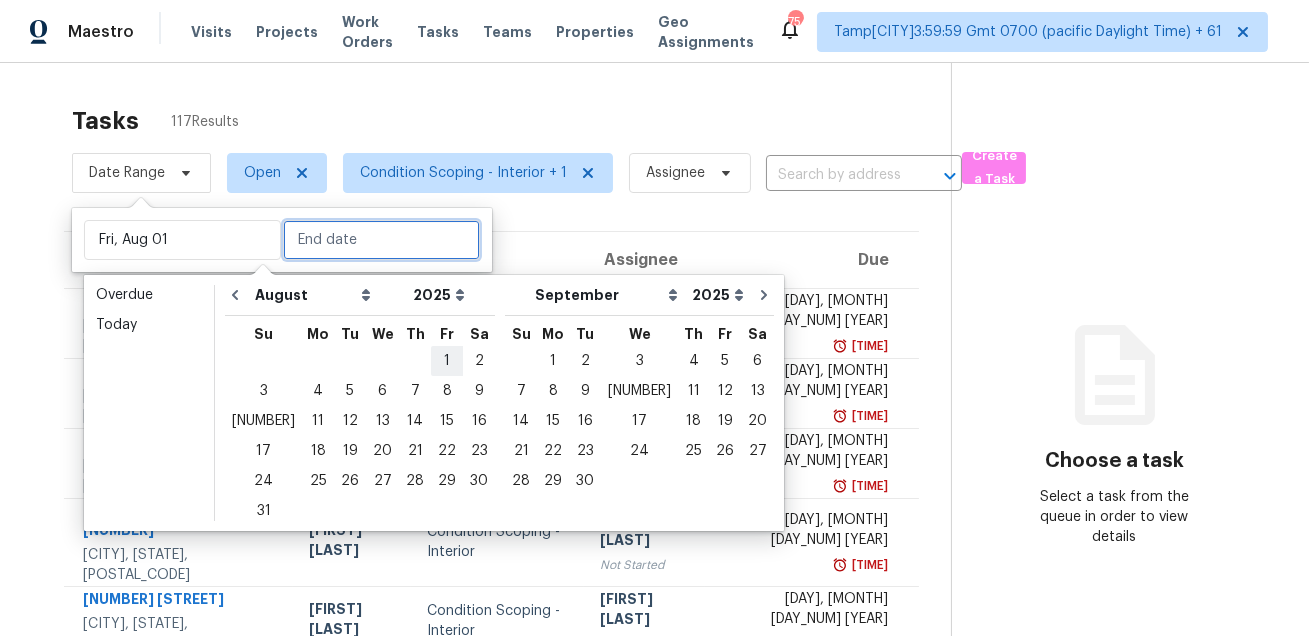 type on "Fri, Aug 01" 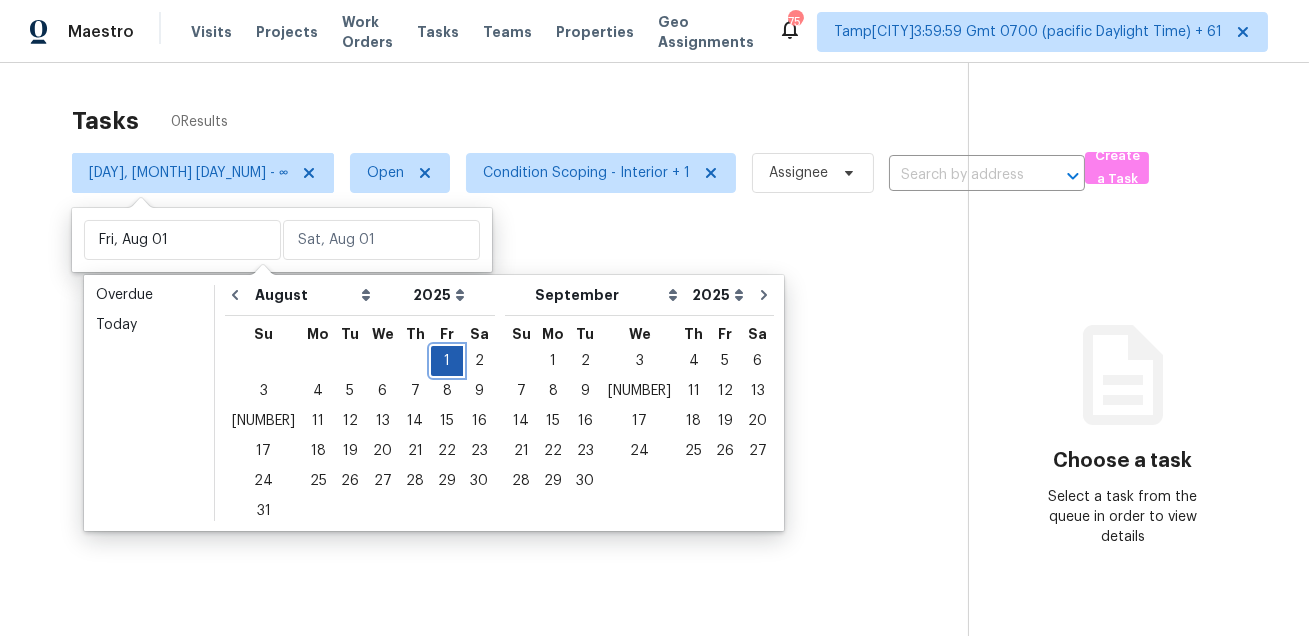 click on "1" at bounding box center (447, 361) 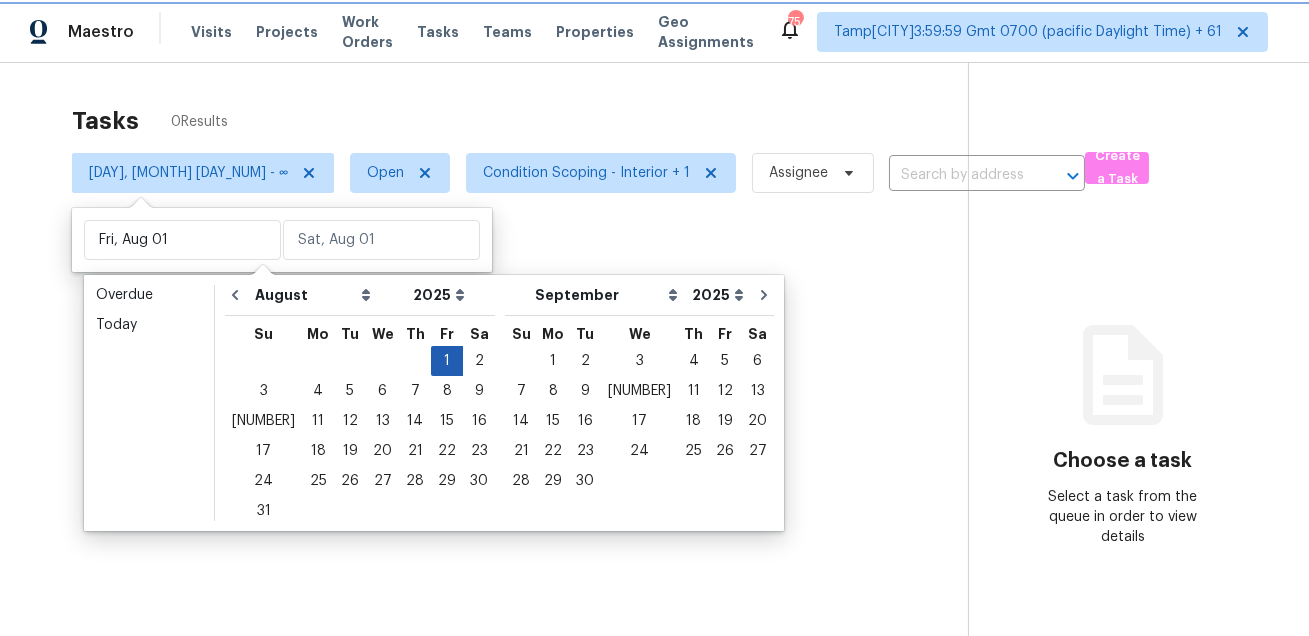 type on "Fri, Aug 01" 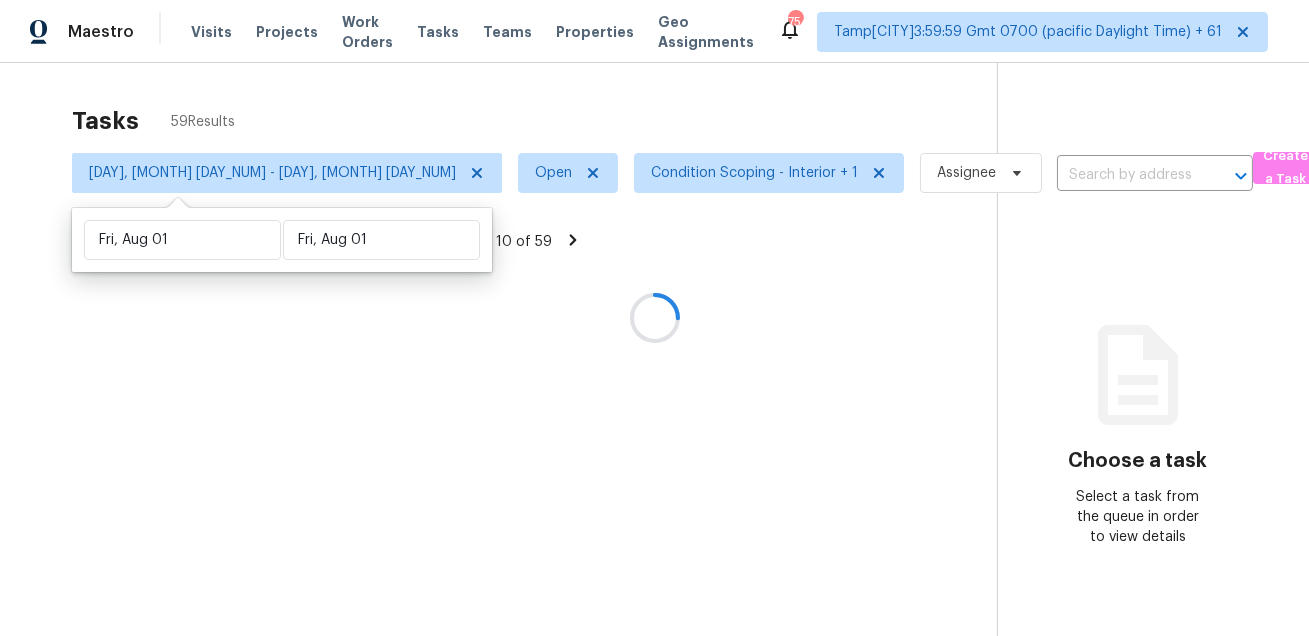 click at bounding box center (654, 318) 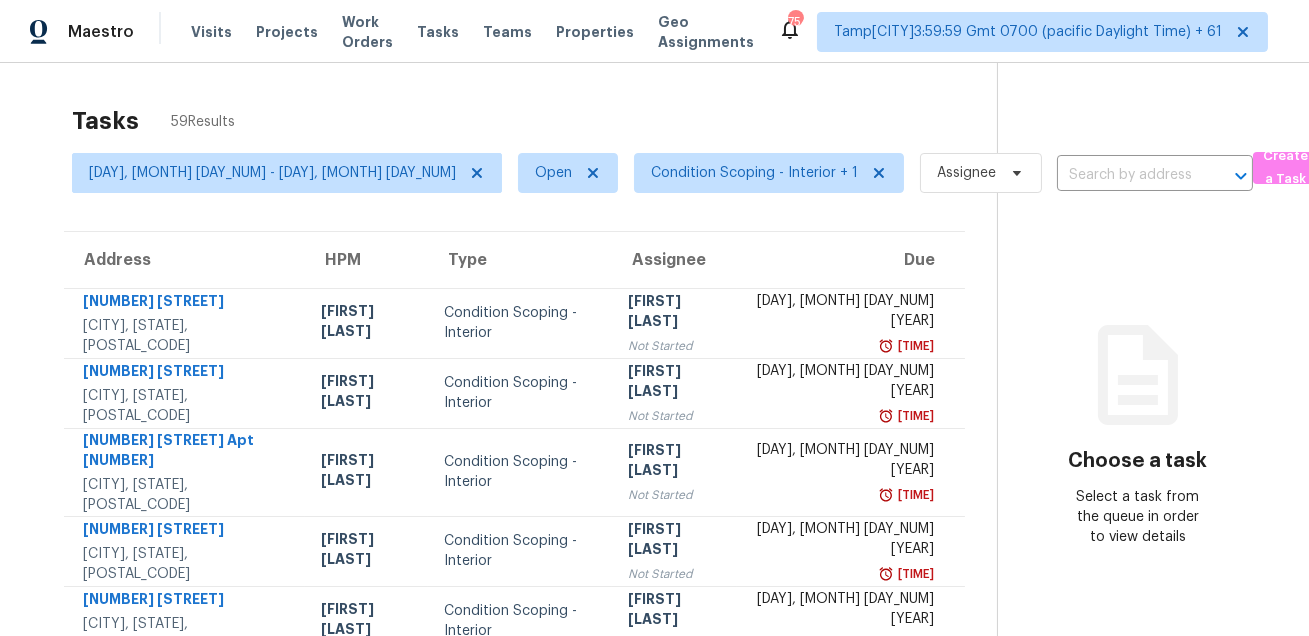 click on "Tasks 59  Results" at bounding box center (534, 121) 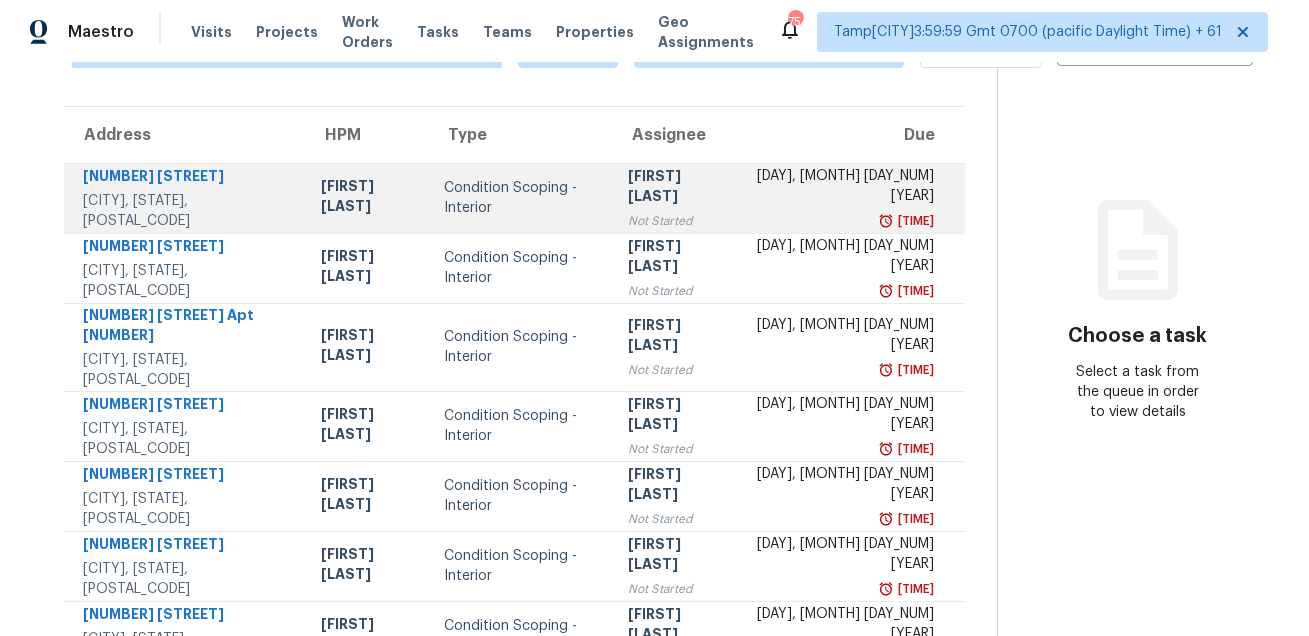 scroll, scrollTop: 0, scrollLeft: 0, axis: both 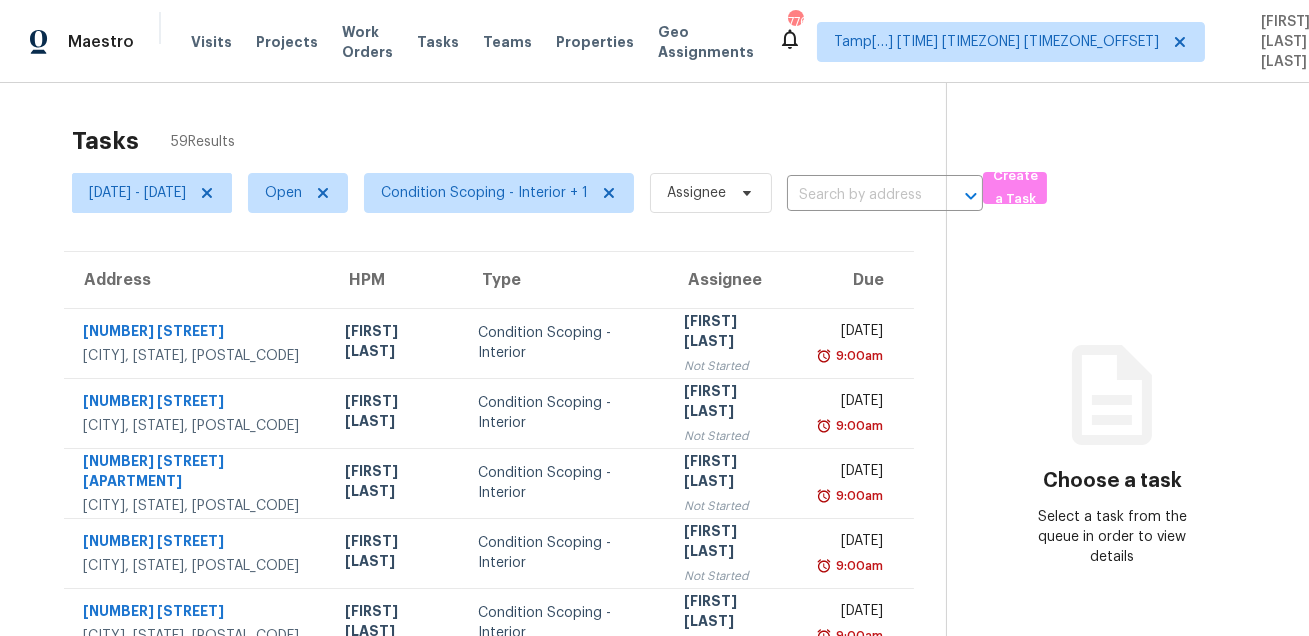 click on "Tasks 59  Results" at bounding box center (509, 141) 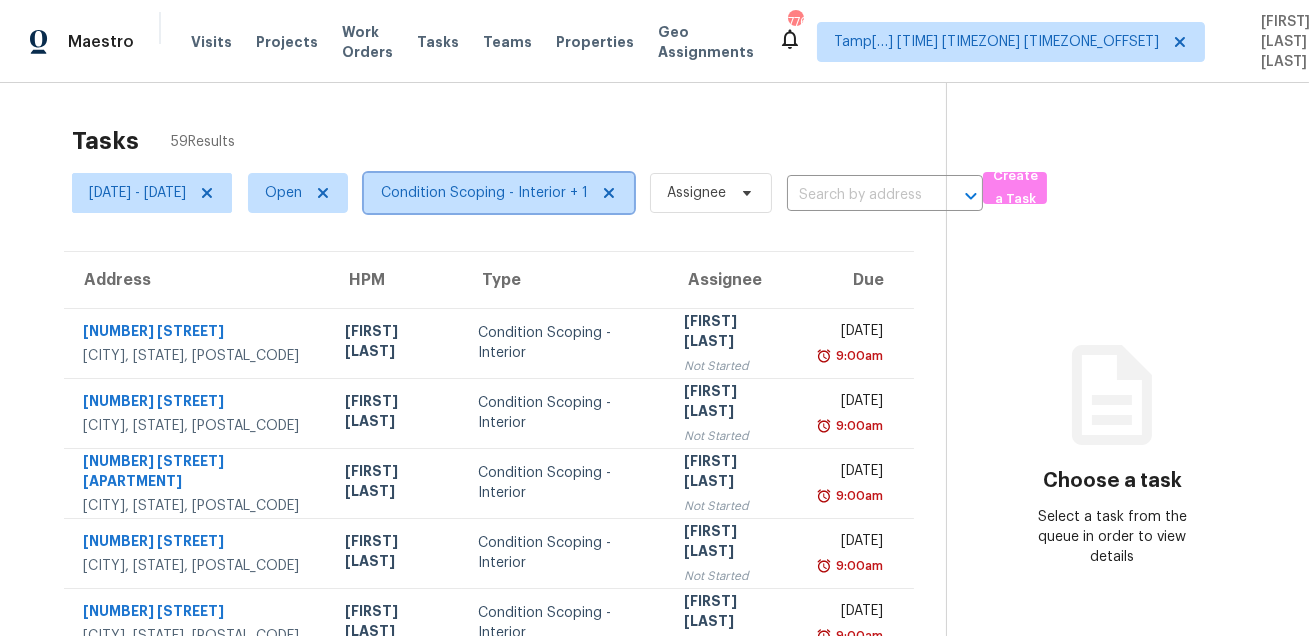 click on "Condition Scoping - Interior + 1" at bounding box center [484, 193] 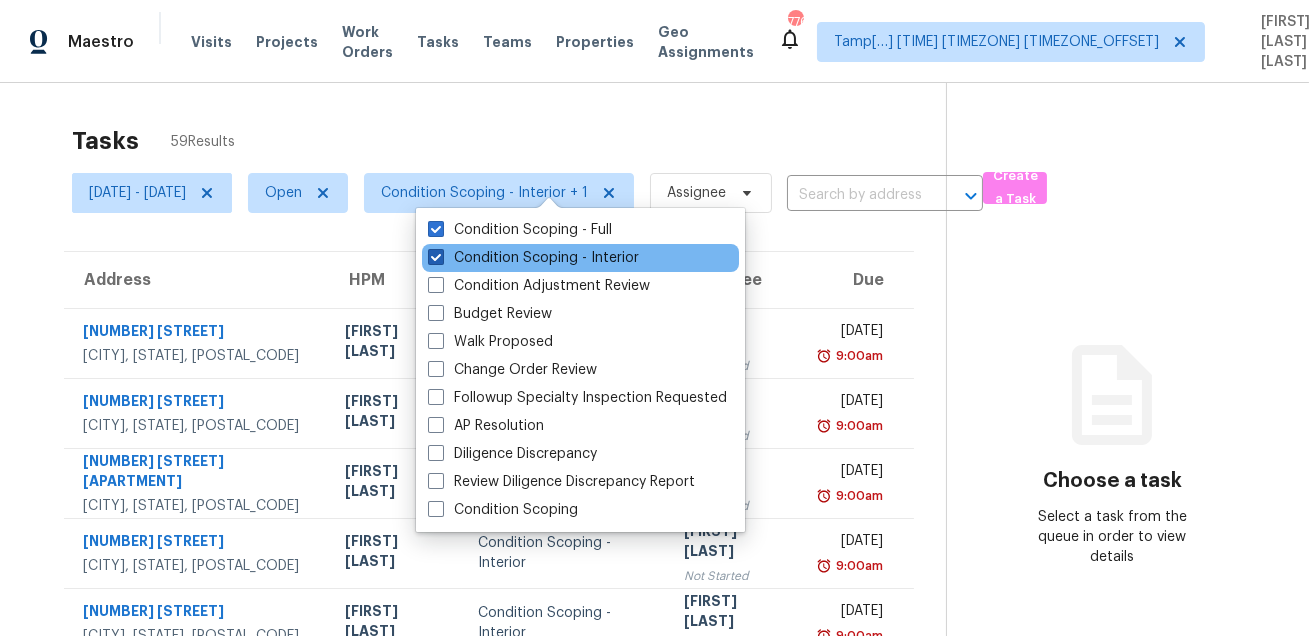 click on "Condition Scoping - Interior" at bounding box center (533, 258) 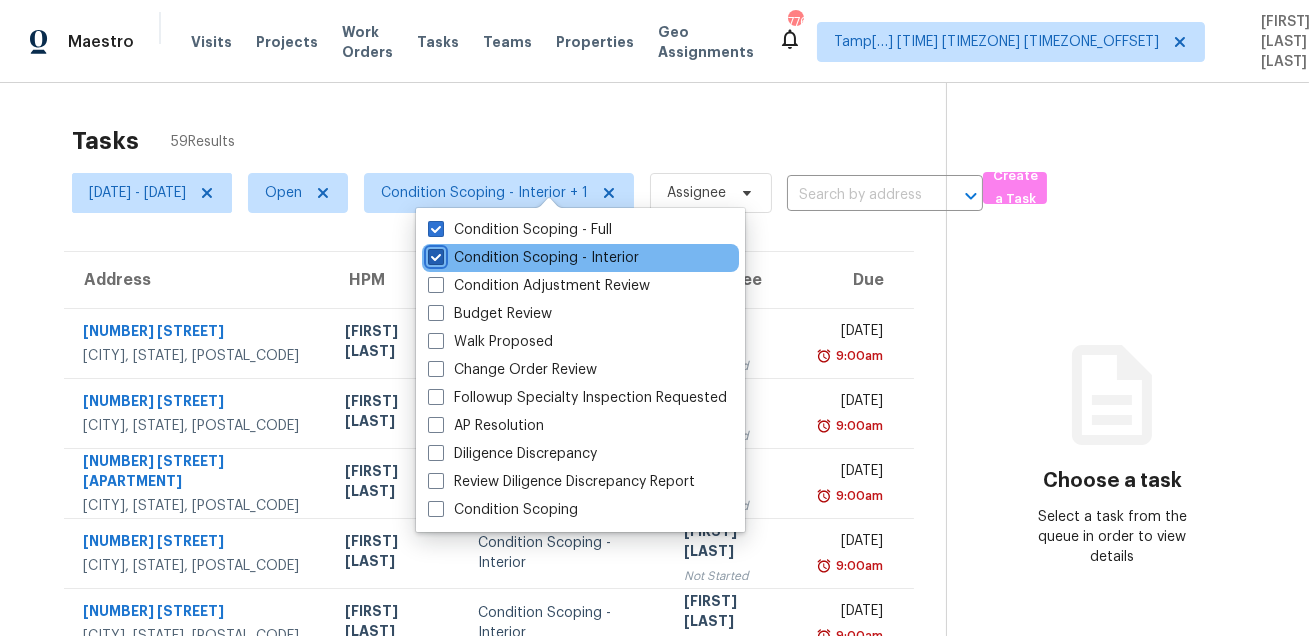 click on "Condition Scoping - Interior" at bounding box center [434, 254] 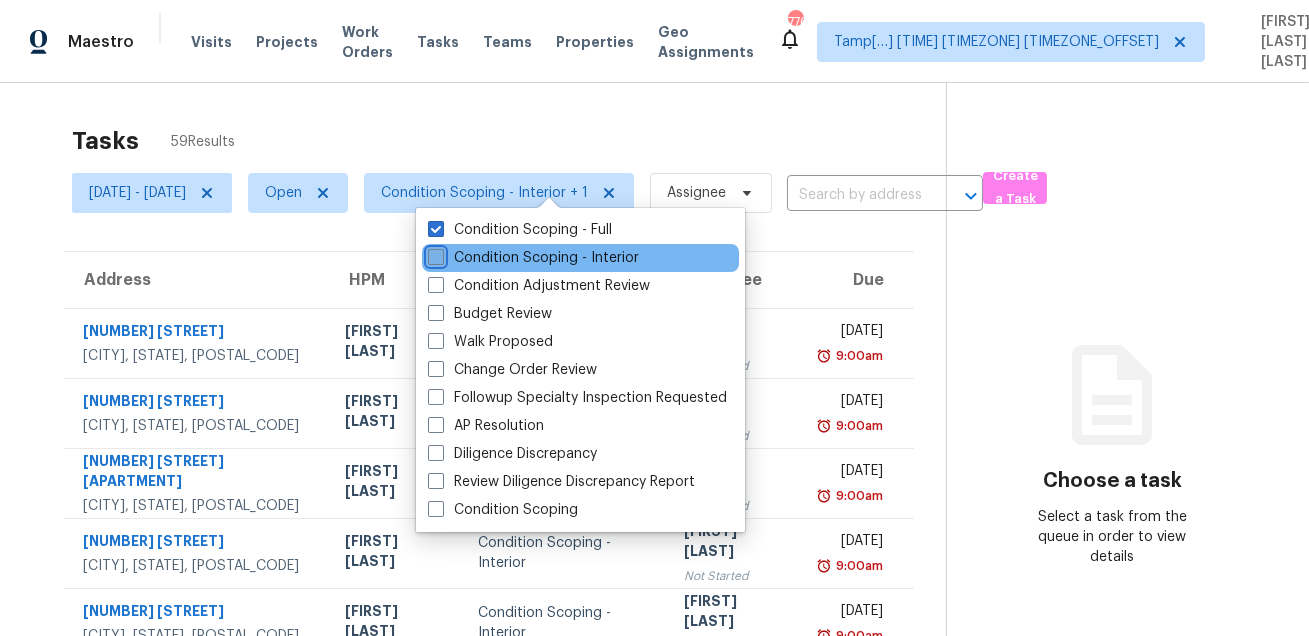 checkbox on "false" 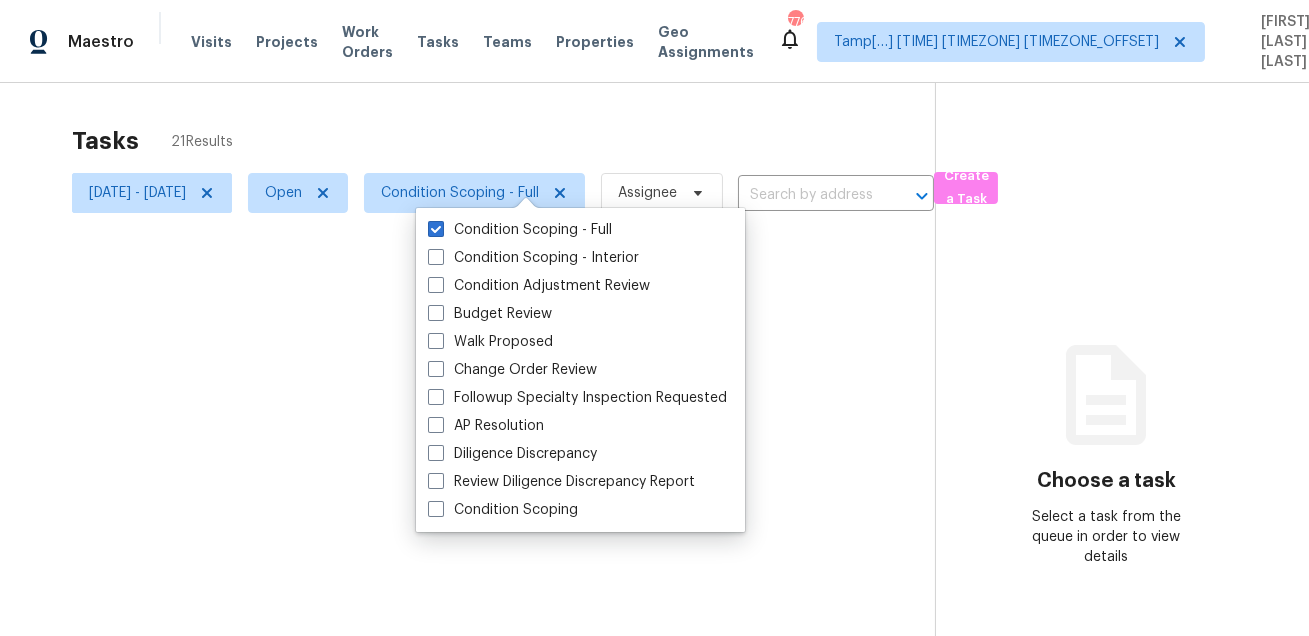 click at bounding box center (654, 318) 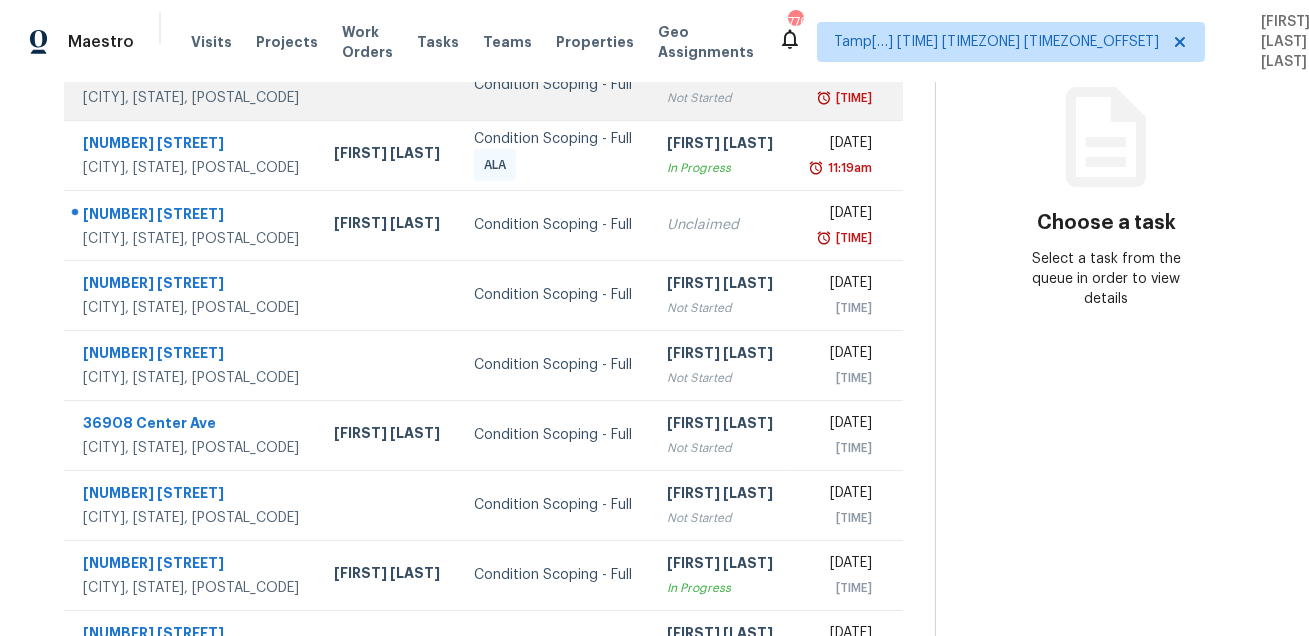 scroll, scrollTop: 269, scrollLeft: 0, axis: vertical 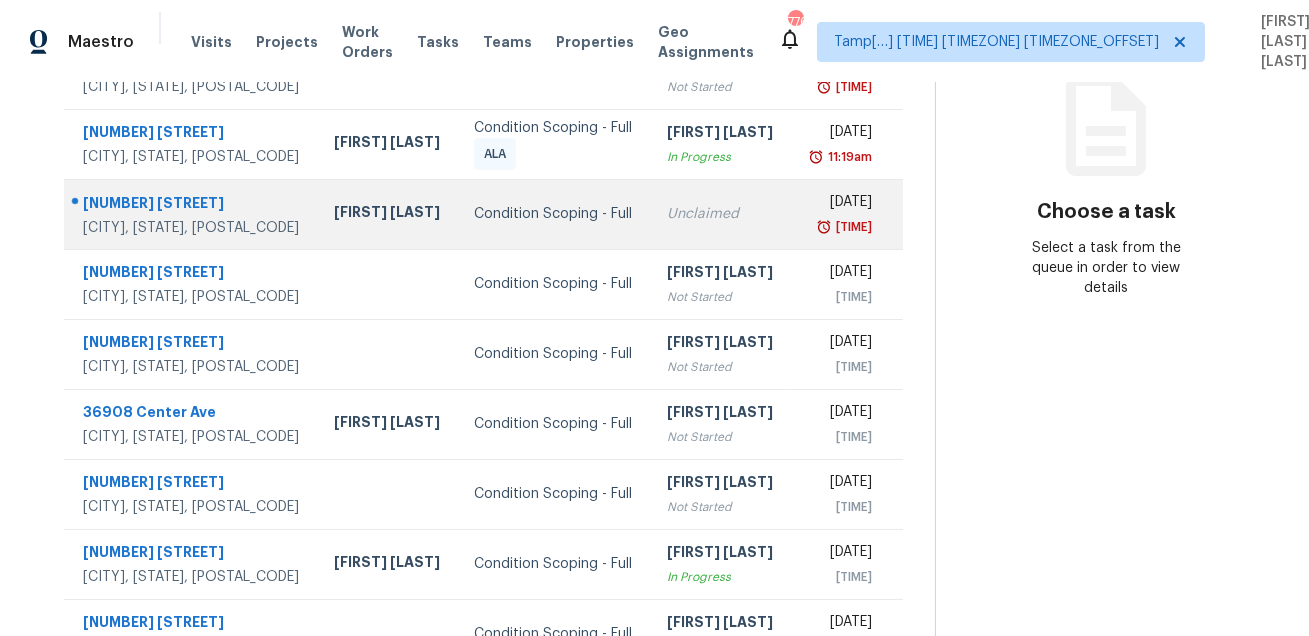 click on "2064 2nd Ave   San Diego, CA, 92101" at bounding box center [191, 214] 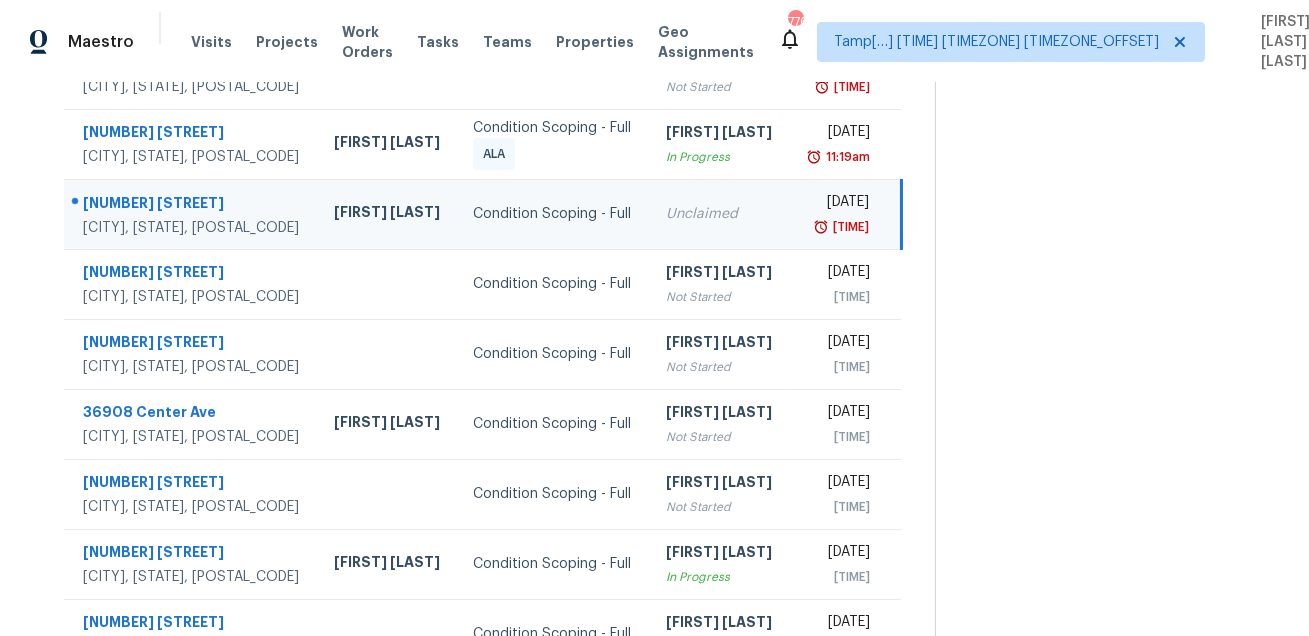 click on "2064 2nd Ave   San Diego, CA, 92101" at bounding box center [191, 214] 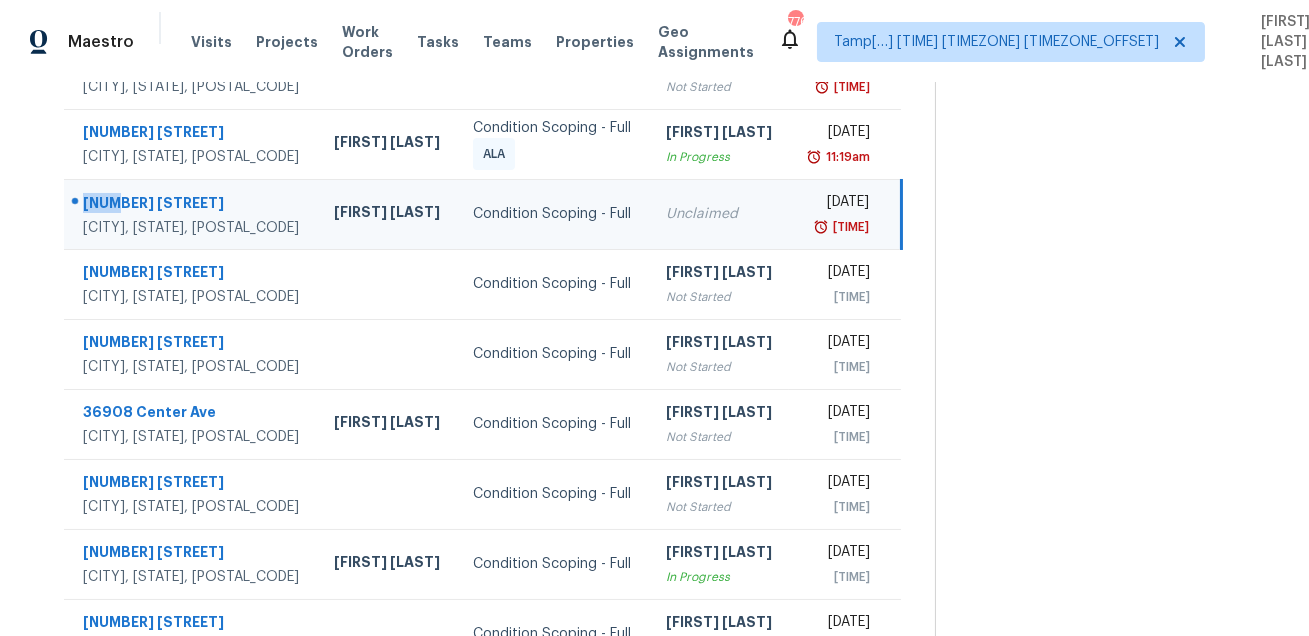 click on "2064 2nd Ave   San Diego, CA, 92101" at bounding box center [191, 214] 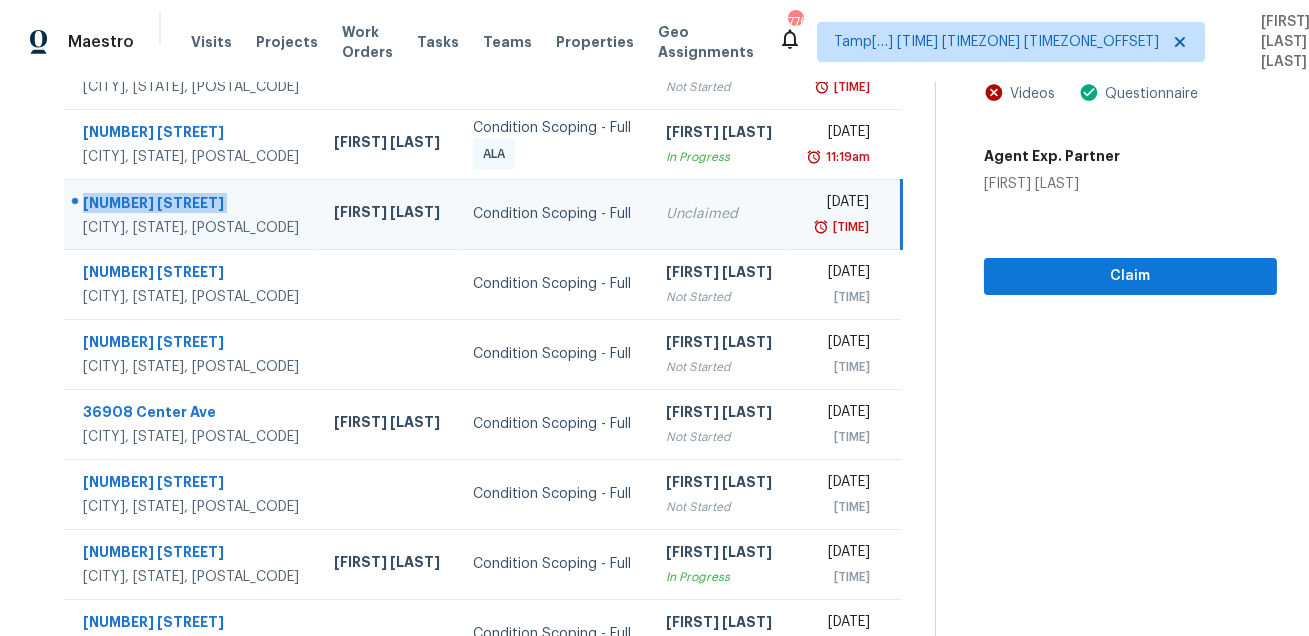 copy on "2064 2nd Ave" 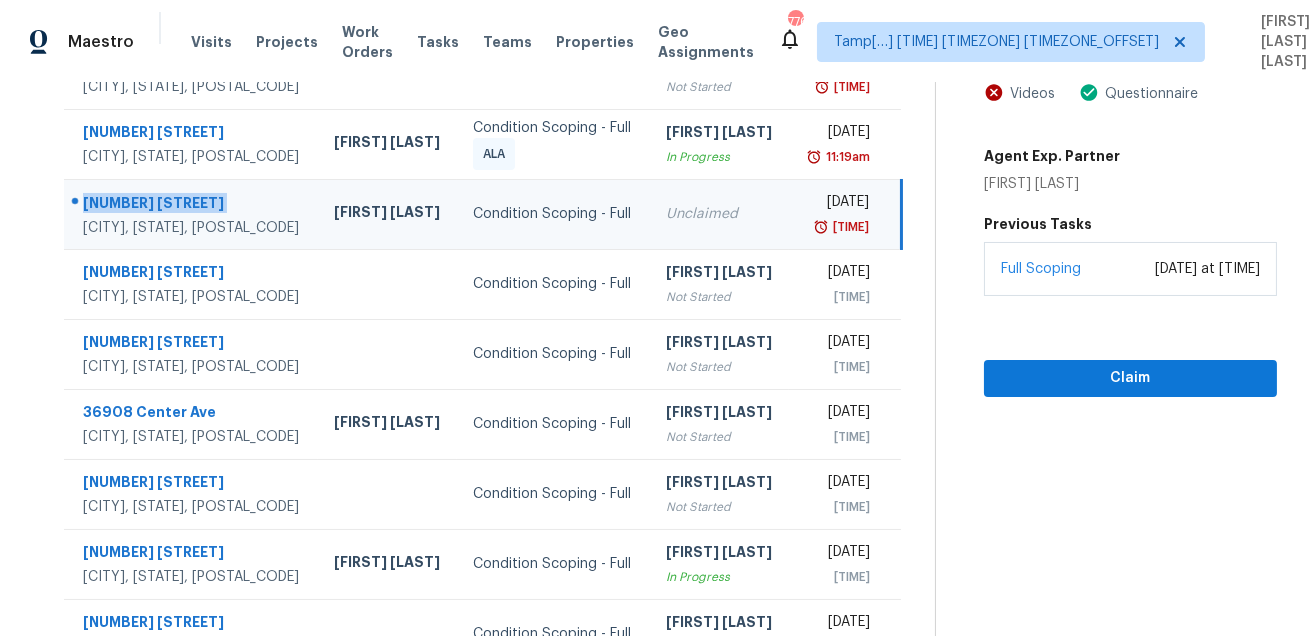 scroll, scrollTop: 39, scrollLeft: 0, axis: vertical 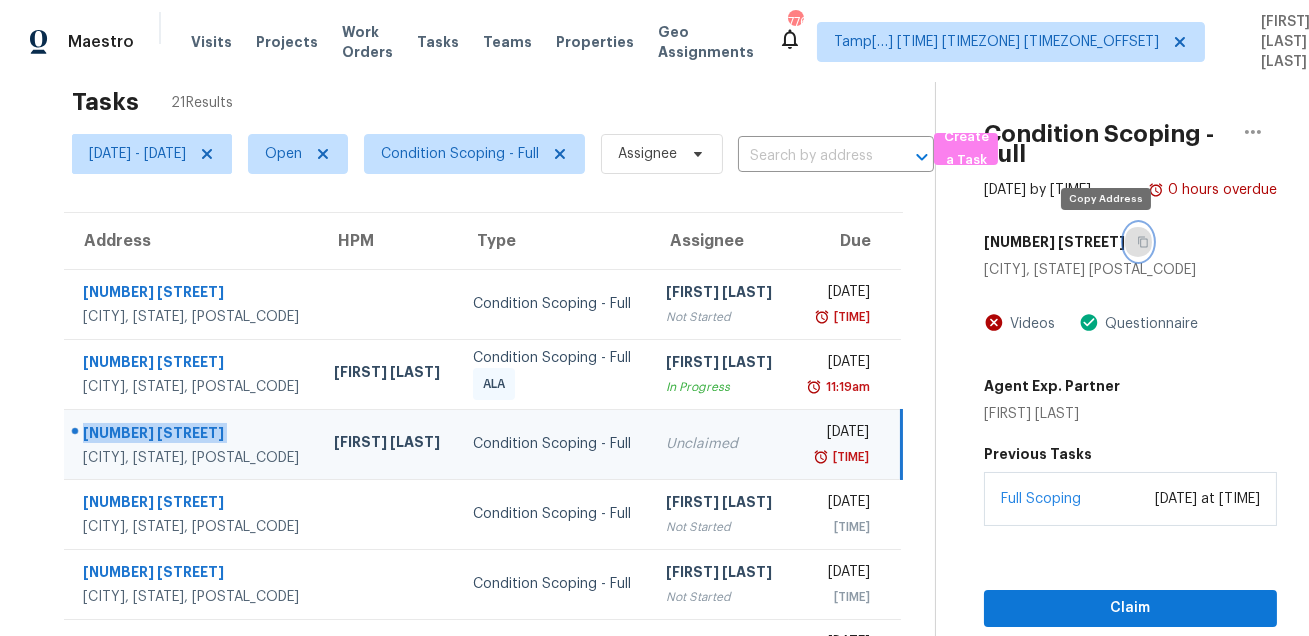 click 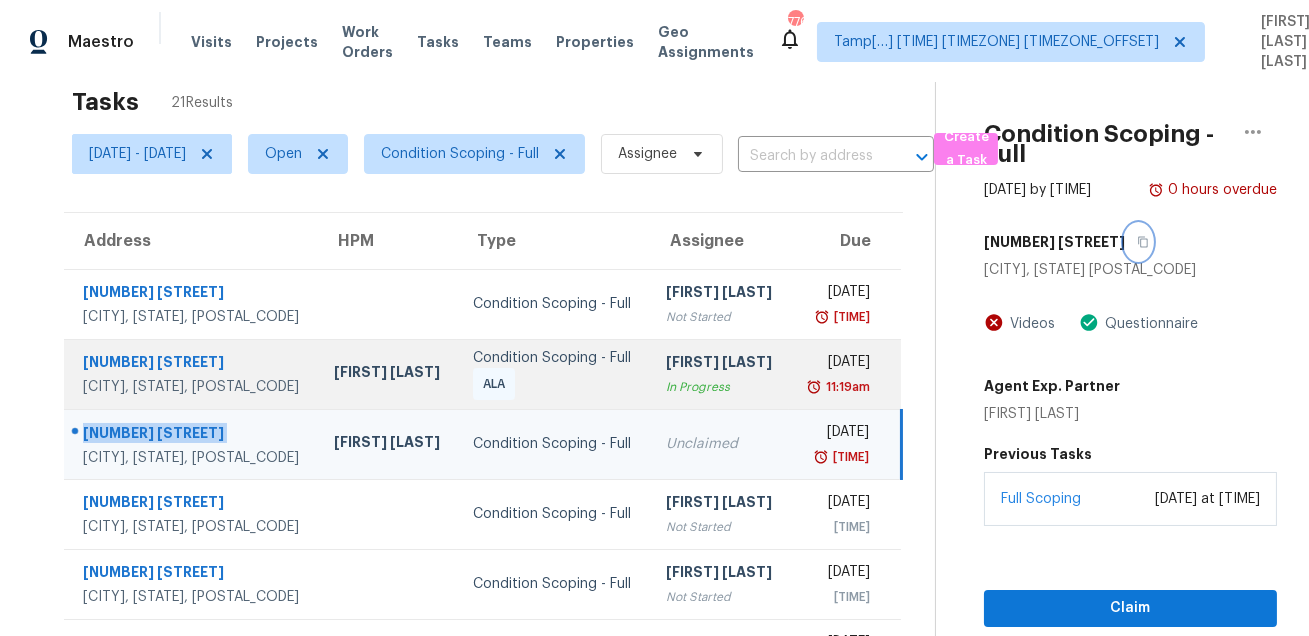 scroll, scrollTop: 405, scrollLeft: 0, axis: vertical 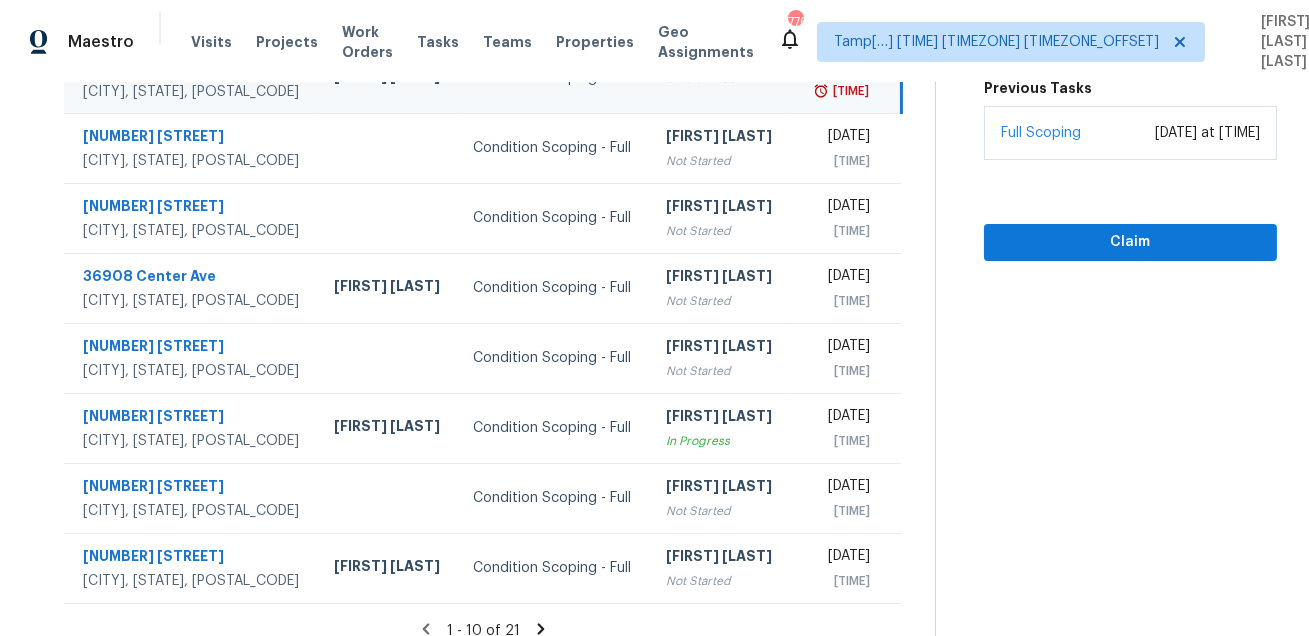 click 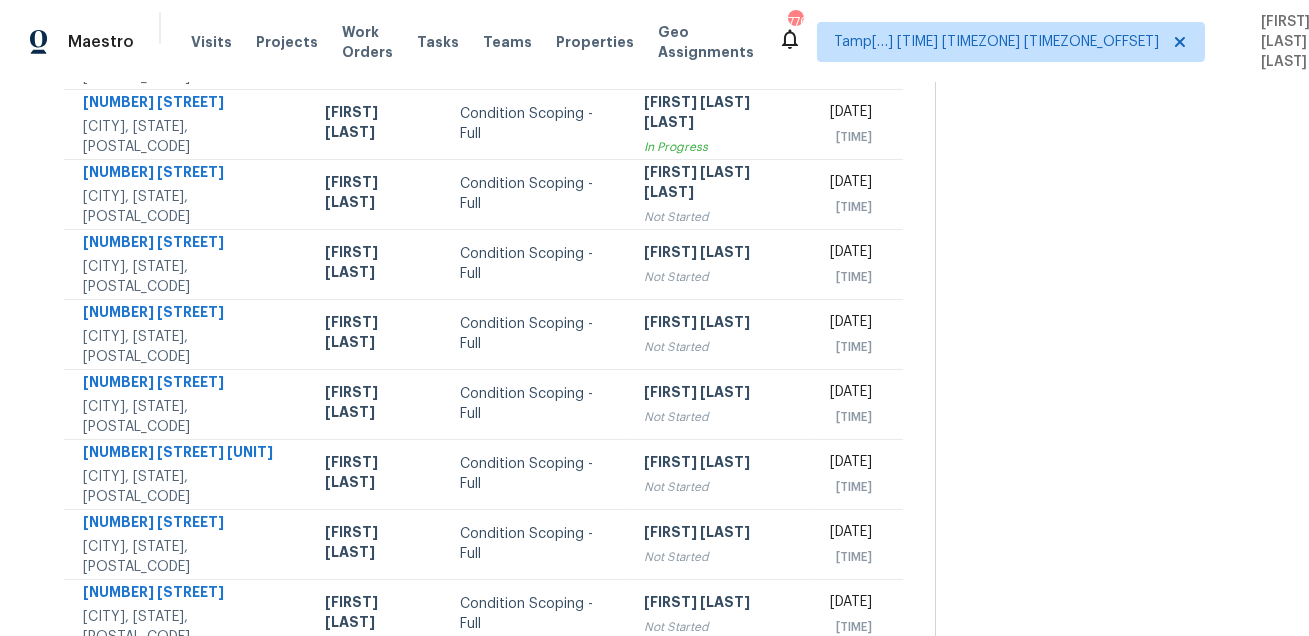 scroll, scrollTop: 405, scrollLeft: 0, axis: vertical 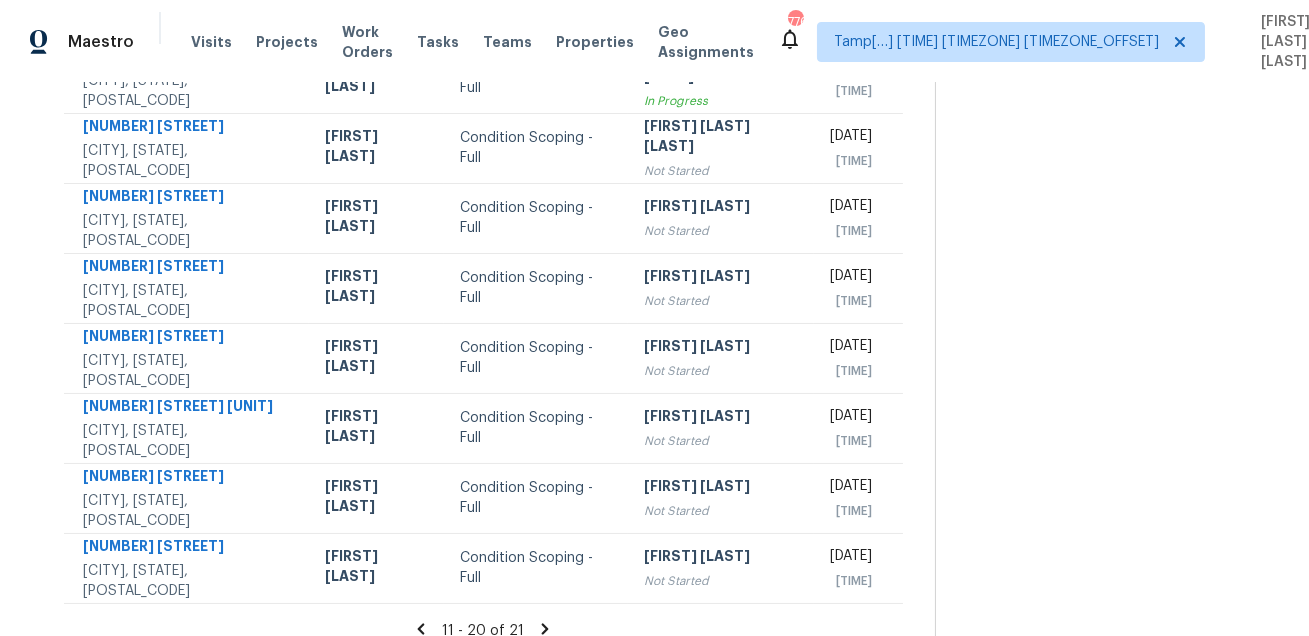 click 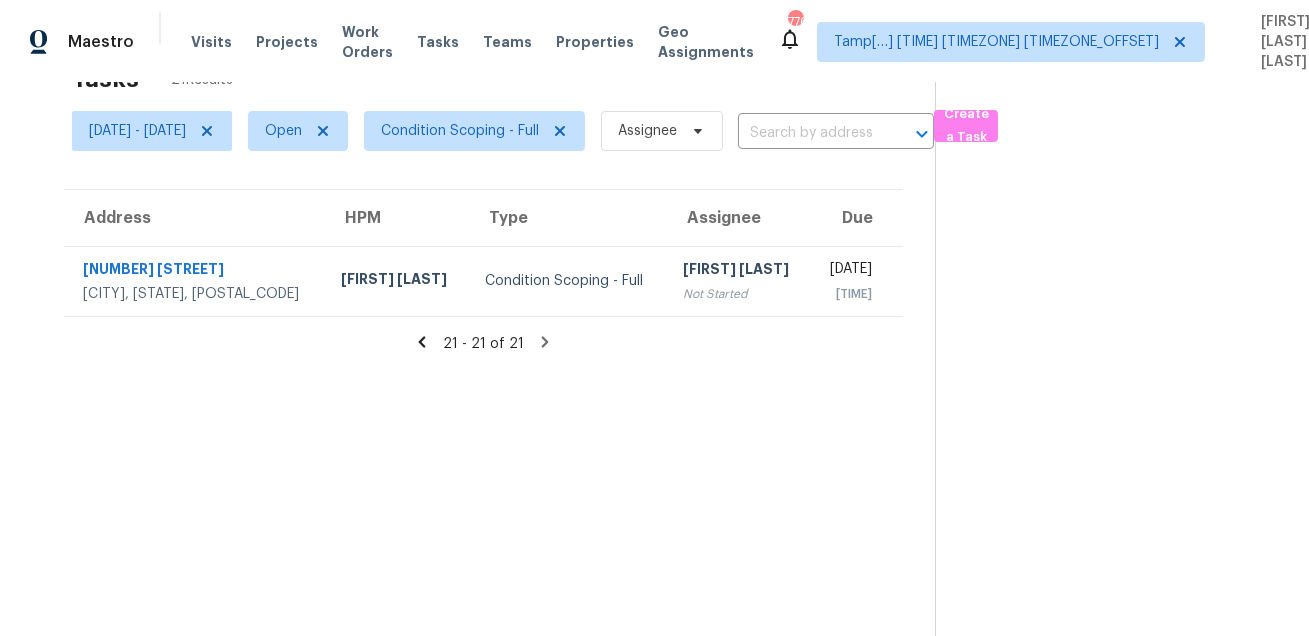 click 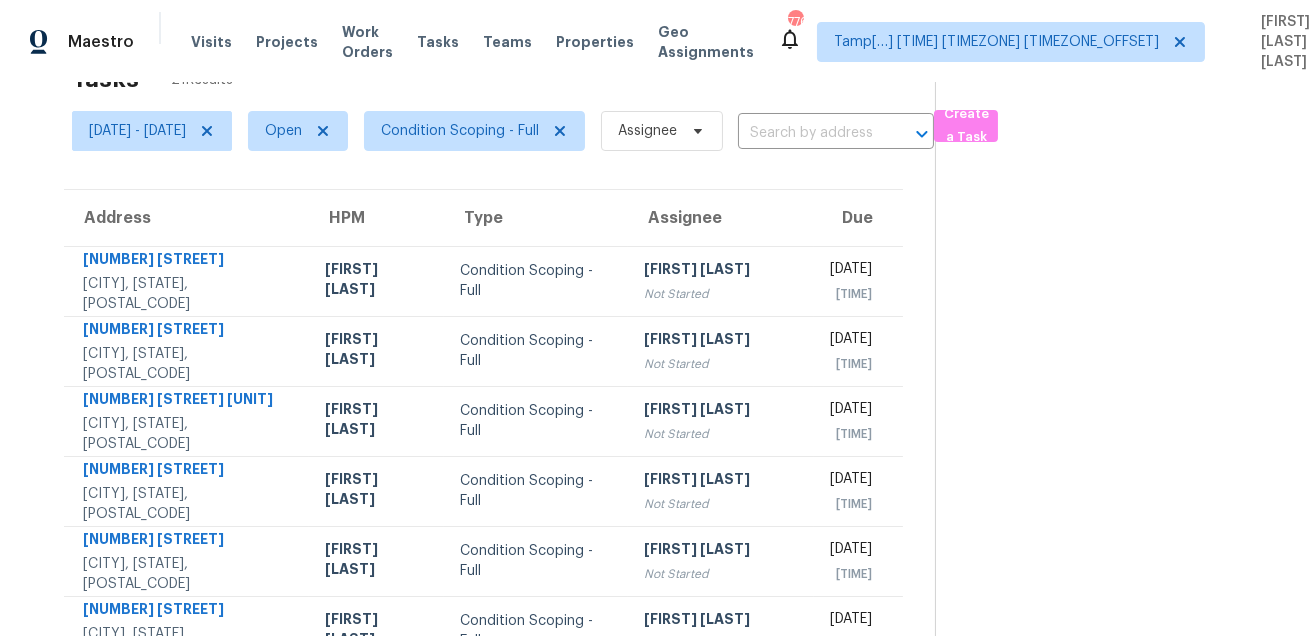 scroll, scrollTop: 405, scrollLeft: 0, axis: vertical 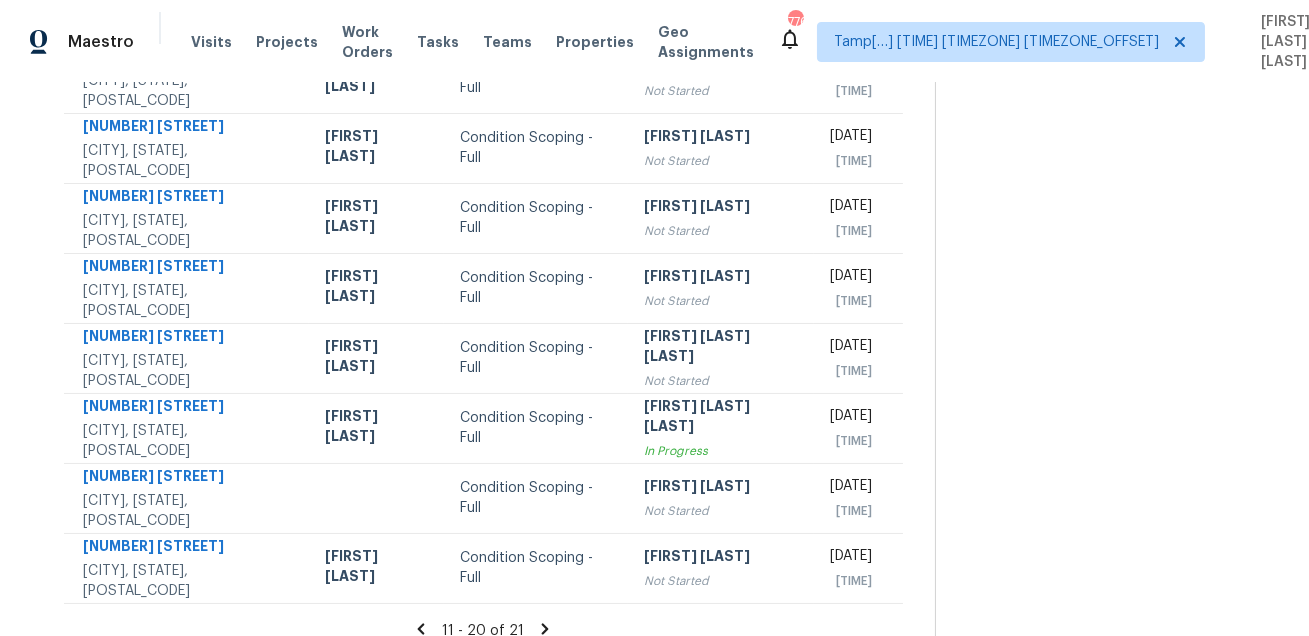 click 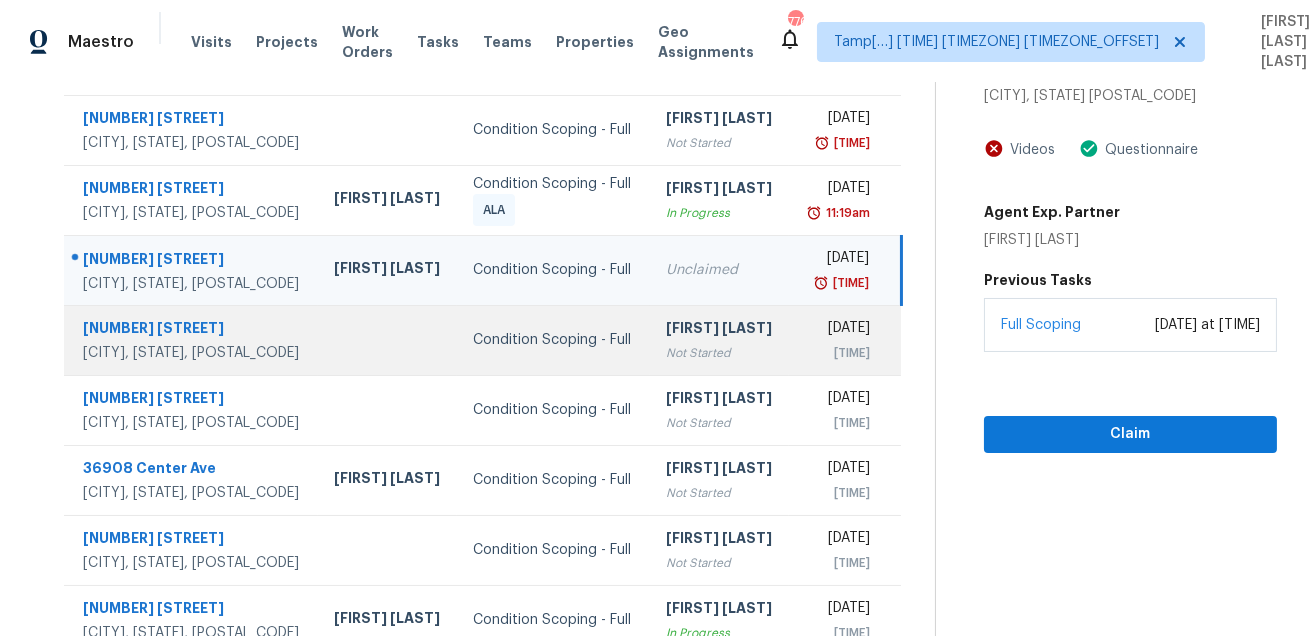 scroll, scrollTop: 0, scrollLeft: 0, axis: both 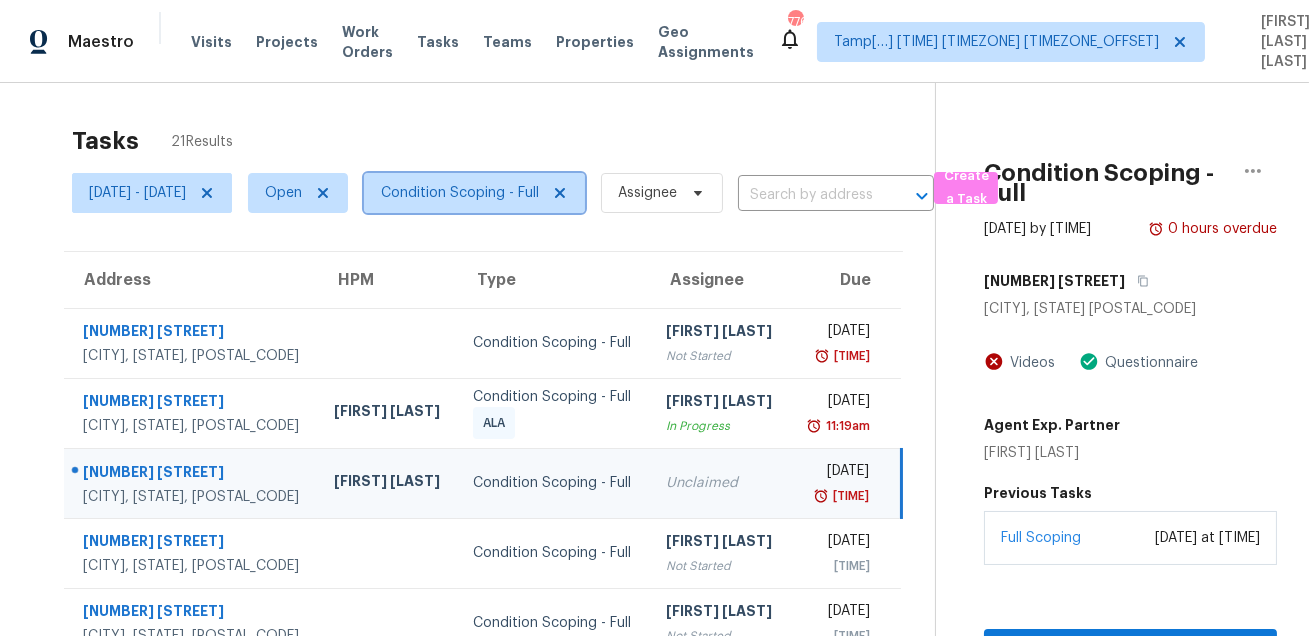 click on "Condition Scoping - Full" at bounding box center [460, 193] 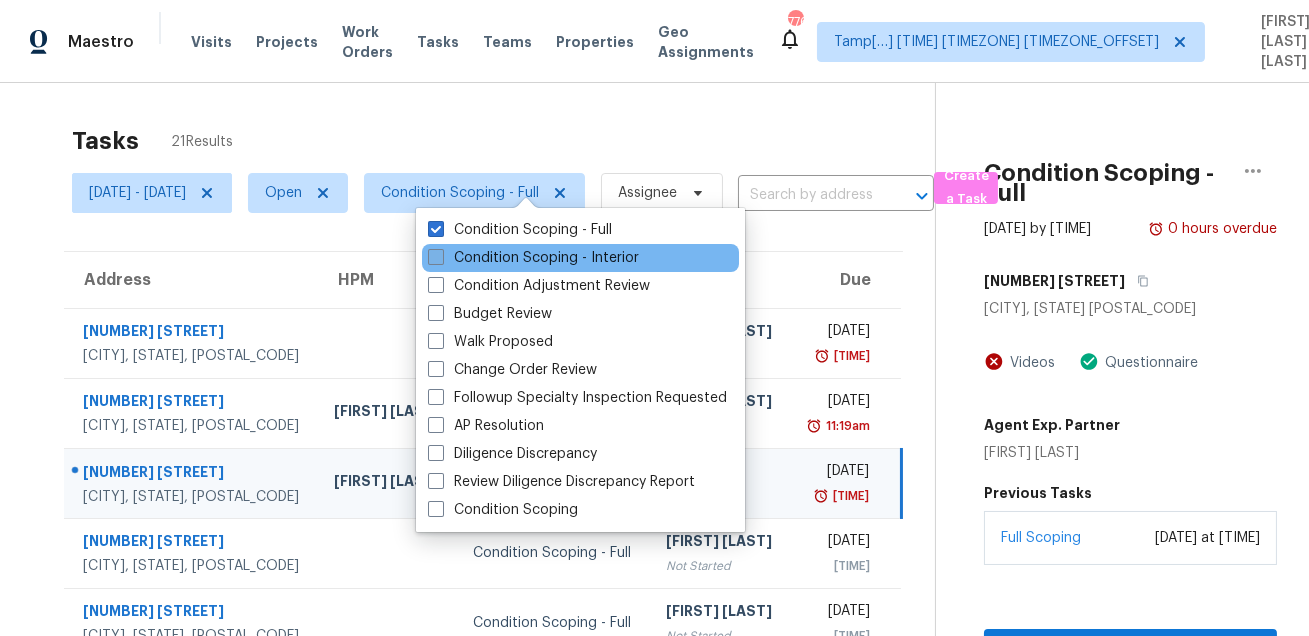 click on "Condition Scoping - Interior" at bounding box center (533, 258) 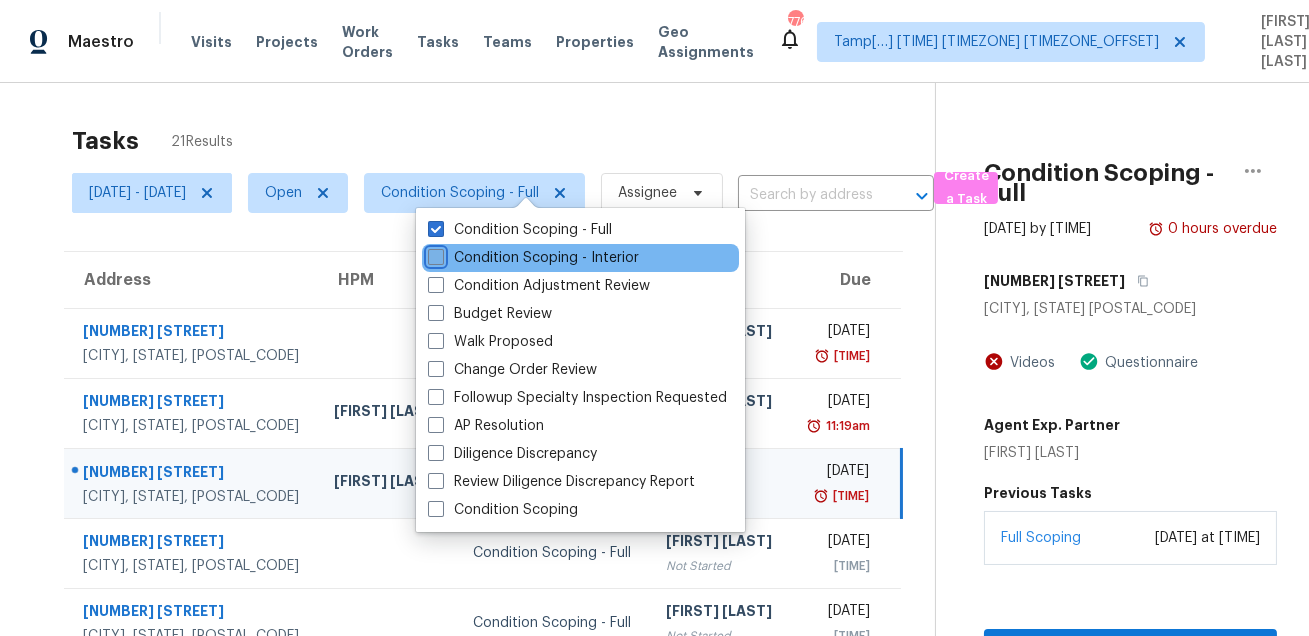 click on "Condition Scoping - Interior" at bounding box center (434, 254) 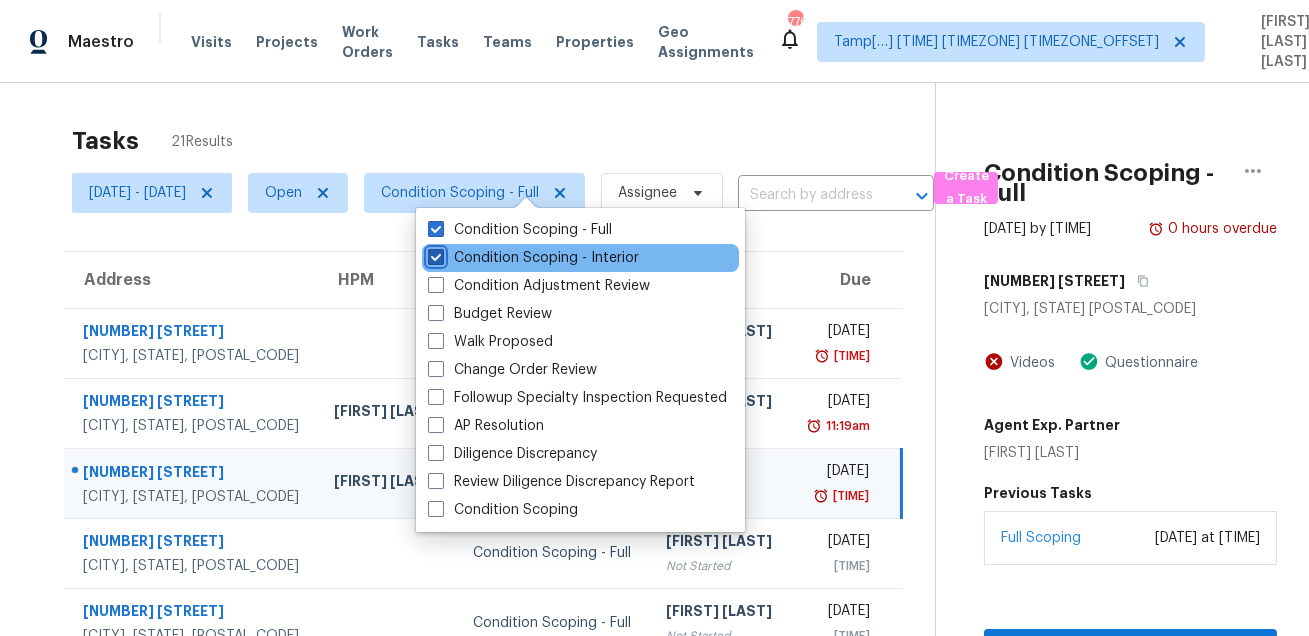checkbox on "true" 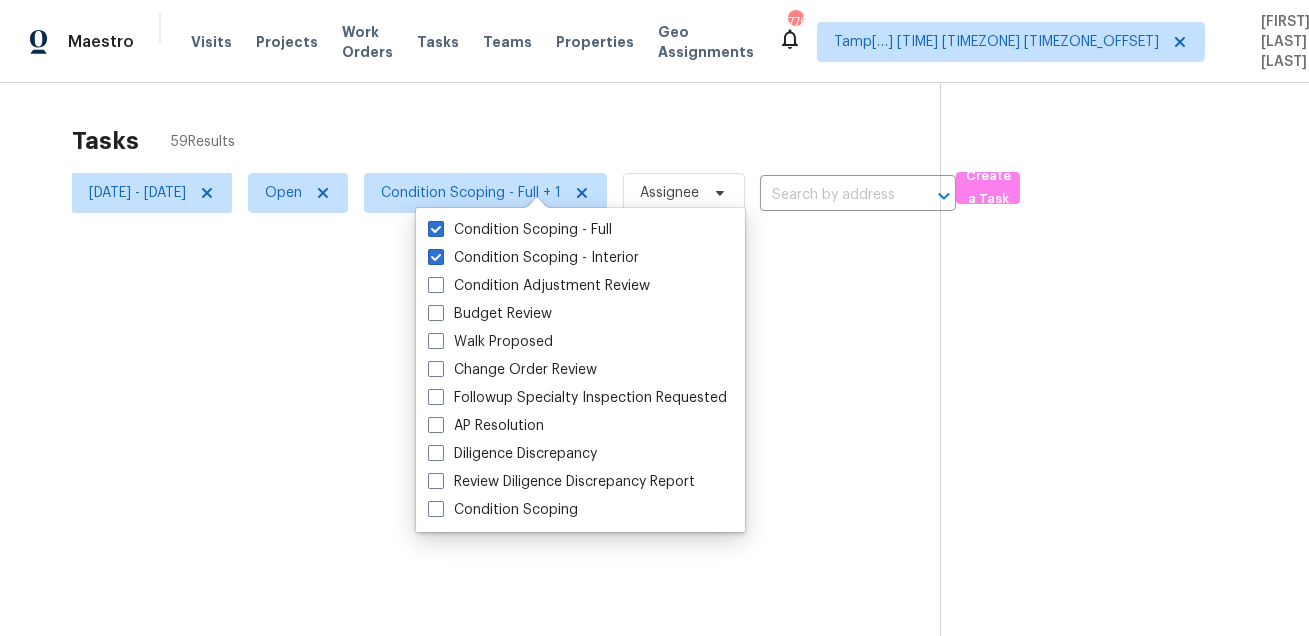 click at bounding box center [654, 318] 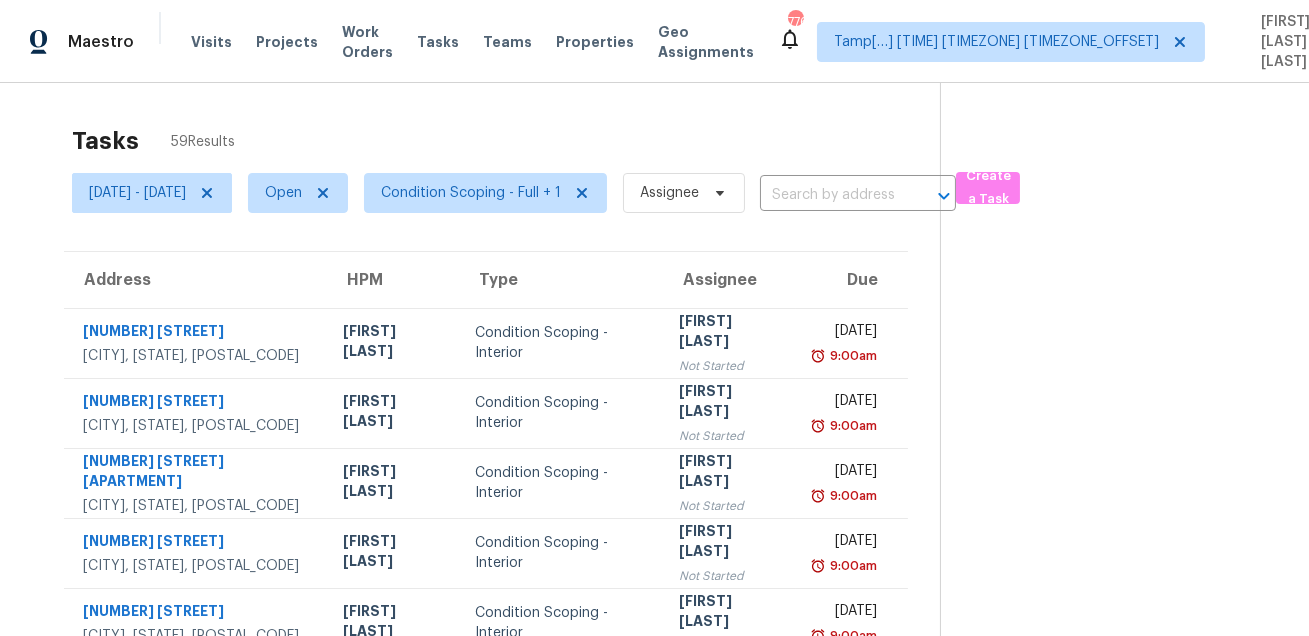click on "Tasks 59  Results" at bounding box center [506, 141] 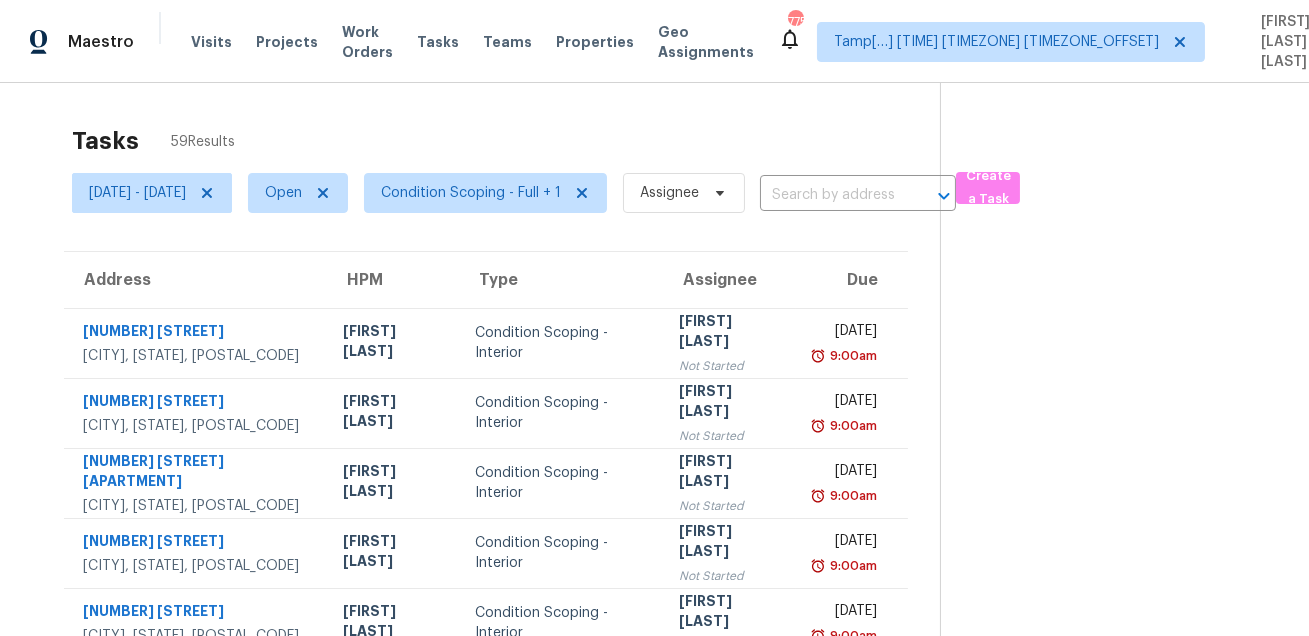 click on "Tasks 59  Results" at bounding box center [506, 141] 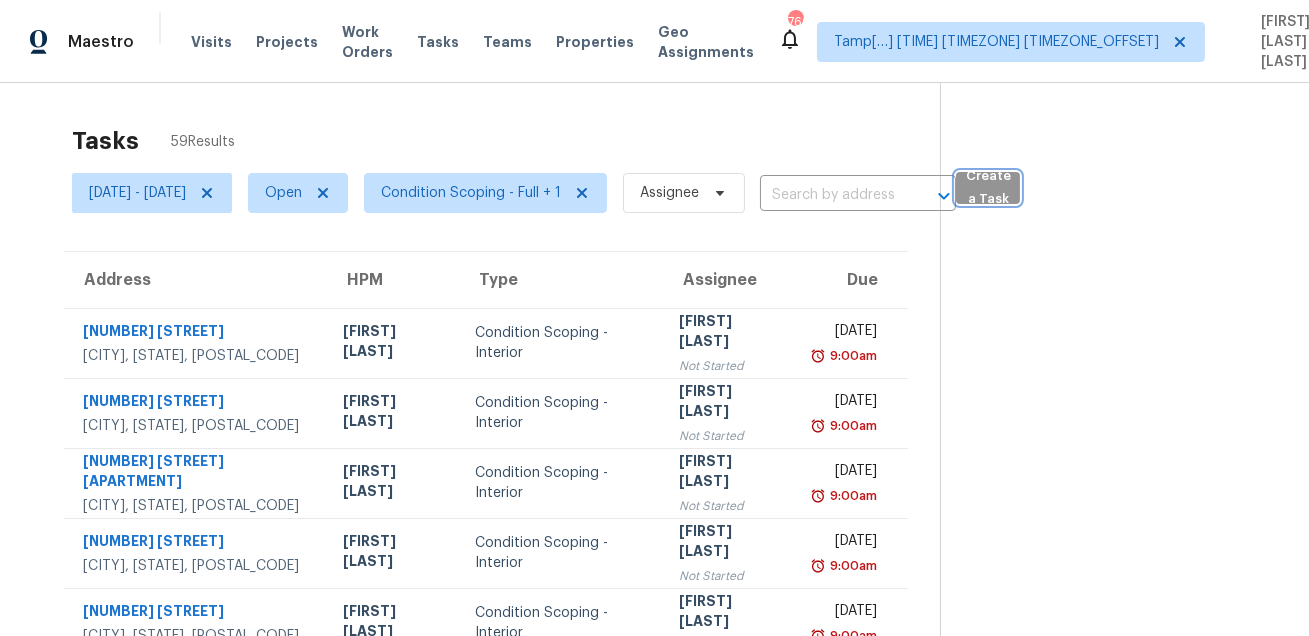 click on "Create a Task" at bounding box center (988, 188) 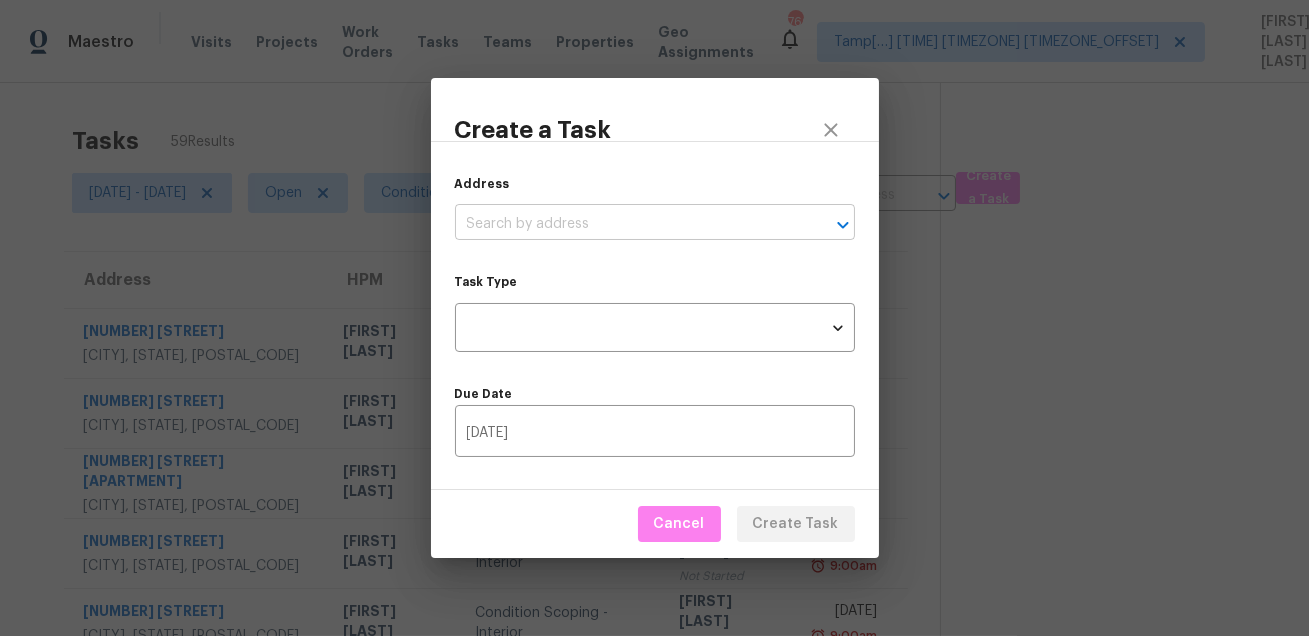 click at bounding box center [627, 224] 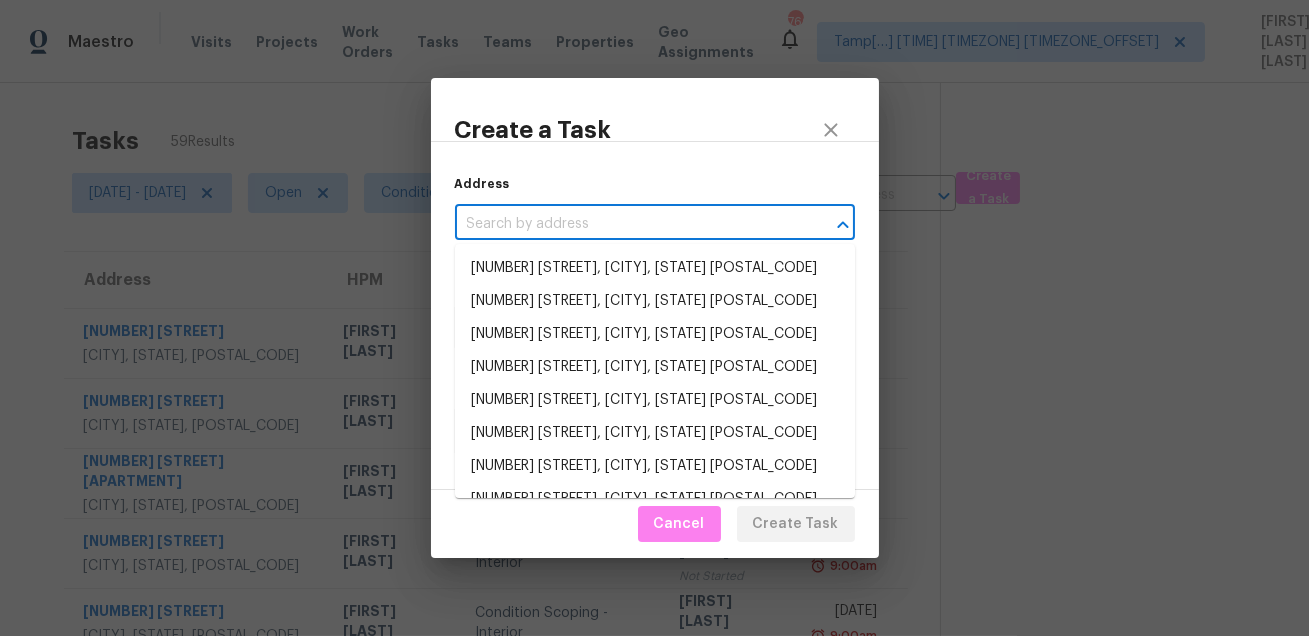 paste on "3066 Laurengate Dr, Decatur, GA 30034" 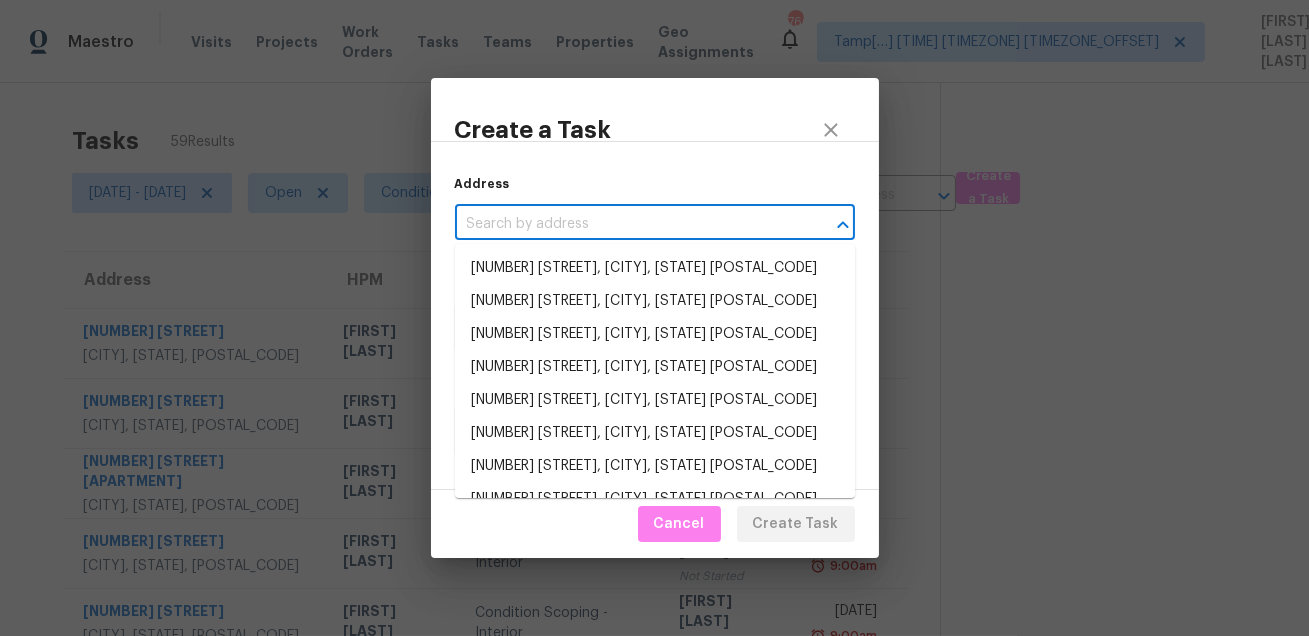 type on "3066 Laurengate Dr, Decatur, GA 30034" 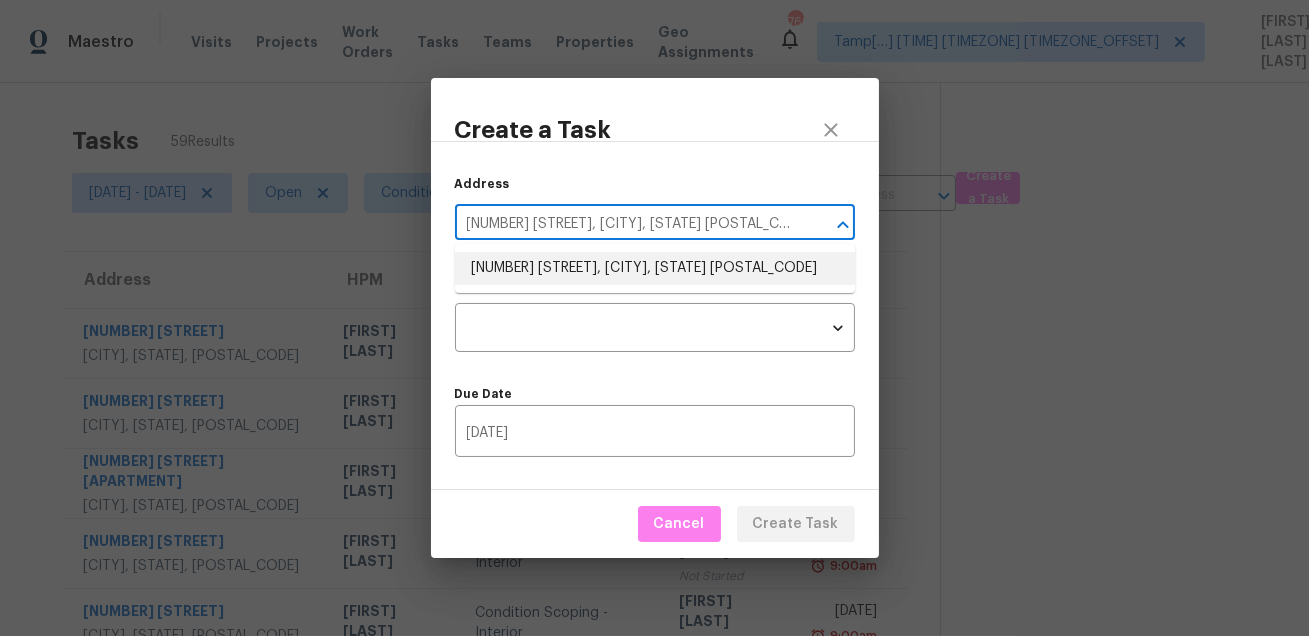 click on "3066 Laurengate Dr, Decatur, GA 30034" at bounding box center (655, 268) 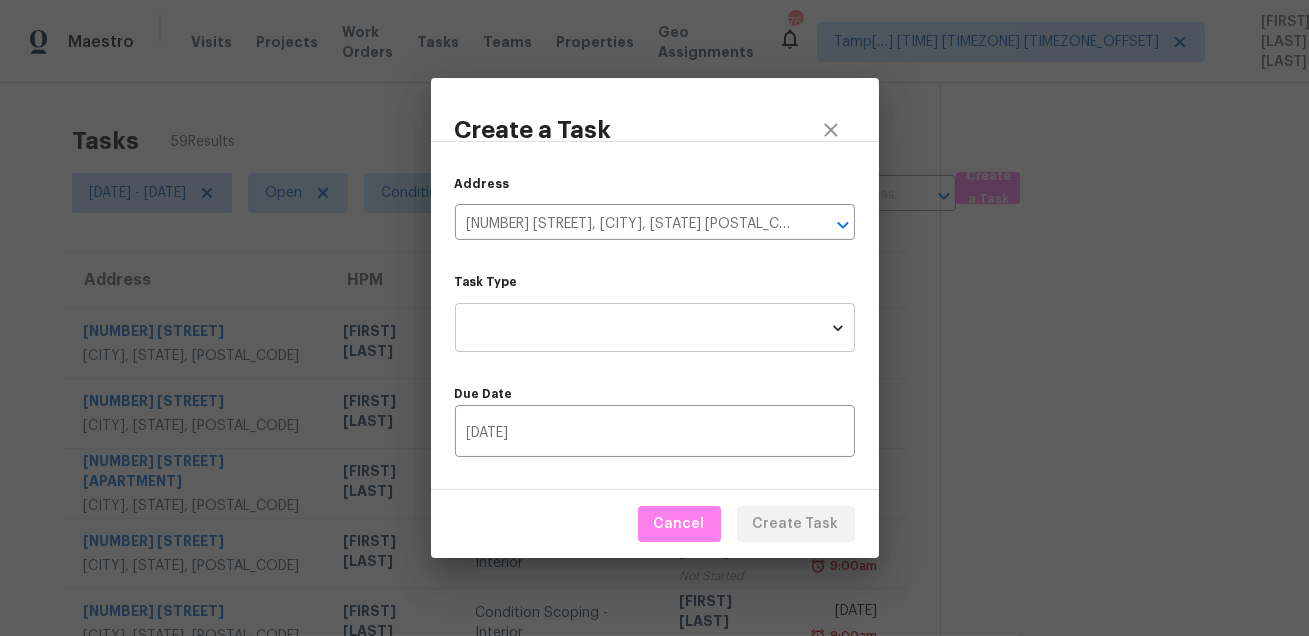 click on "Maestro Visits Projects Work Orders Tasks Teams Properties Geo Assignments 766 Tamp[…]3:59:59 Gmt 0700 (pacific Daylight Time) + 61 Mohammed Moshin Ali Tasks 59  Results Fri, Aug 01 - Fri, Aug 01 Open Condition Scoping - Full + 1 Assignee ​ Create a Task Address HPM Type Assignee Due 11481 Moonrock Hts   Peyton, CO, 80831 Chris Thomas Condition Scoping - Interior Prabhu Raja Not Started Fri, Aug 1st 2025 9:00am 231 W End Hts   Lebanon, TN, 37087 Eric Ovalle Condition Scoping - Interior Prabhu Raja Not Started Fri, Aug 1st 2025 9:00am 1400 El Camino Real Apt 125 South San Francisco, CA, 94080 Adam Clark Condition Scoping - Interior Prabhu Raja Not Started Fri, Aug 1st 2025 9:00am 967 Avalon Ave   San Francisco, CA, 94112 Erwin Alberty Condition Scoping - Interior Prabhu Raja Not Started Fri, Aug 1st 2025 9:00am 2029 Merchant Dr   Knoxville, TN, 37912 Tucker Trent Condition Scoping - Interior Prabhu Raja Not Started Fri, Aug 1st 2025 9:00am 524 Hay Market Rd   Clarksville, TN, 37043 Cynthia Upshaw 9:00am" at bounding box center (654, 318) 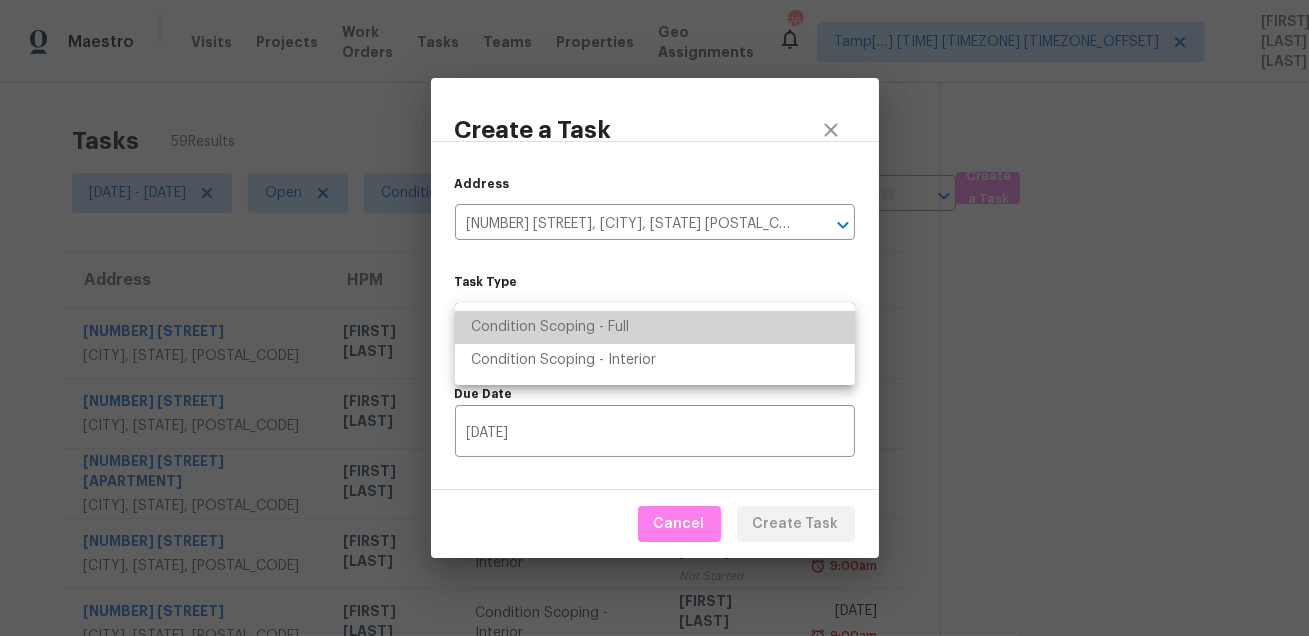 click on "Condition Scoping - Full" at bounding box center [655, 327] 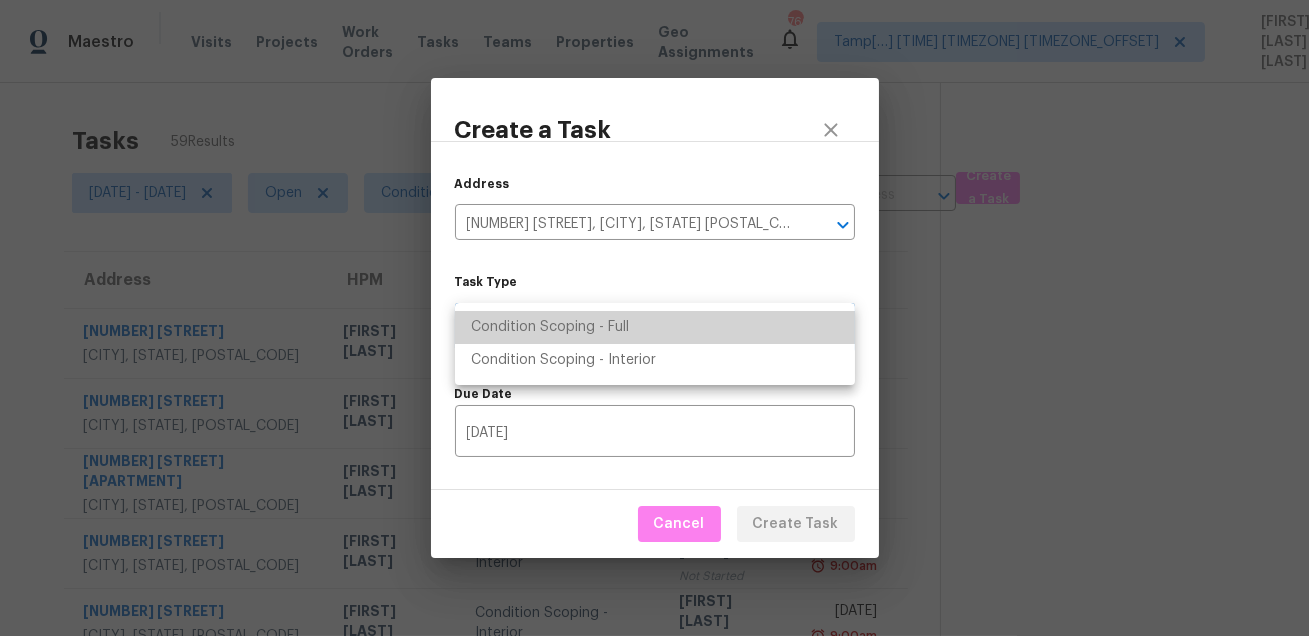 type on "virtual_full_assessment" 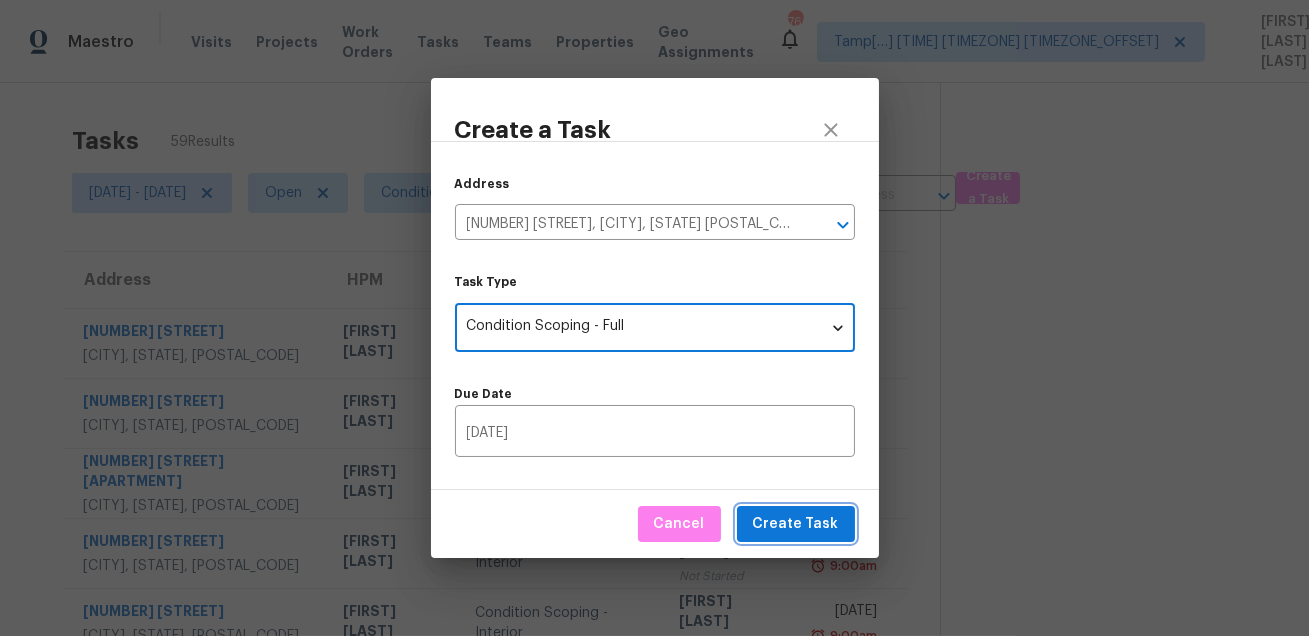 click on "Create Task" at bounding box center [796, 524] 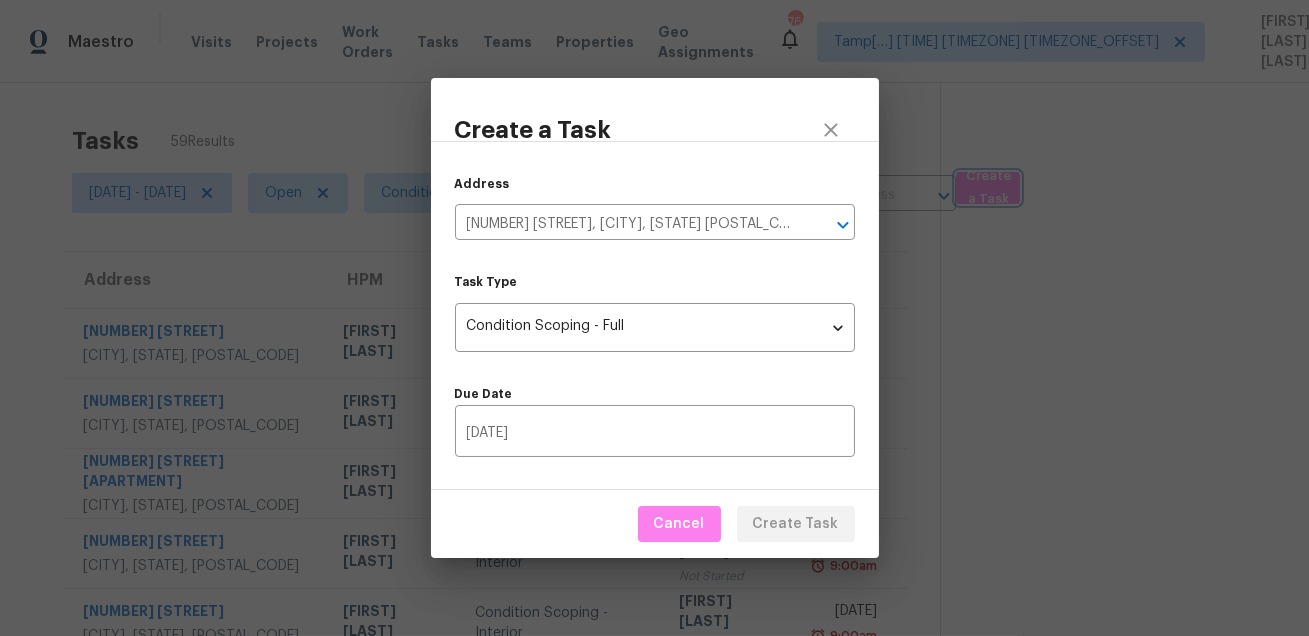 type 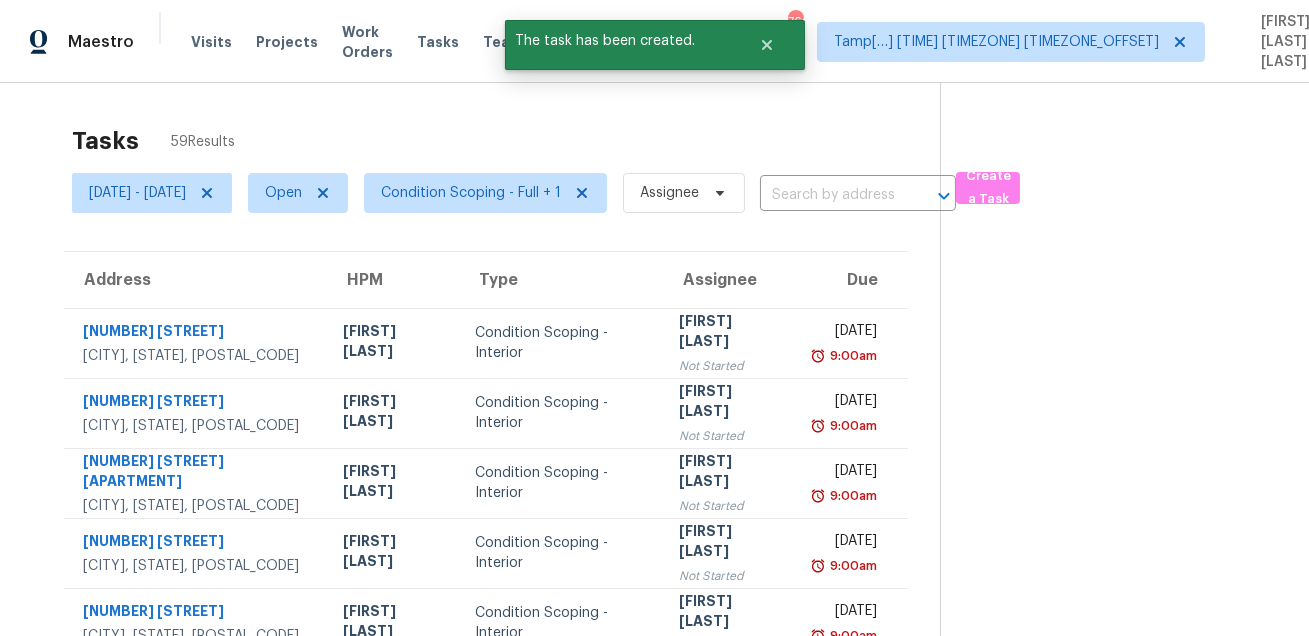 click on "Tasks 59  Results" at bounding box center (506, 141) 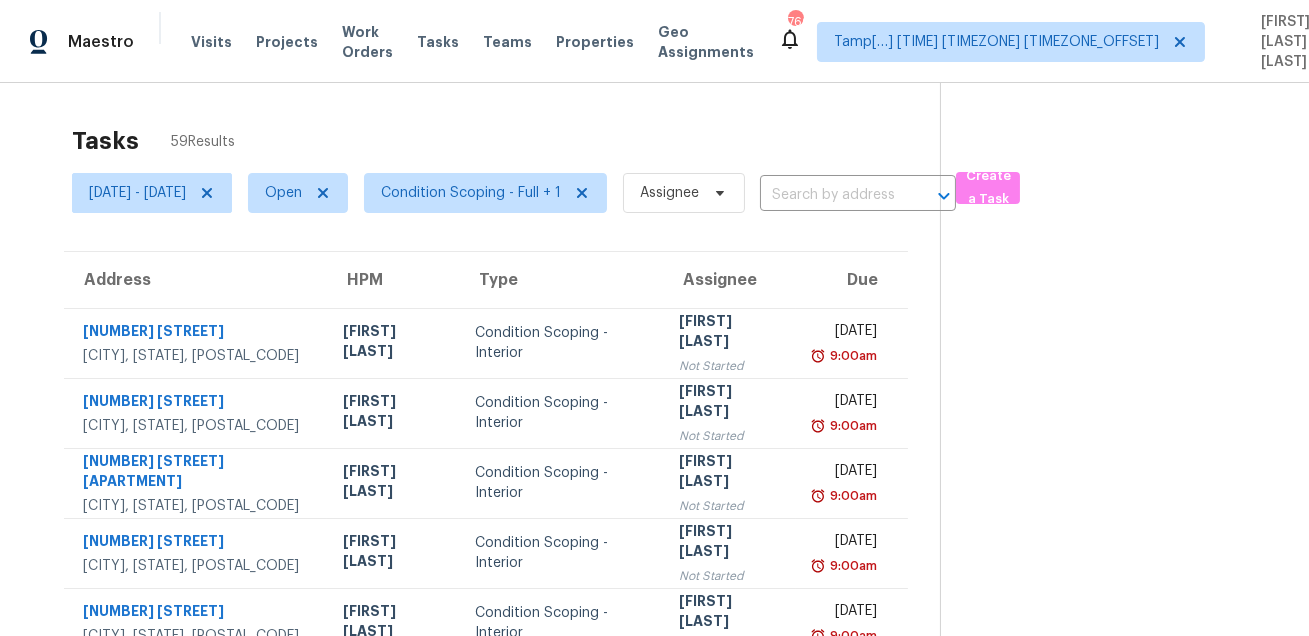 click on "Tasks 59  Results Fri, Aug 01 - Fri, Aug 01 Open Condition Scoping - Full + 1 Assignee ​ Create a Task Address HPM Type Assignee Due 11481 Moonrock Hts   Peyton, CO, 80831 Chris Thomas Condition Scoping - Interior Prabhu Raja Not Started Fri, Aug 1st 2025 9:00am 231 W End Hts   Lebanon, TN, 37087 Eric Ovalle Condition Scoping - Interior Prabhu Raja Not Started Fri, Aug 1st 2025 9:00am 1400 El Camino Real Apt 125 South San Francisco, CA, 94080 Adam Clark Condition Scoping - Interior Prabhu Raja Not Started Fri, Aug 1st 2025 9:00am 967 Avalon Ave   San Francisco, CA, 94112 Erwin Alberty Condition Scoping - Interior Prabhu Raja Not Started Fri, Aug 1st 2025 9:00am 2029 Merchant Dr   Knoxville, TN, 37912 Tucker Trent Condition Scoping - Interior Prabhu Raja Not Started Fri, Aug 1st 2025 9:00am 524 Hay Market Rd   Clarksville, TN, 37043 Cynthia Upshaw Condition Scoping - Interior Prabhu Raja Not Started Fri, Aug 1st 2025 9:00am 6282 Rose Blvd   West Bloomfield, MI, 48322 Diana Brink Condition Scoping - Interior" at bounding box center [654, 572] 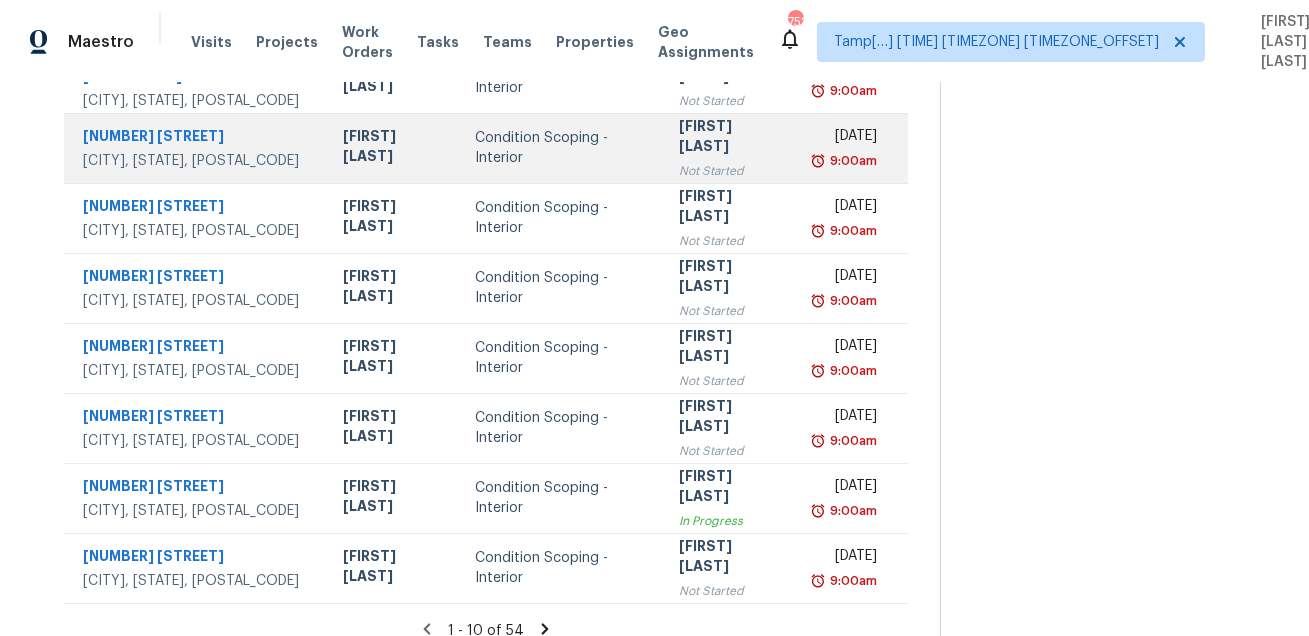 scroll, scrollTop: 0, scrollLeft: 0, axis: both 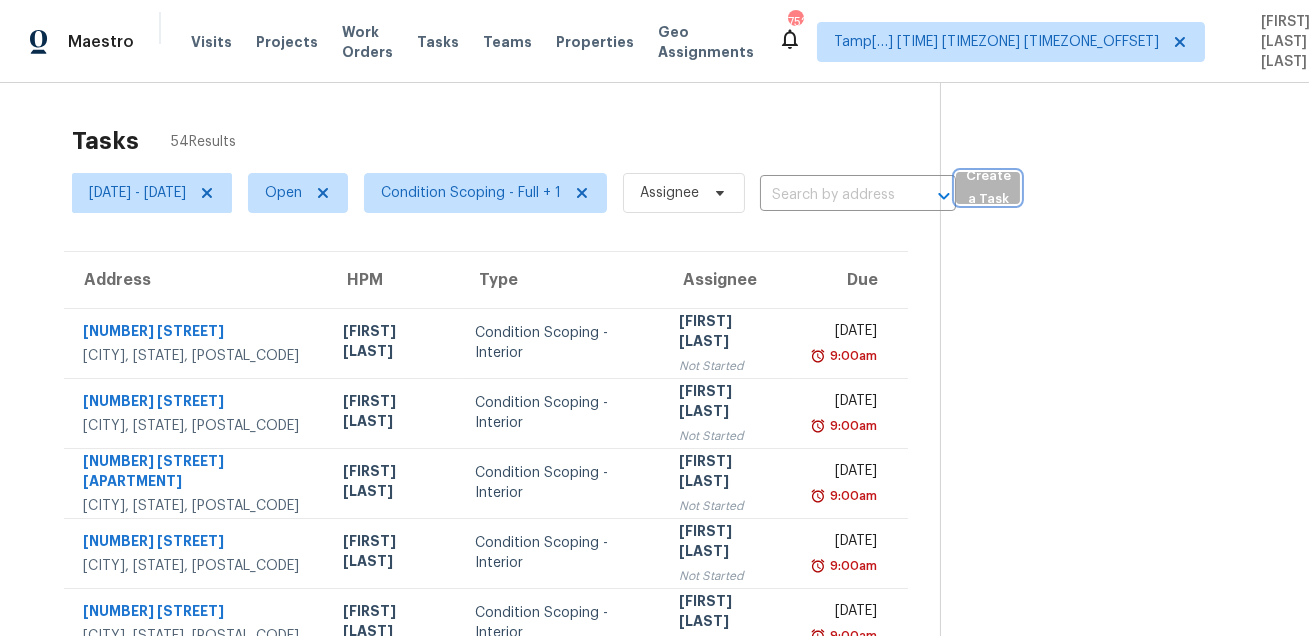 click on "Create a Task" at bounding box center (988, 188) 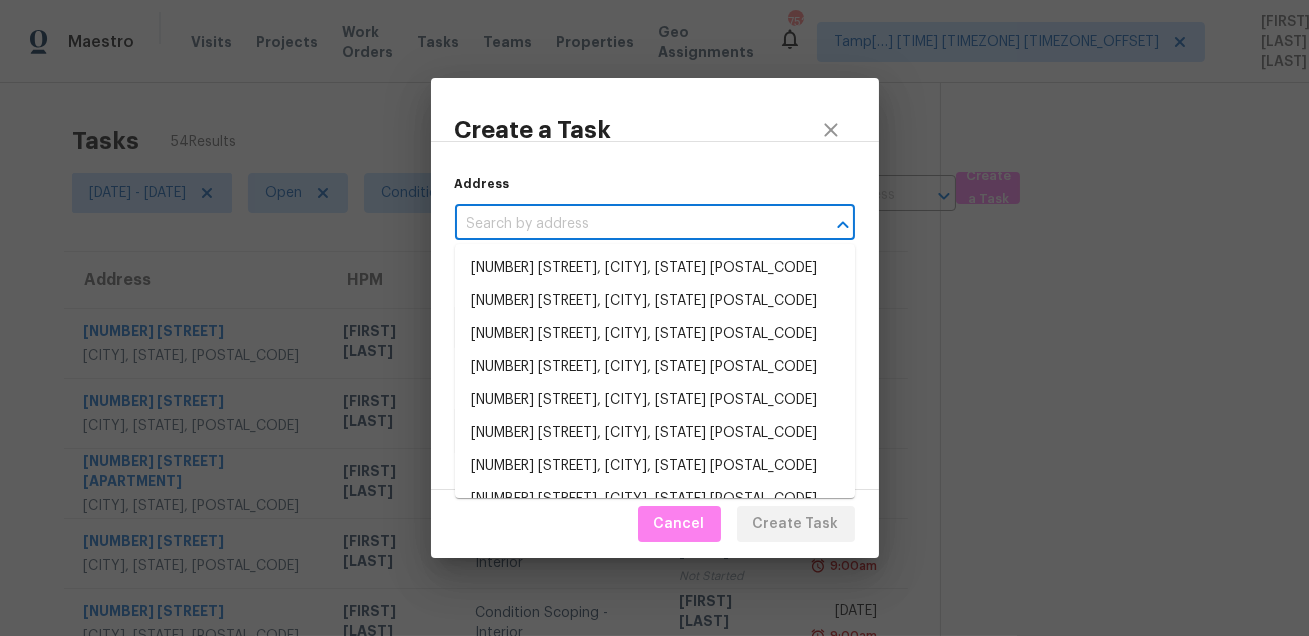 click at bounding box center [627, 224] 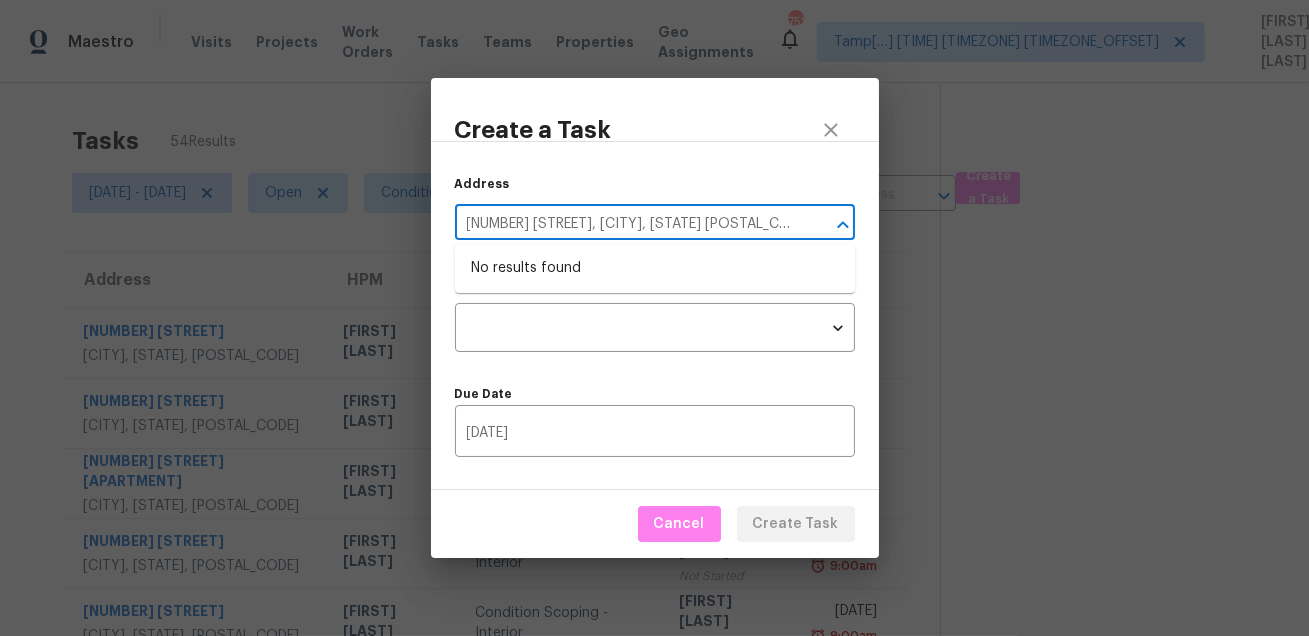 type on "1615 Jefferson Dr, Mount Dora, FL 32757" 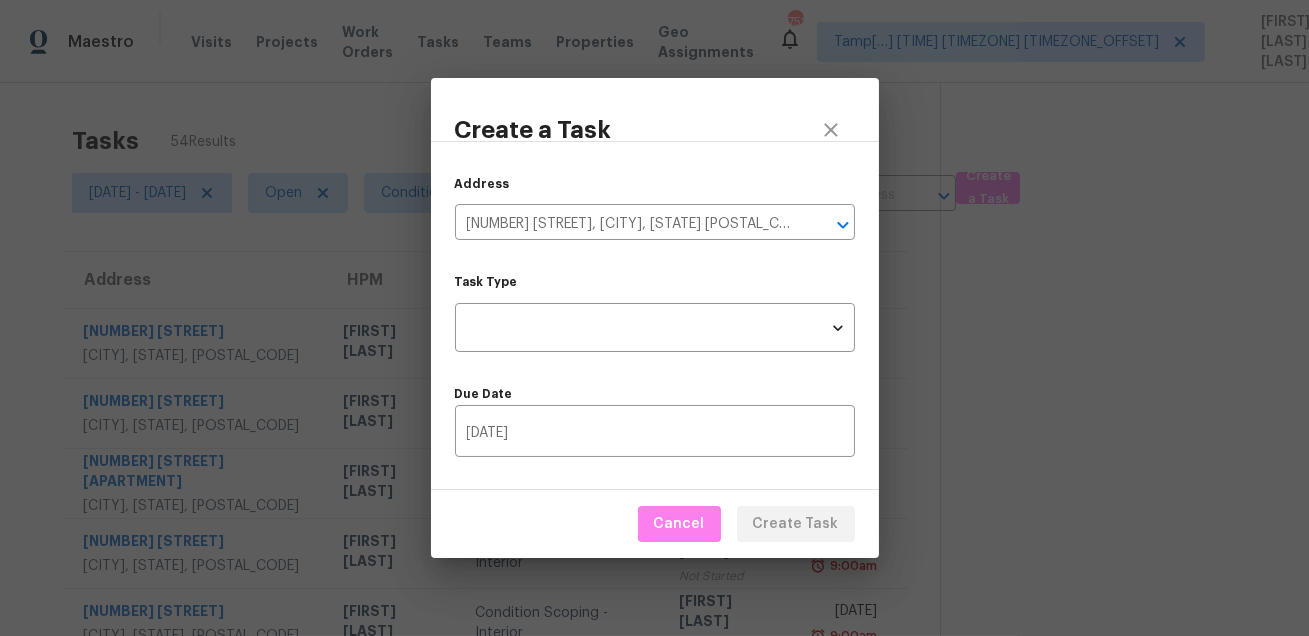 type 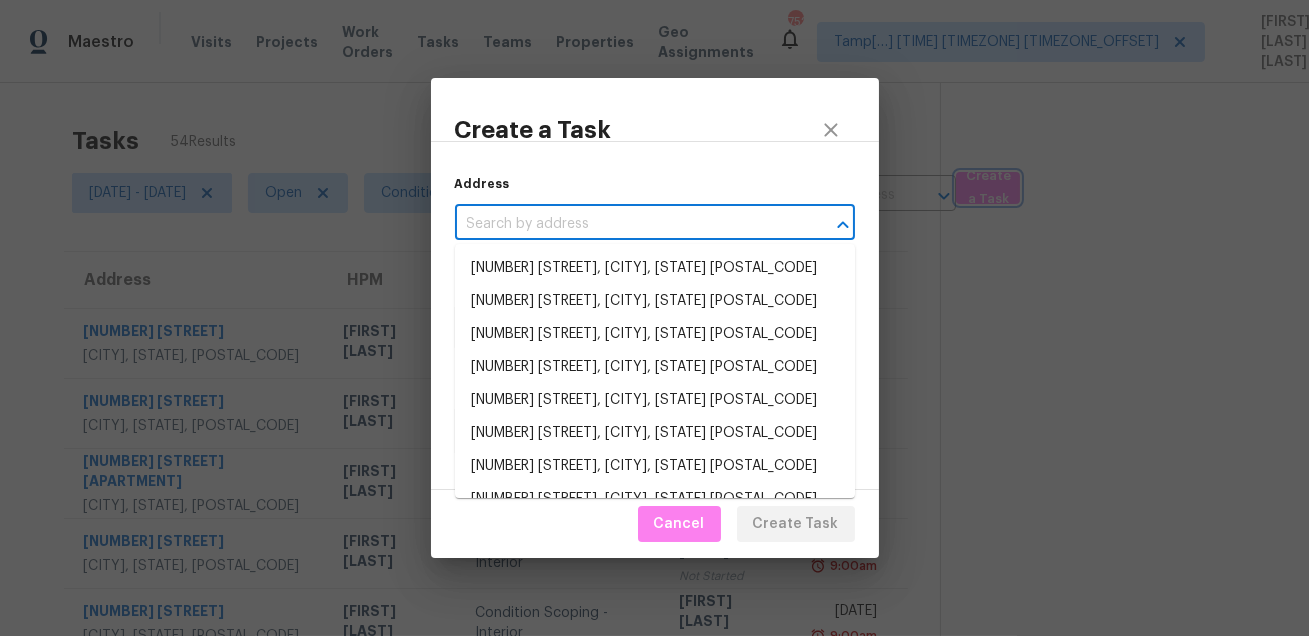 click on "Create a Task Address ​ Task Type ​ Task Type Due Date 08/01/2025 ​ Cancel Create Task" at bounding box center [654, 318] 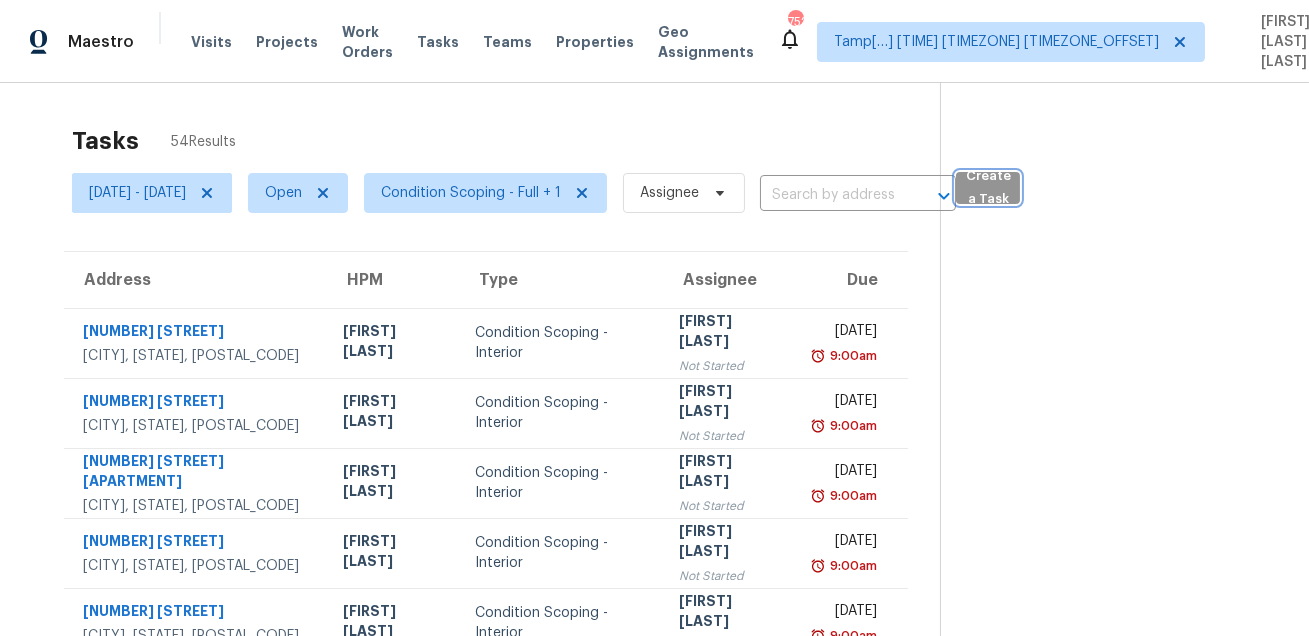 click on "Create a Task" at bounding box center [988, 188] 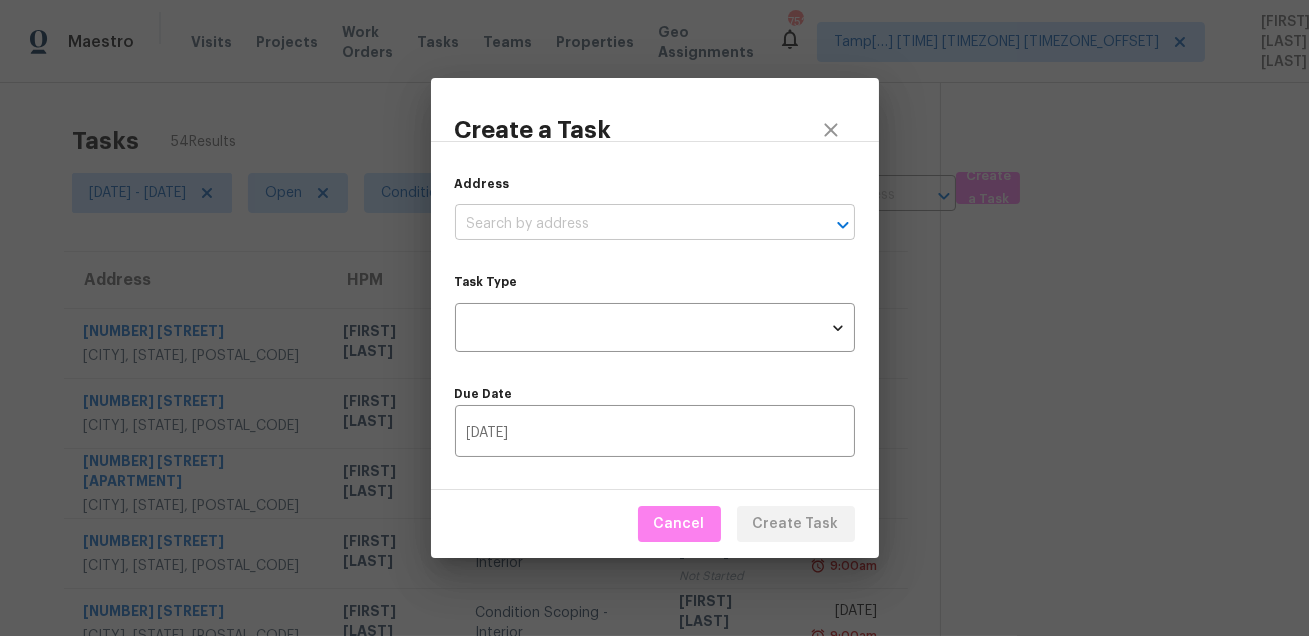 click on "Maestro Visits Projects Work Orders Tasks Teams Properties Geo Assignments 752 Tamp[…]3:59:59 Gmt 0700 (pacific Daylight Time) + 61 Mohammed Moshin Ali Tasks 54  Results Fri, Aug 01 - Fri, Aug 01 Open Condition Scoping - Full + 1 Assignee ​ Create a Task Address HPM Type Assignee Due 11481 Moonrock Hts   Peyton, CO, 80831 Chris Thomas Condition Scoping - Interior Prabhu Raja Not Started Fri, Aug 1st 2025 9:00am 231 W End Hts   Lebanon, TN, 37087 Eric Ovalle Condition Scoping - Interior Prabhu Raja Not Started Fri, Aug 1st 2025 9:00am 1400 El Camino Real Apt 125 South San Francisco, CA, 94080 Adam Clark Condition Scoping - Interior Prabhu Raja Not Started Fri, Aug 1st 2025 9:00am 967 Avalon Ave   San Francisco, CA, 94112 Erwin Alberty Condition Scoping - Interior Prabhu Raja Not Started Fri, Aug 1st 2025 9:00am 2029 Merchant Dr   Knoxville, TN, 37912 Tucker Trent Condition Scoping - Interior Prabhu Raja Not Started Fri, Aug 1st 2025 9:00am 524 Hay Market Rd   Clarksville, TN, 37043 Cynthia Upshaw 9:00am" at bounding box center (654, 318) 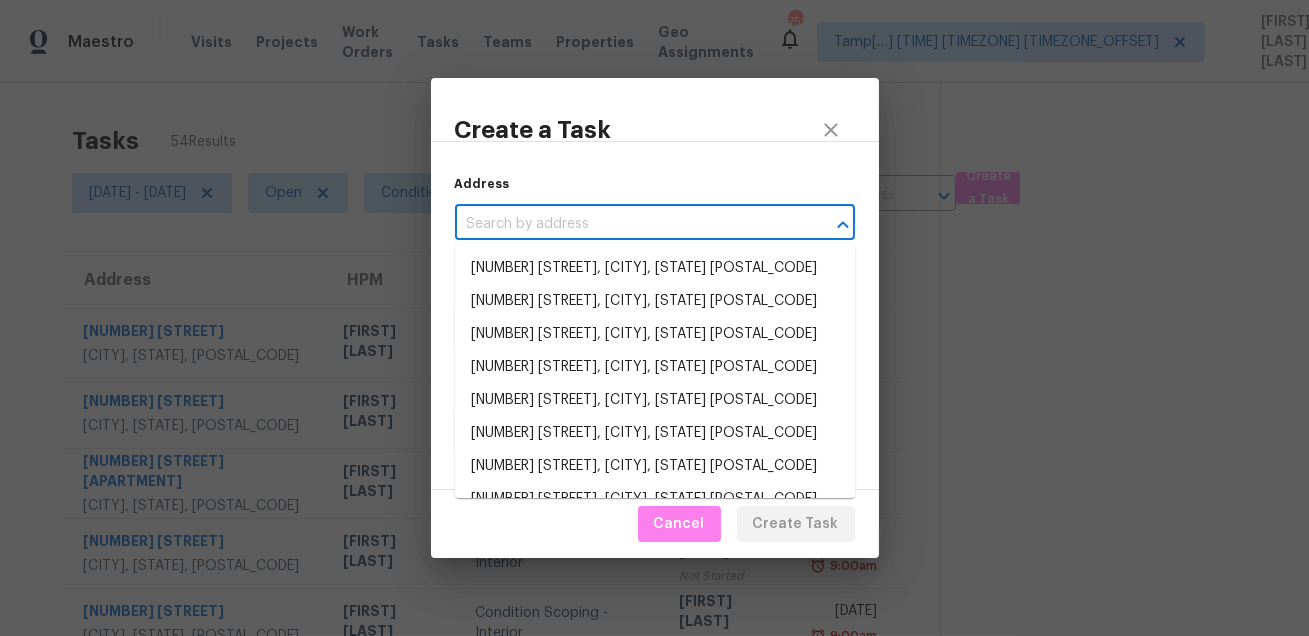 paste on "1615 Jefferson Dr, Mount Dora, FL 32757" 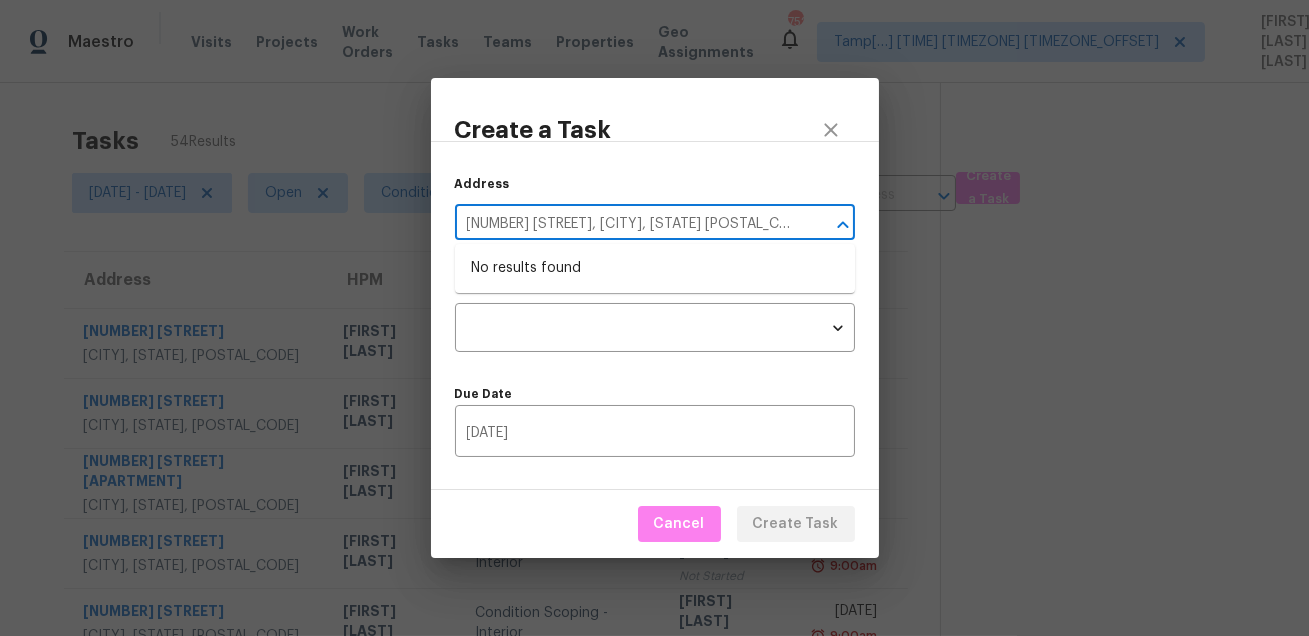 type on "1615 Jefferson Dr, Mount Dora, FL 32757" 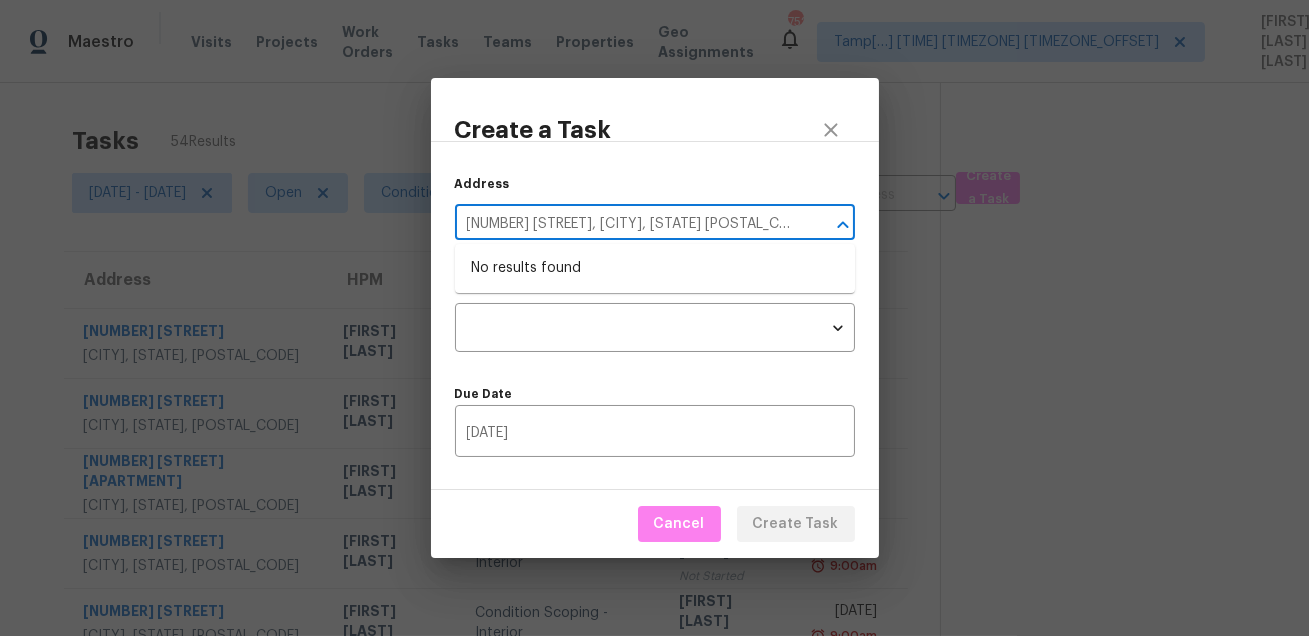 type 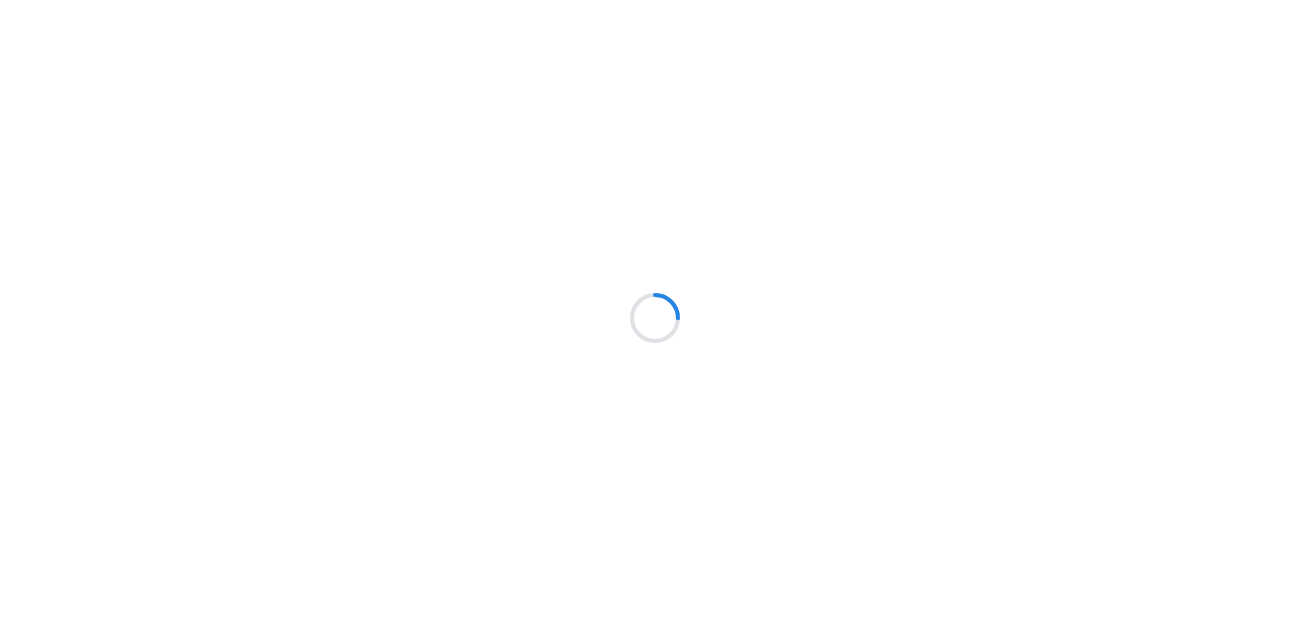 scroll, scrollTop: 0, scrollLeft: 0, axis: both 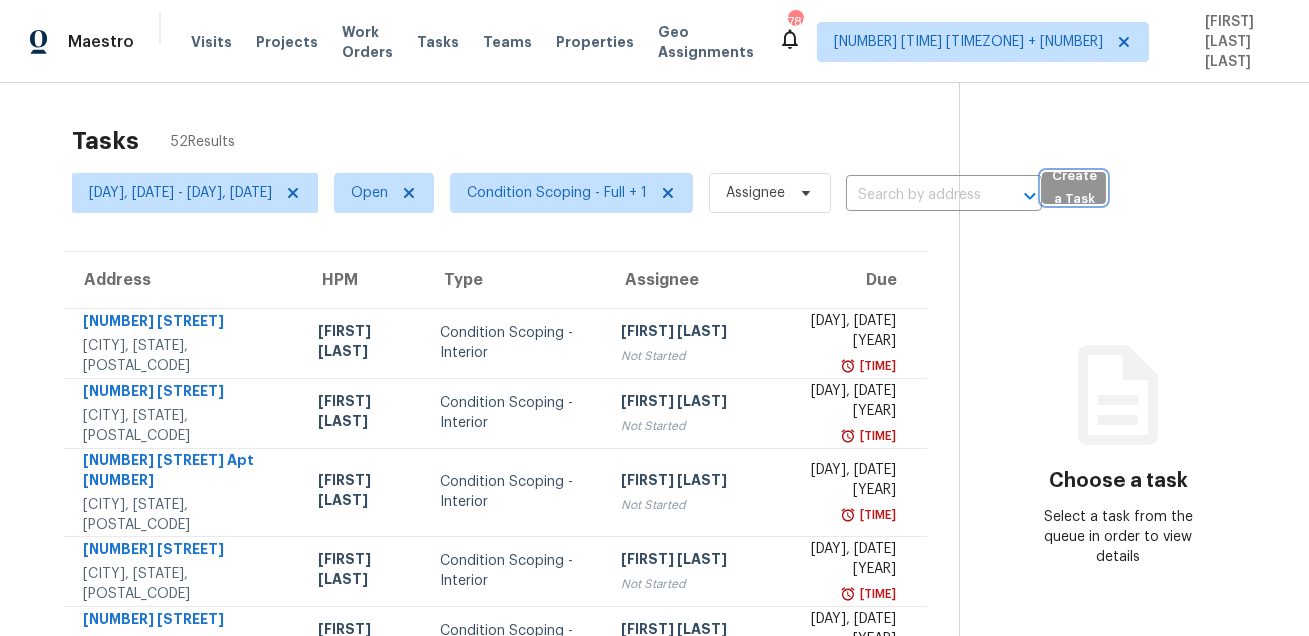 click on "Create a Task" at bounding box center (1074, 188) 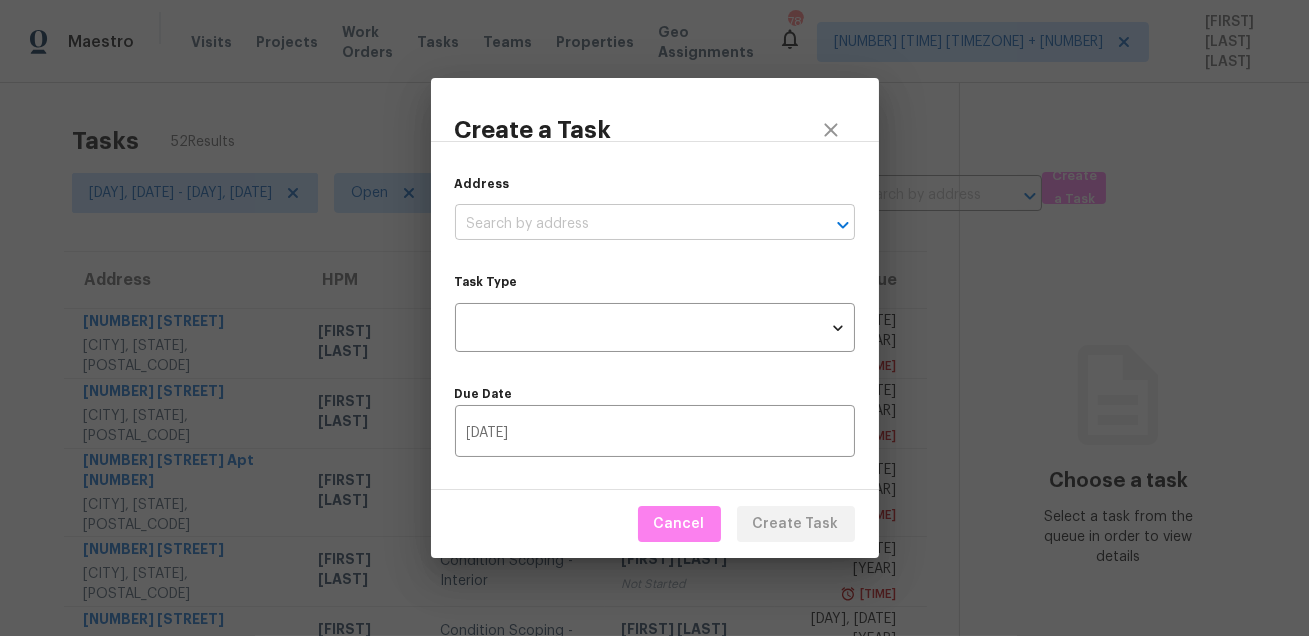 click at bounding box center [627, 224] 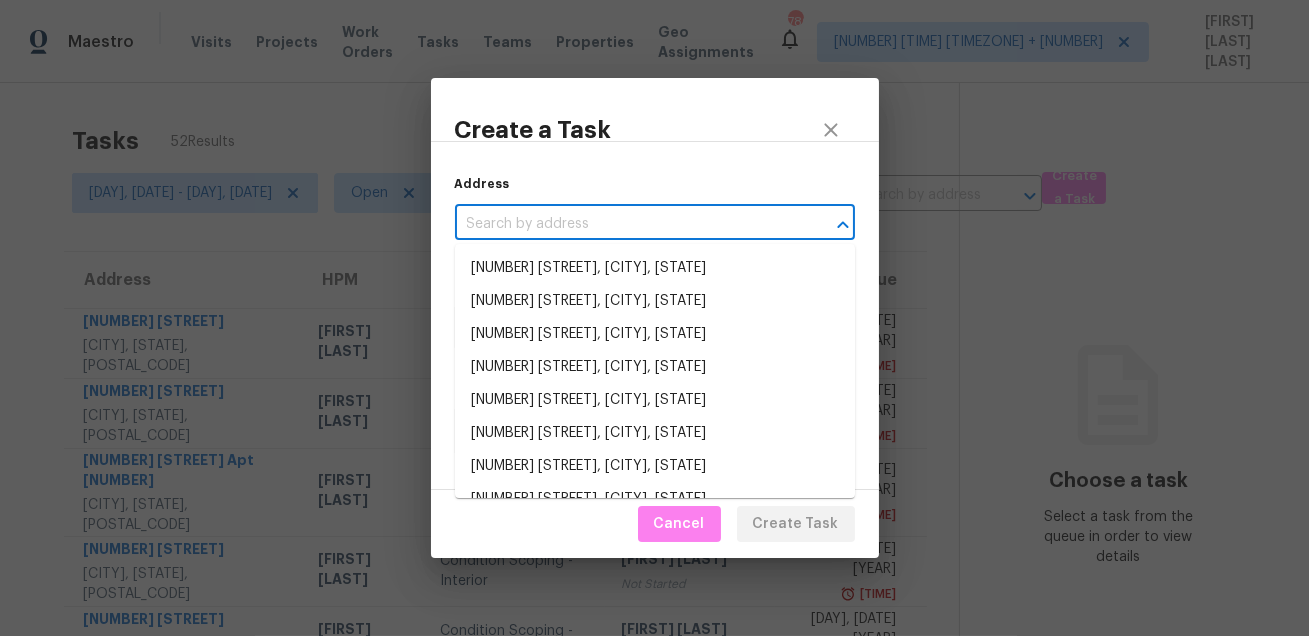 paste on "[NUMBER] [STREET], [CITY], [STATE]" 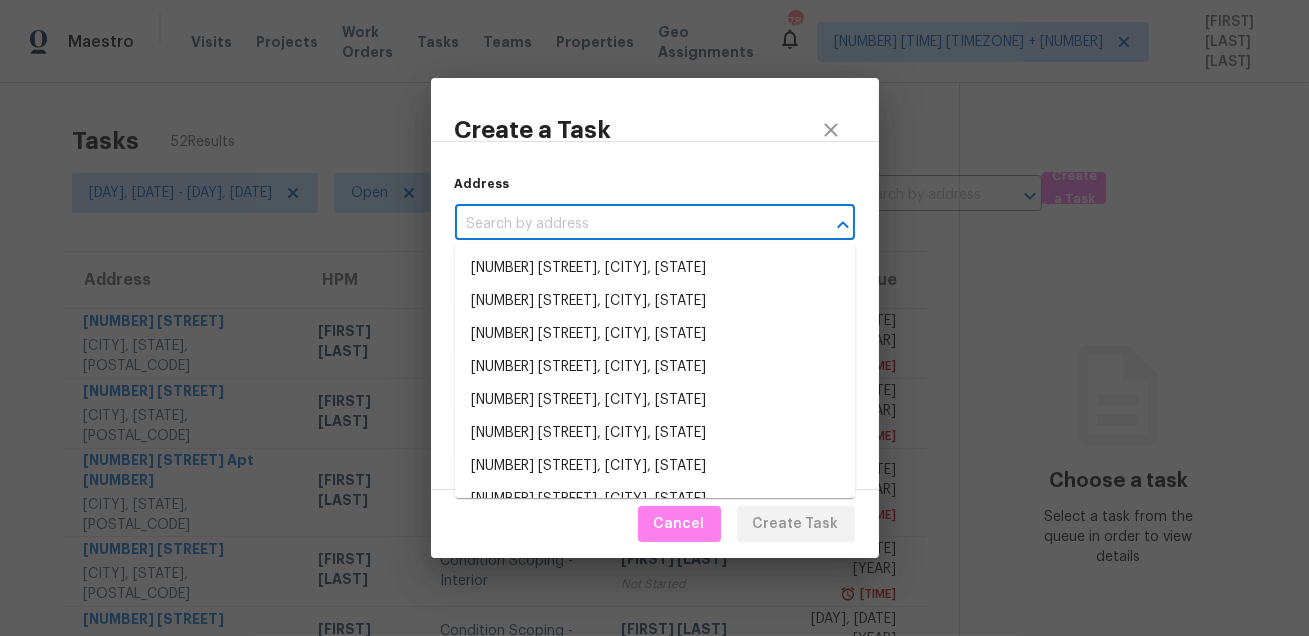 type on "[NUMBER] [STREET], [CITY], [STATE]" 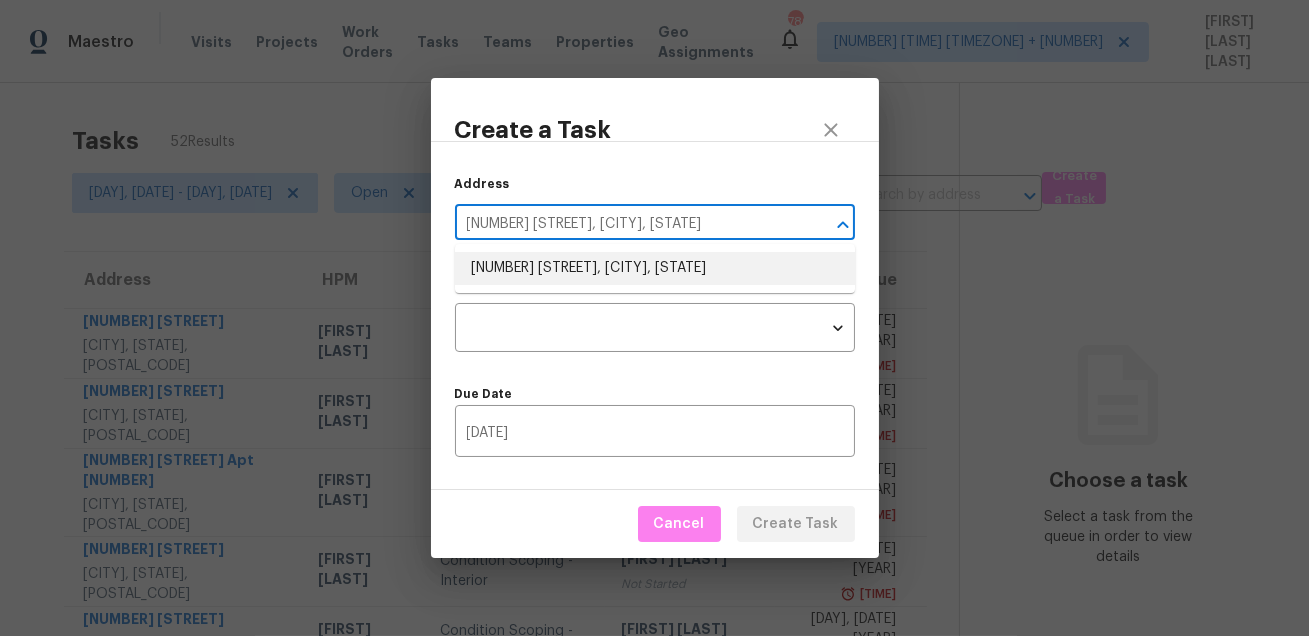 click on "[NUMBER] [STREET], [CITY], [STATE]" at bounding box center [655, 268] 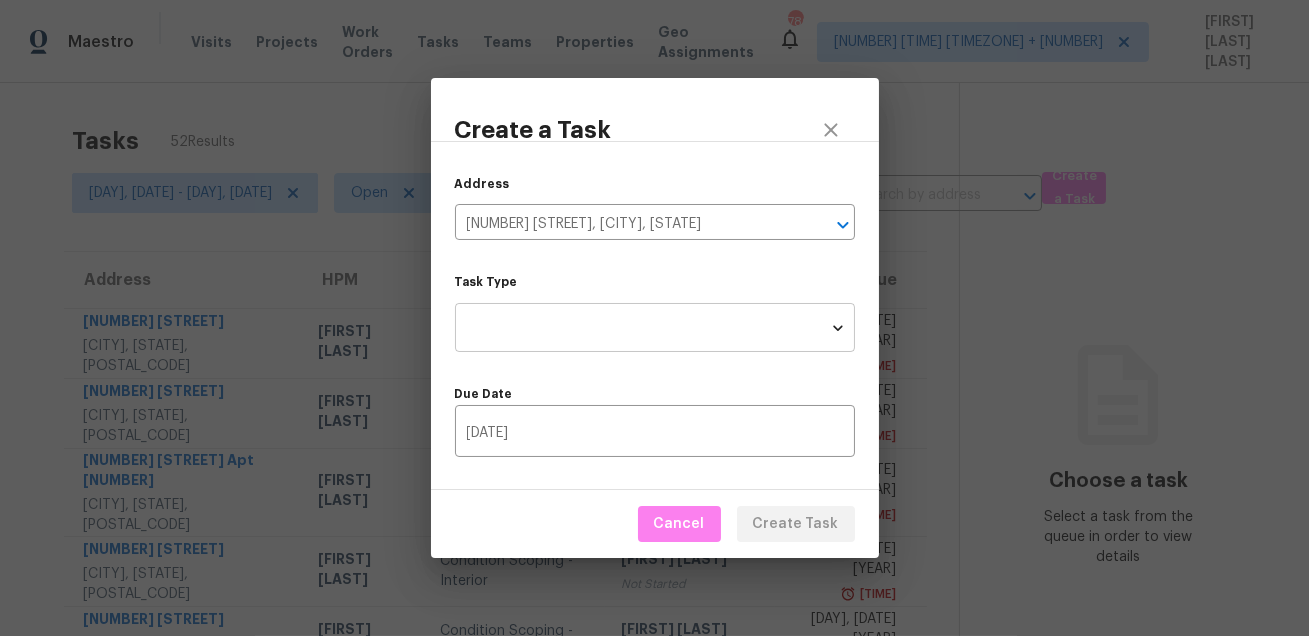 click on "Maestro Visits Projects Work Orders Tasks Teams Geo Assignments [NUMBER] [TIME] [TIMEZONE] + [NUMBER] [FIRST] [LAST] Tasks [NUMBER] Results [DAY], [DATE] - [DAY], [DATE] Open [CONDITION] Assignee ​ Create a Task Address [NUMBER] [STREET]   [CITY], [STATE] [FIRST] [LAST] [CONDITION] [FIRST] [LAST] Not Started [DATE] [TIME] [NUMBER] [STREET]   [CITY], [STATE] [FIRST] [LAST] [CONDITION] [FIRST] [LAST] Not Started [DATE] [TIME] [NUMBER] [STREET] Apt [NUMBER] [CITY], [STATE] [FIRST] [LAST] [CONDITION] [FIRST] [LAST] Not Started [DATE] [TIME] [NUMBER] [STREET]   [CITY], [STATE] [FIRST] [LAST] [CONDITION] [FIRST] [LAST] Not Started [DATE] [TIME] [NUMBER] [STREET]   [CITY], [STATE] [FIRST] [LAST] [CONDITION] [FIRST] [LAST] Not Started [DATE] [TIME] [NUMBER] [STREET]   [CITY], [STATE] [FIRST] [LAST] [TIME]" at bounding box center (654, 318) 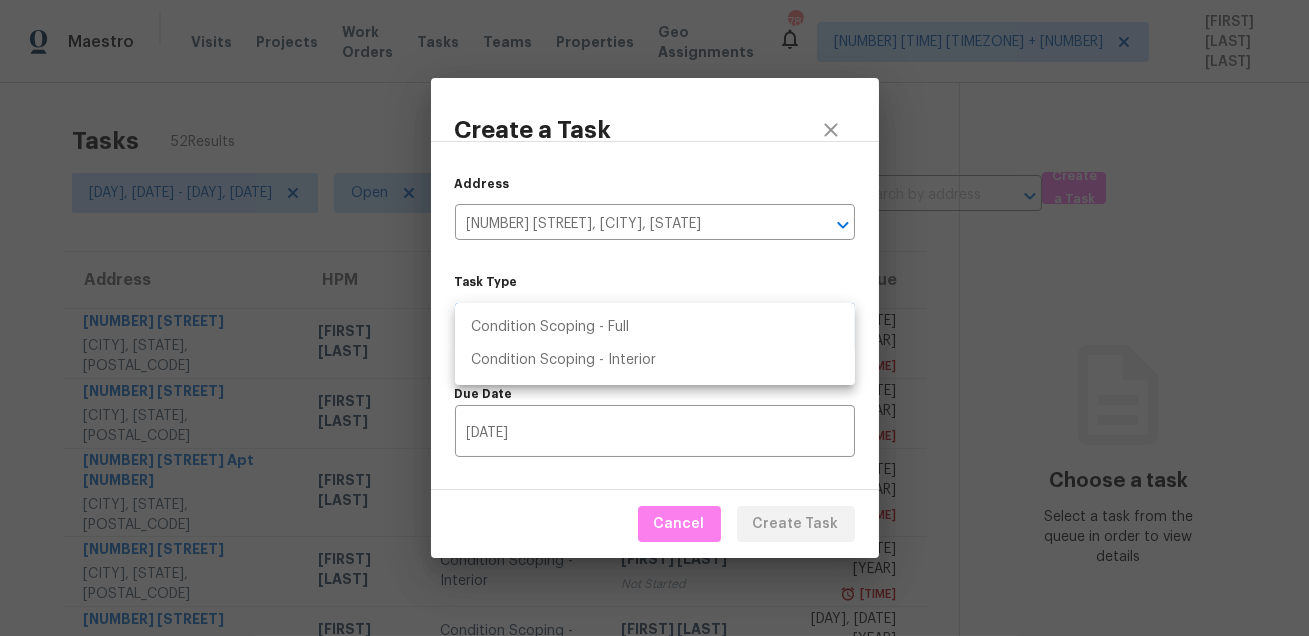 click on "Condition Scoping - Full" at bounding box center [655, 327] 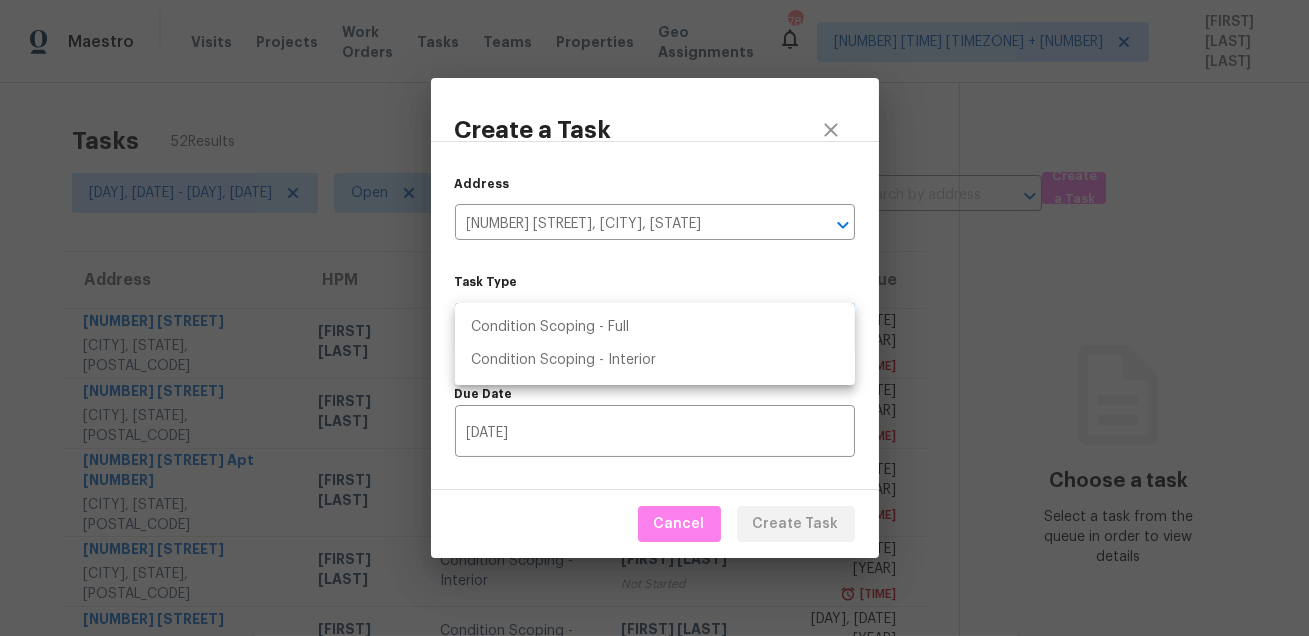 type on "virtual_full_assessment" 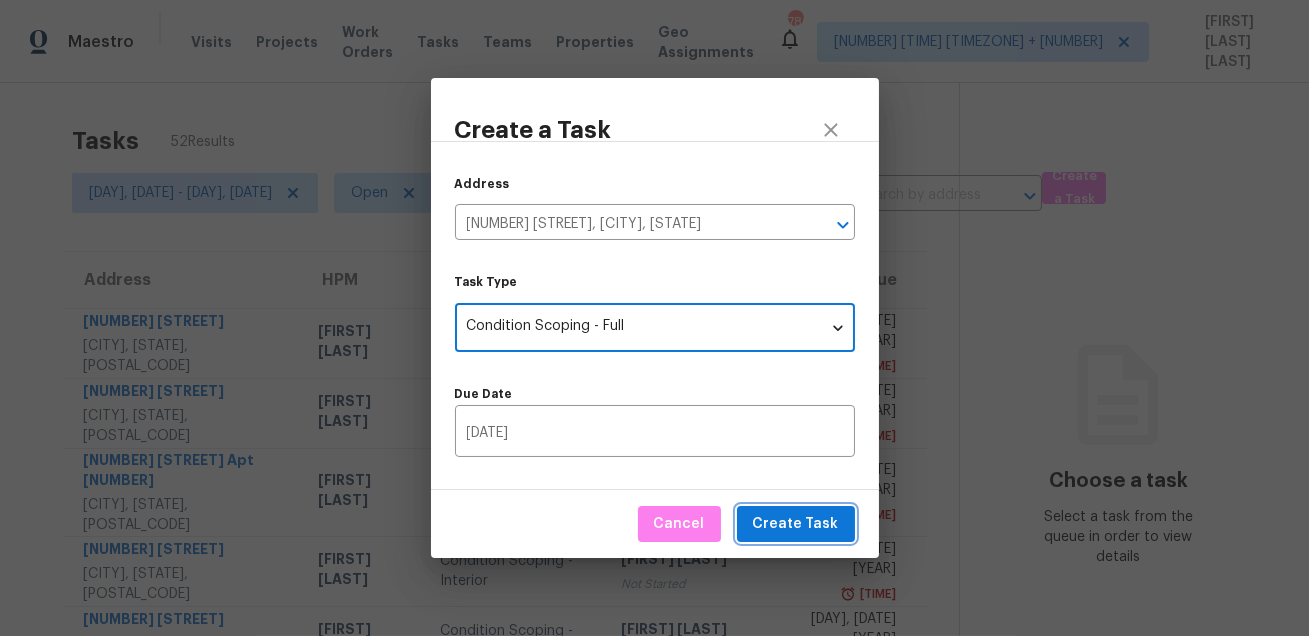 click on "Create Task" at bounding box center (796, 524) 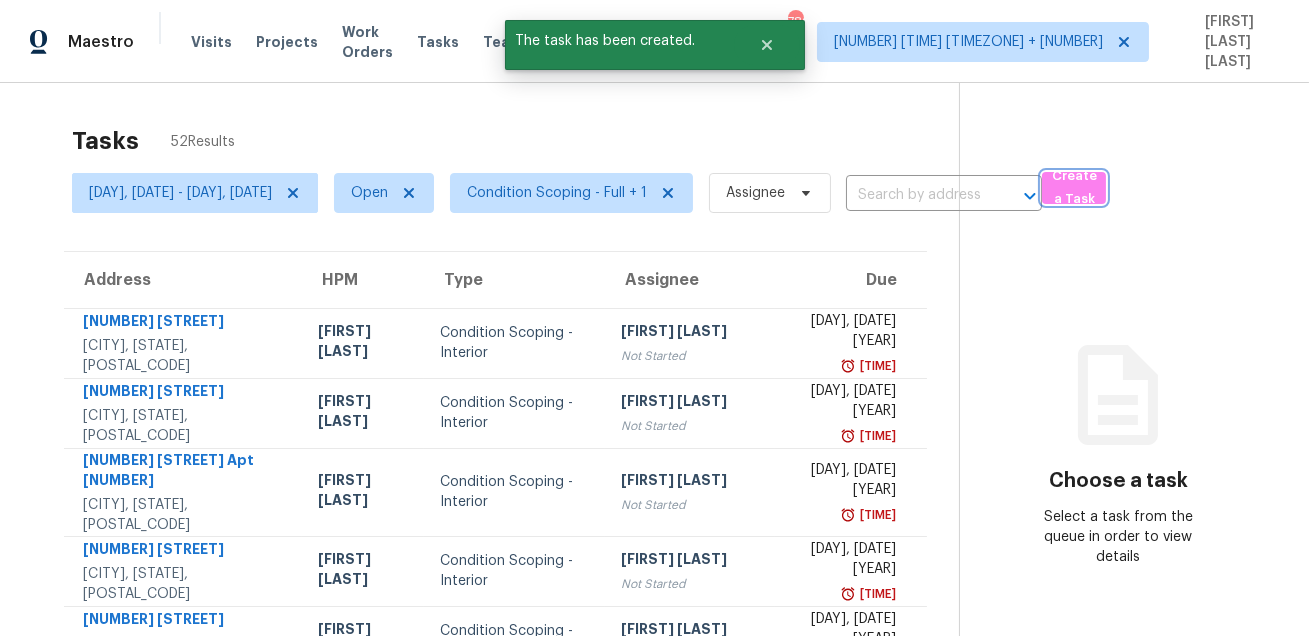 type 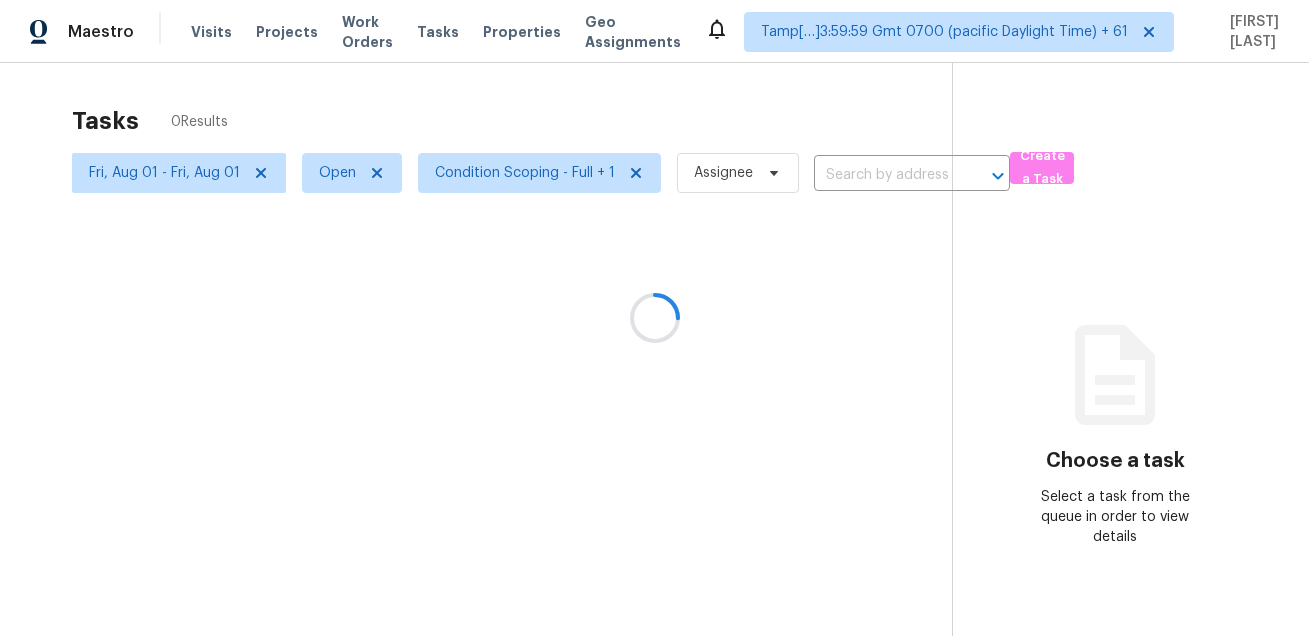 scroll, scrollTop: 0, scrollLeft: 0, axis: both 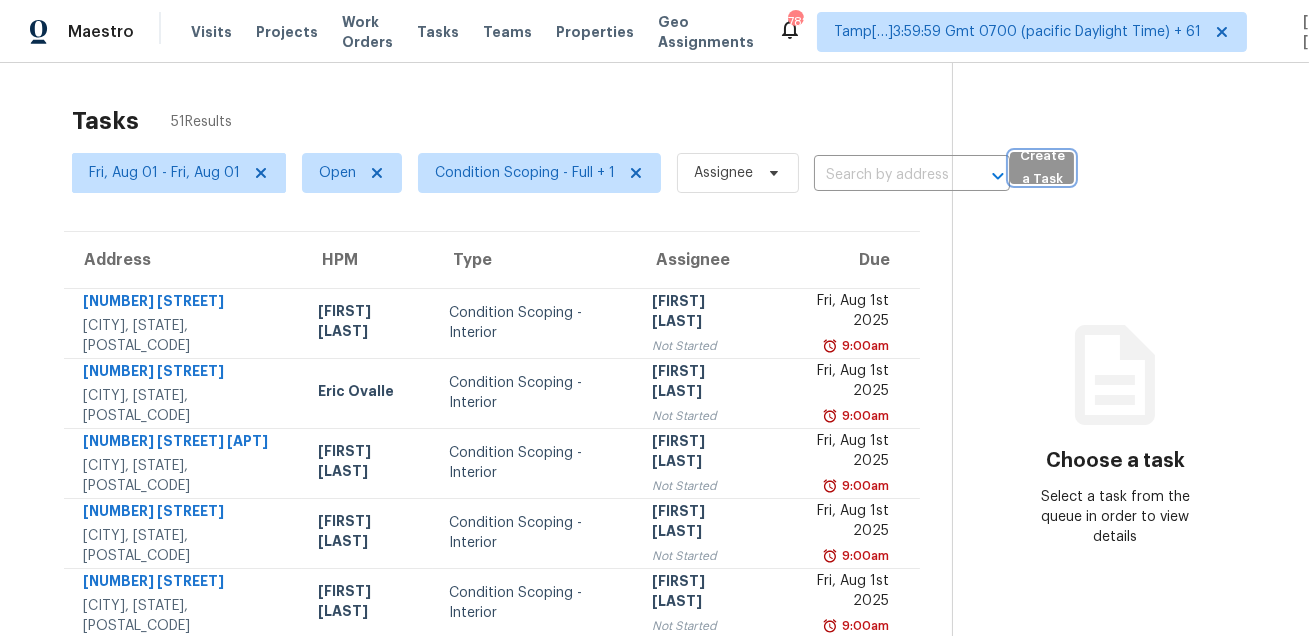 click on "Create a Task" at bounding box center (1042, 168) 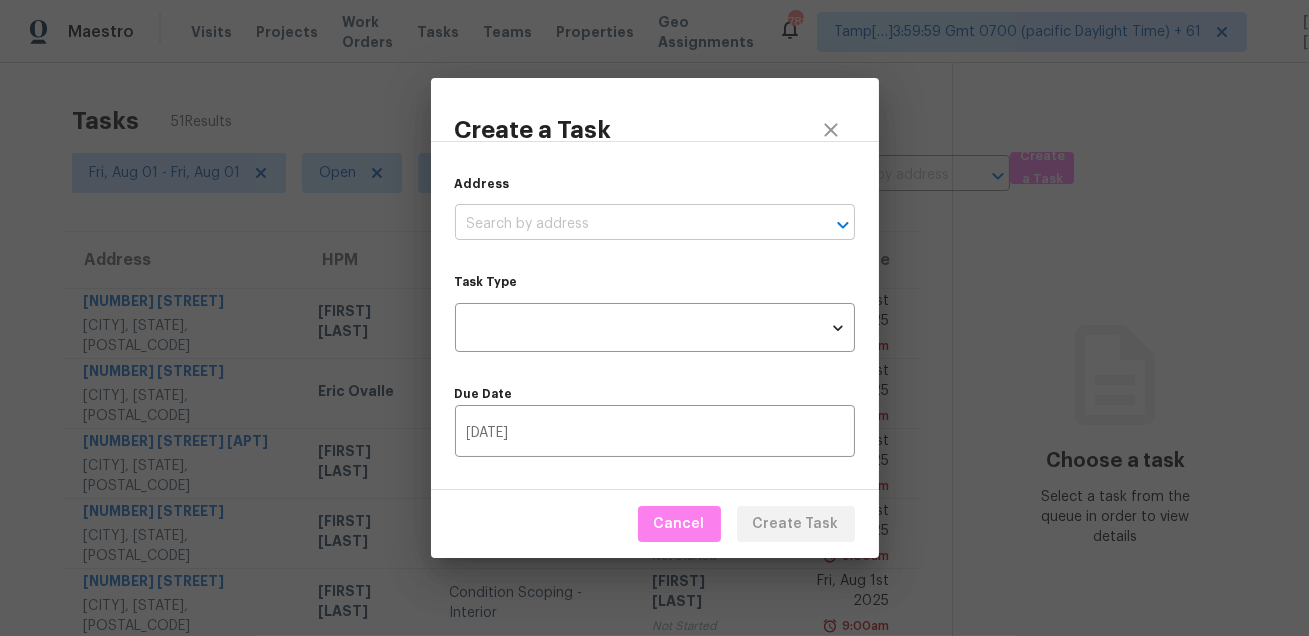 click at bounding box center (627, 224) 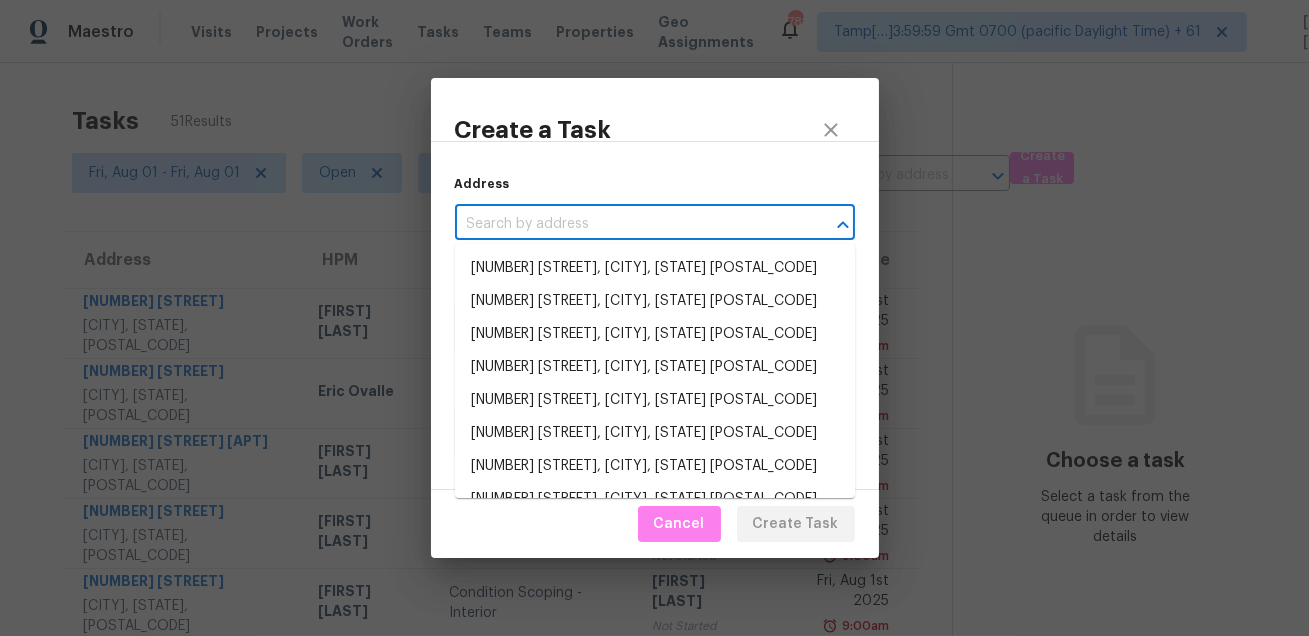 paste on "[NUMBER] [STREET], [CITY], [STATE] [POSTAL_CODE]" 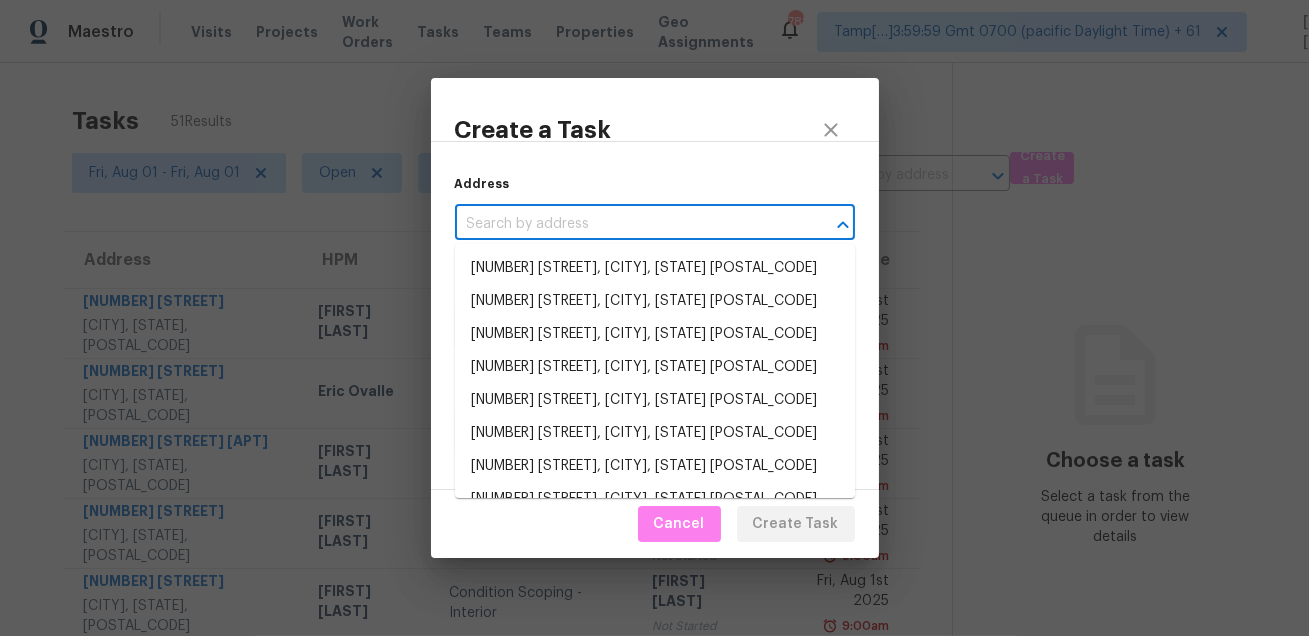type on "[NUMBER] [STREET], [CITY], [STATE] [POSTAL_CODE]" 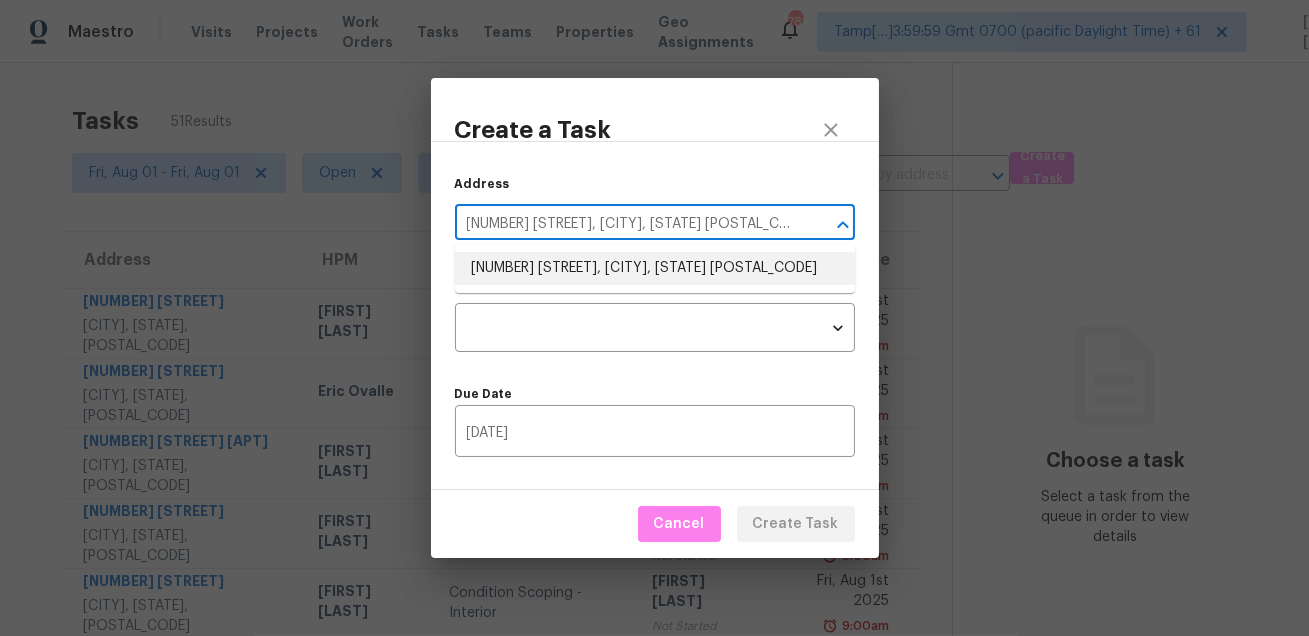 click on "[NUMBER] [STREET], [CITY], [STATE] [POSTAL_CODE]" at bounding box center (655, 268) 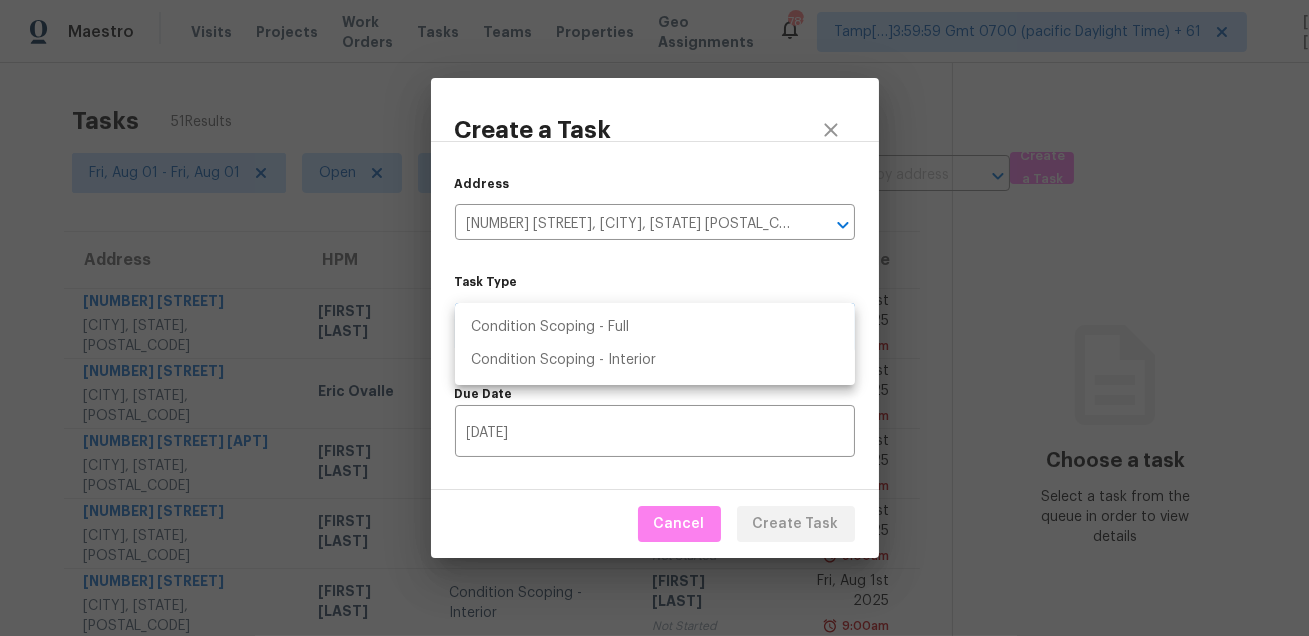 click on "Maestro Visits Projects Work Orders Tasks Teams Properties Geo Assignments 782 Tamp[…]3:59:59 Gmt 0700 (pacific Daylight Time) + 61 [FIRST] [LAST] Tasks 51  Results Fri, Aug 01 - Fri, Aug 01 Open Condition Scoping - Full + 1 Assignee ​ Create a Task Address HPM Type Assignee Due 11481 Moonrock Hts   [CITY], [STATE], [POSTAL_CODE] [FIRST] [LAST] Condition Scoping - Interior Prabhu Raja Not Started Fri, Aug 1st 2025 9:00am 231 W End Hts   [CITY], [STATE], [POSTAL_CODE] [FIRST] [LAST] Condition Scoping - Interior Prabhu Raja Not Started Fri, Aug 1st 2025 9:00am 1400 El Camino Real Apt 125 [CITY], [STATE], [POSTAL_CODE] [FIRST] [LAST] Condition Scoping - Interior Prabhu Raja Not Started Fri, Aug 1st 2025 9:00am 967 Avalon Ave   [CITY], [STATE], [POSTAL_CODE] [FIRST] [LAST] Condition Scoping - Interior Prabhu Raja Not Started Fri, Aug 1st 2025 9:00am 2029 Merchant Dr   [CITY], [STATE], [POSTAL_CODE] [FIRST] [LAST] Condition Scoping - Interior Prabhu Raja Not Started Fri, Aug 1st 2025 9:00am 524 Hay Market Rd   [CITY], [STATE], [POSTAL_CODE] [FIRST] [LAST] 9:00am" at bounding box center [654, 318] 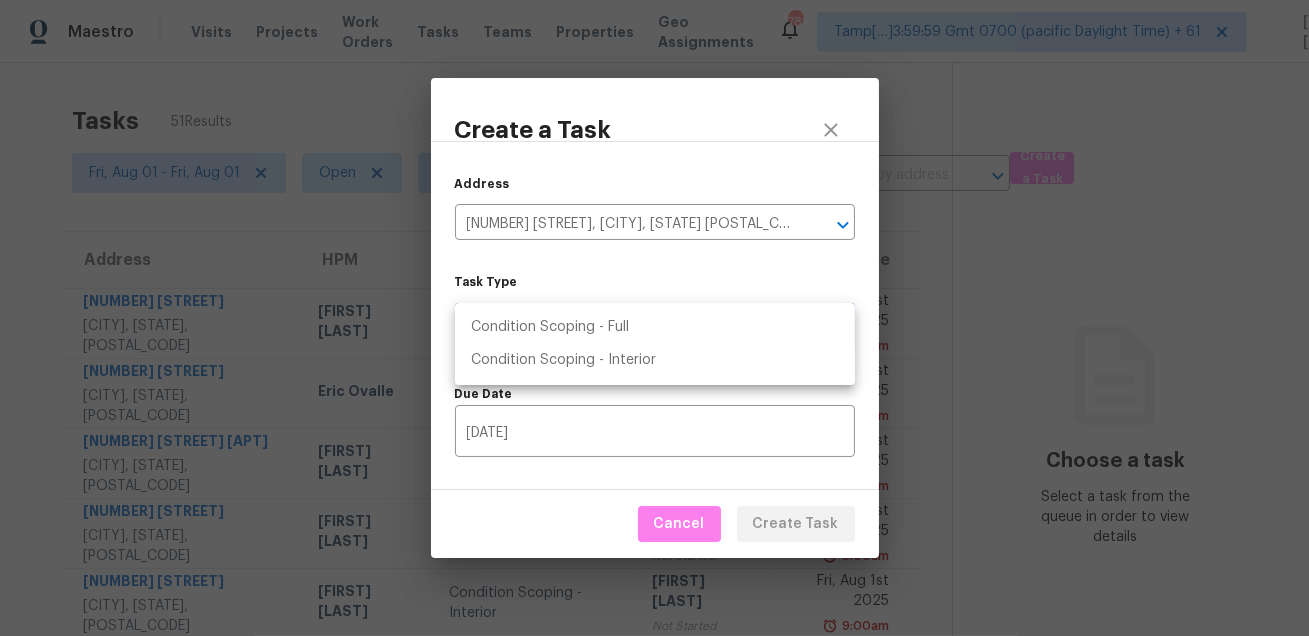 type on "virtual_full_assessment" 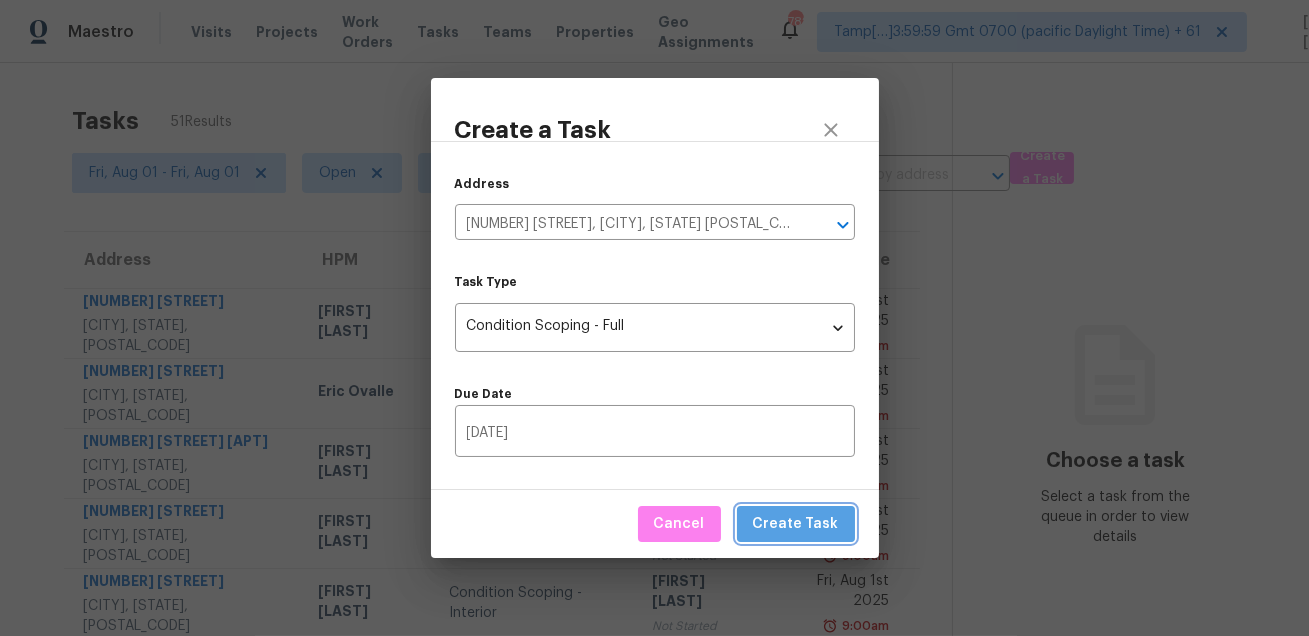 click on "Create Task" at bounding box center [796, 524] 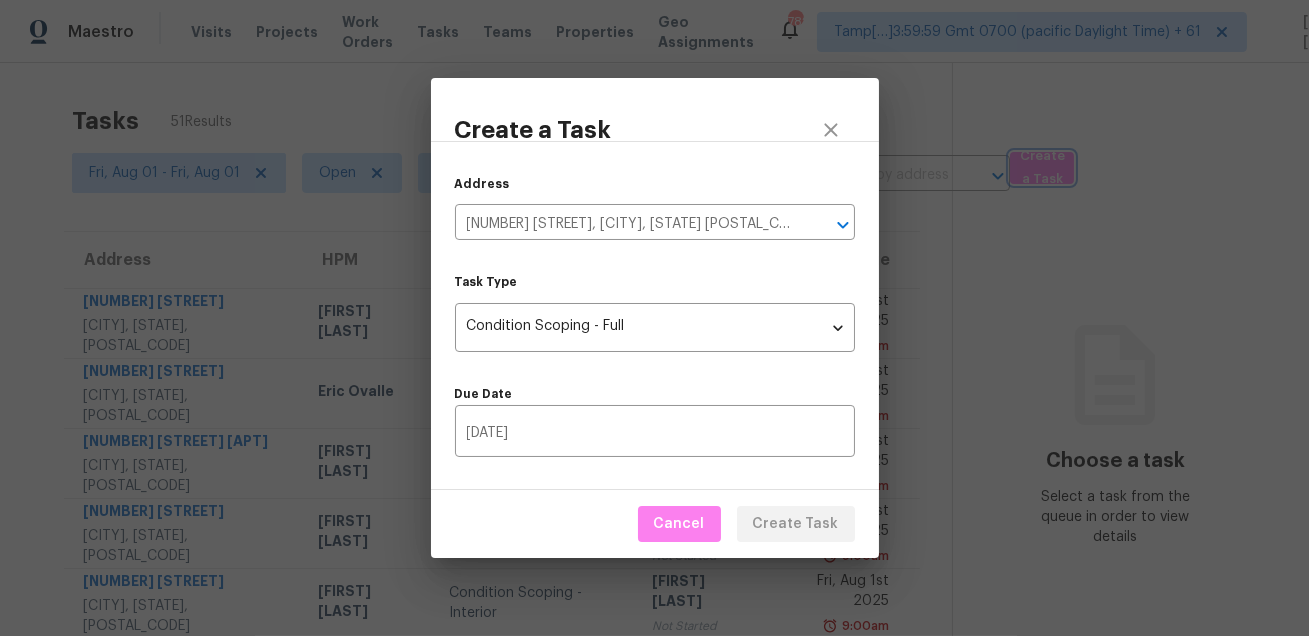 type 